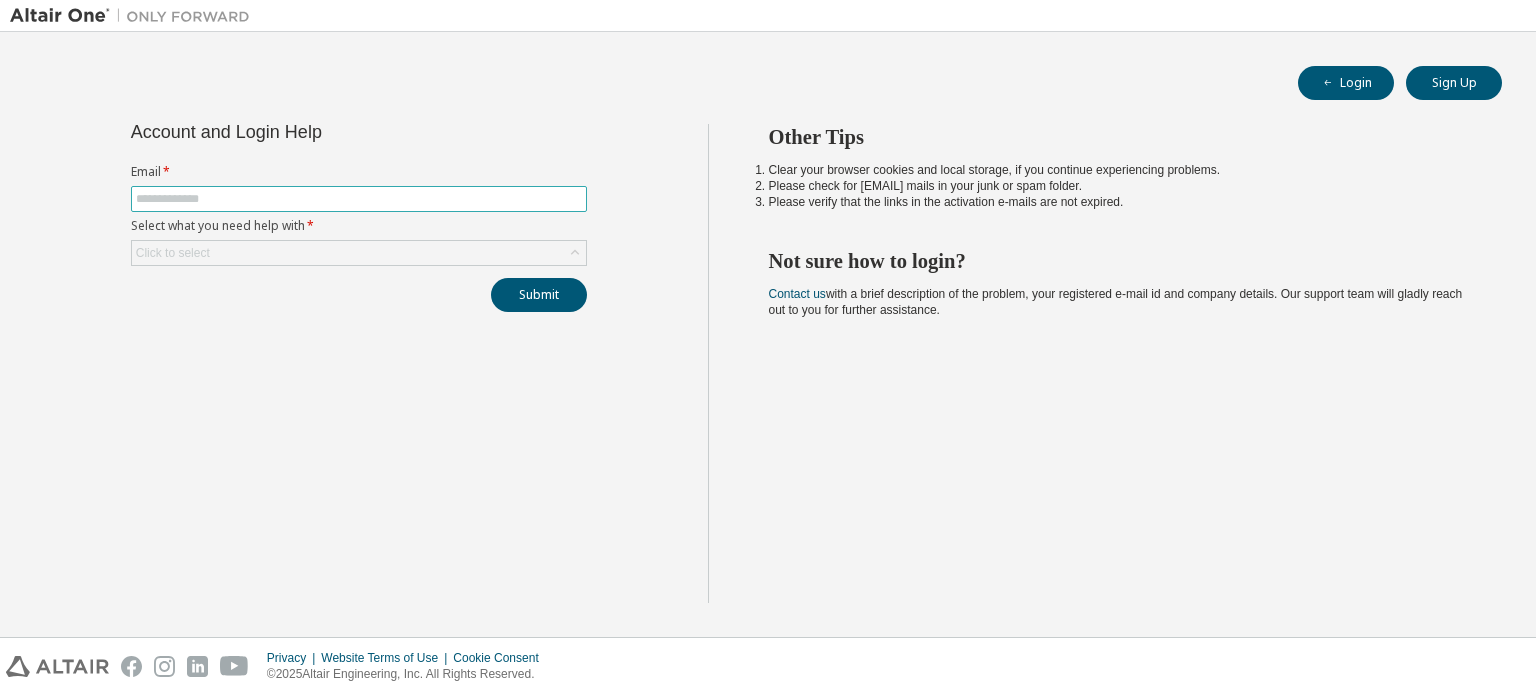 scroll, scrollTop: 0, scrollLeft: 0, axis: both 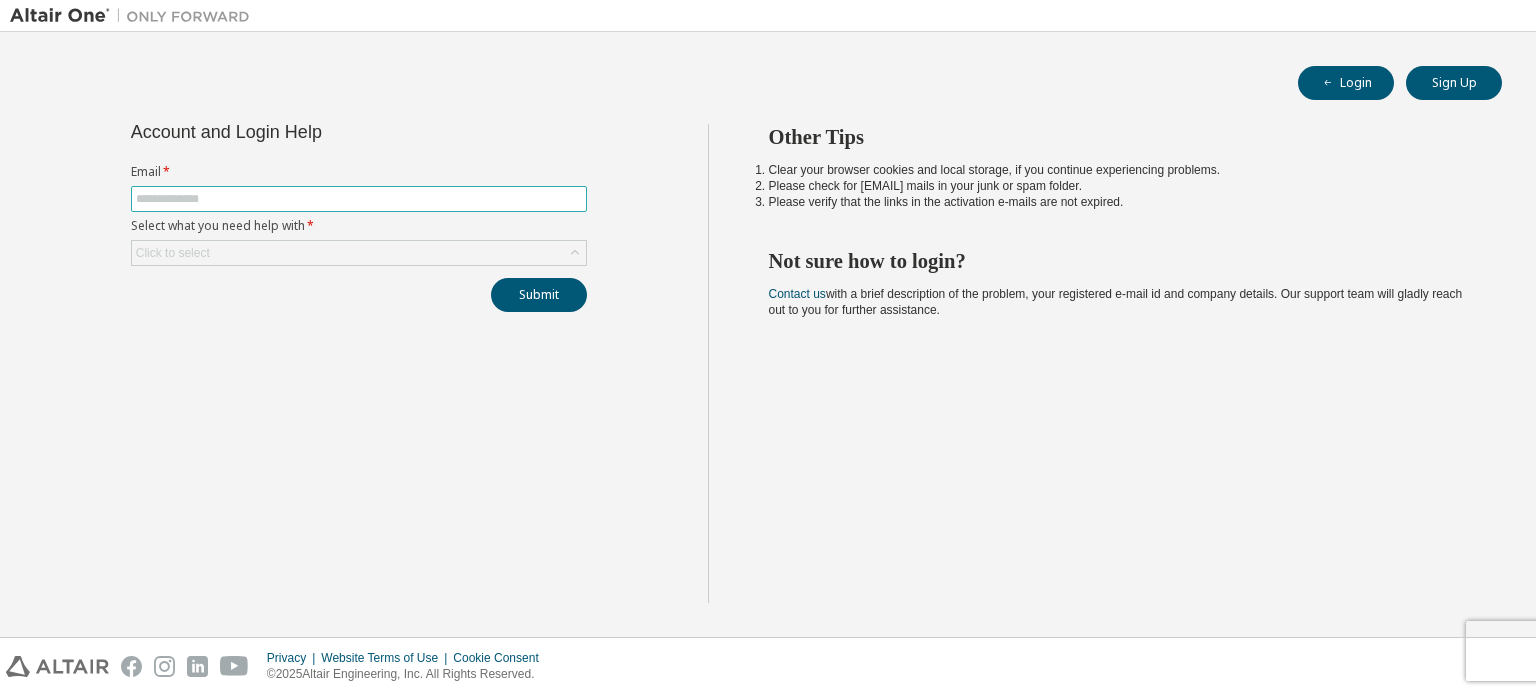 click at bounding box center [359, 199] 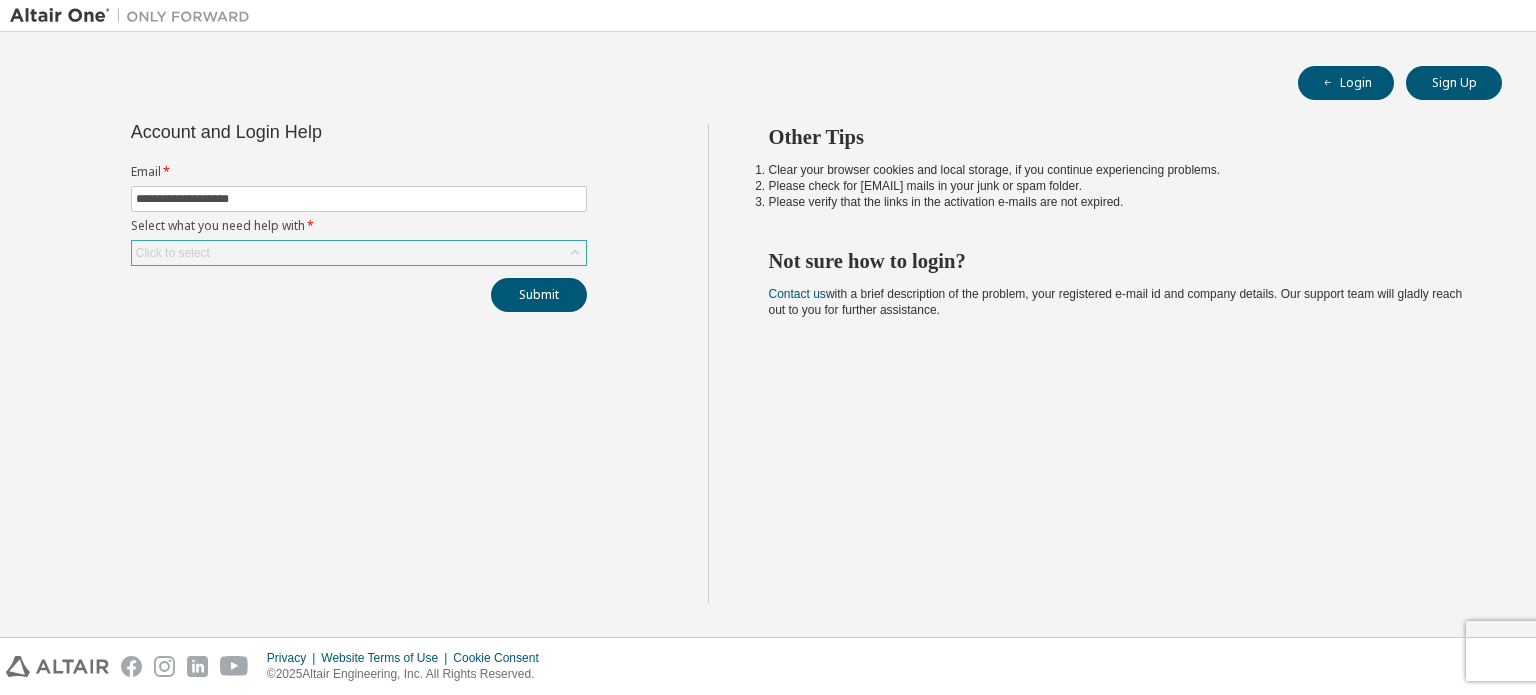 click on "Click to select" at bounding box center [359, 253] 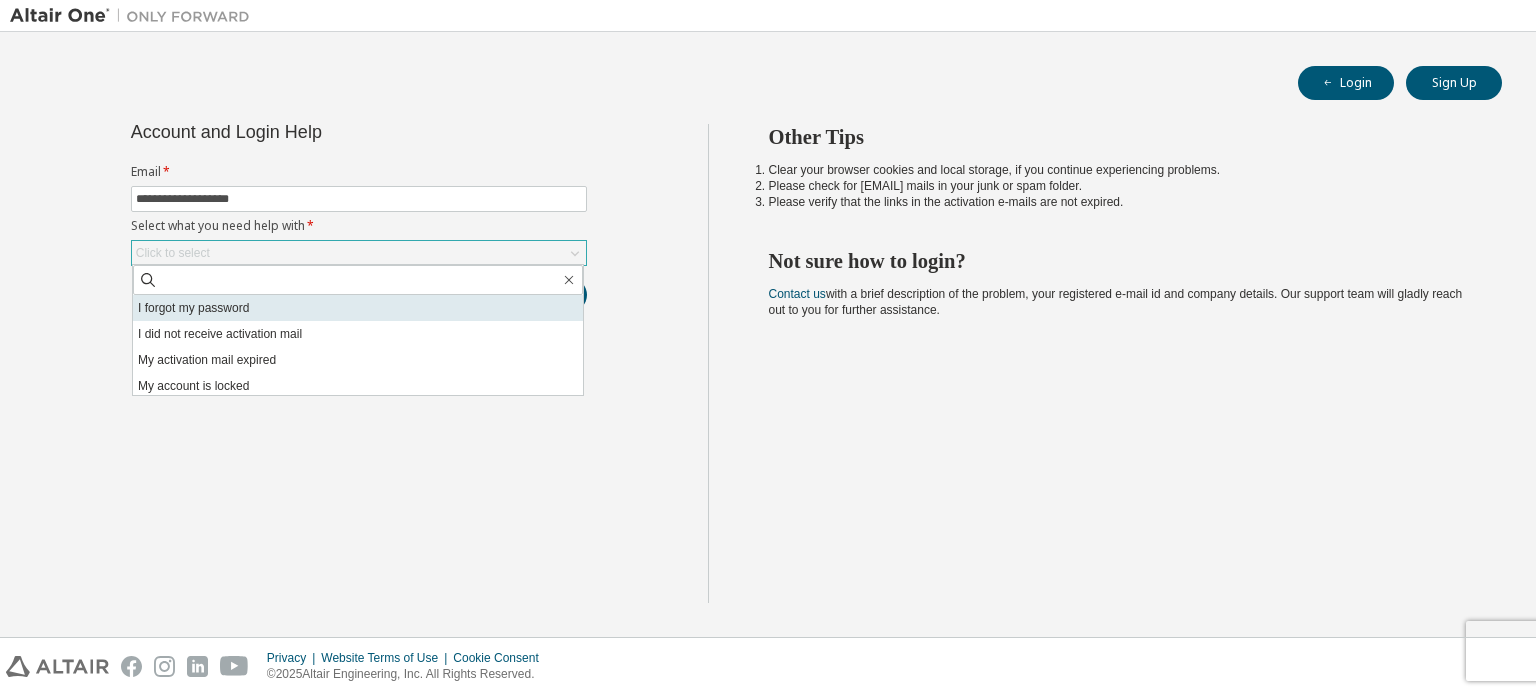 click on "I forgot my password" at bounding box center (358, 308) 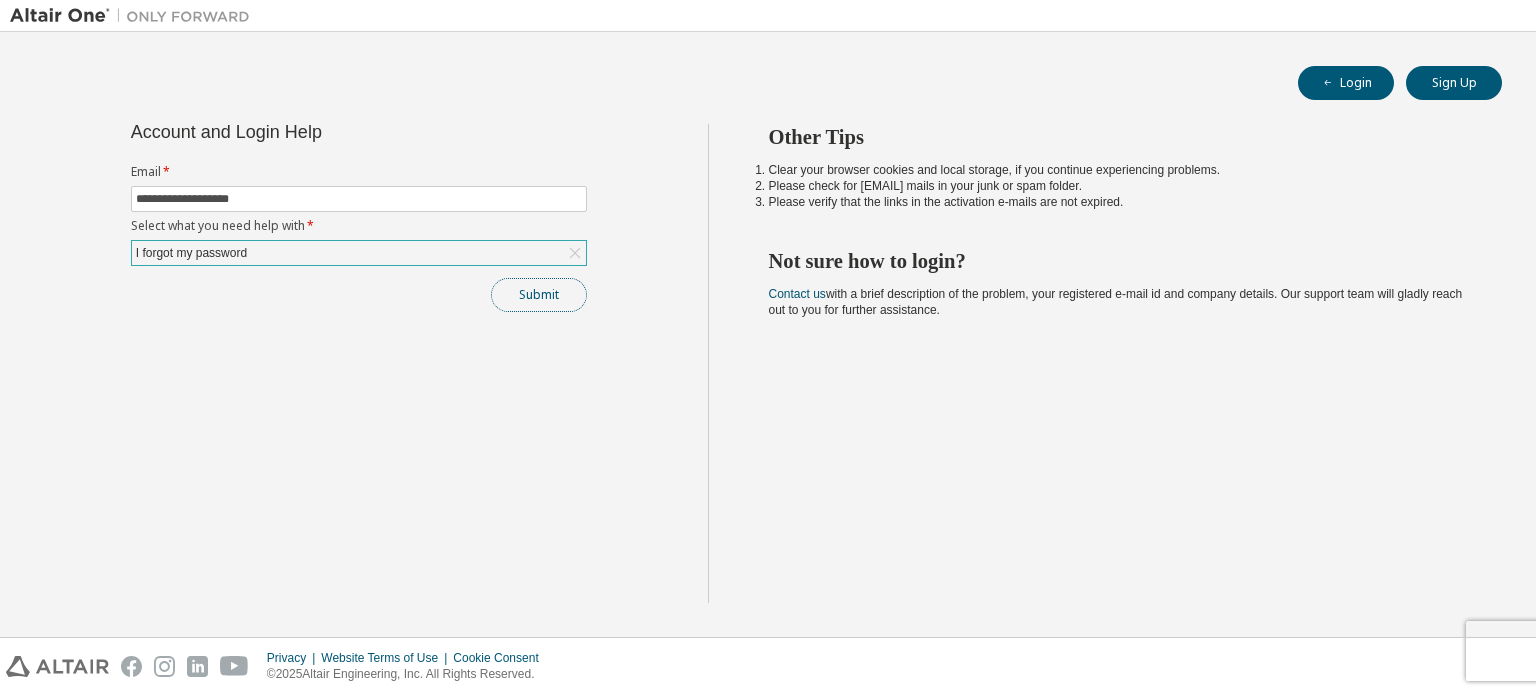 click on "Submit" at bounding box center [539, 295] 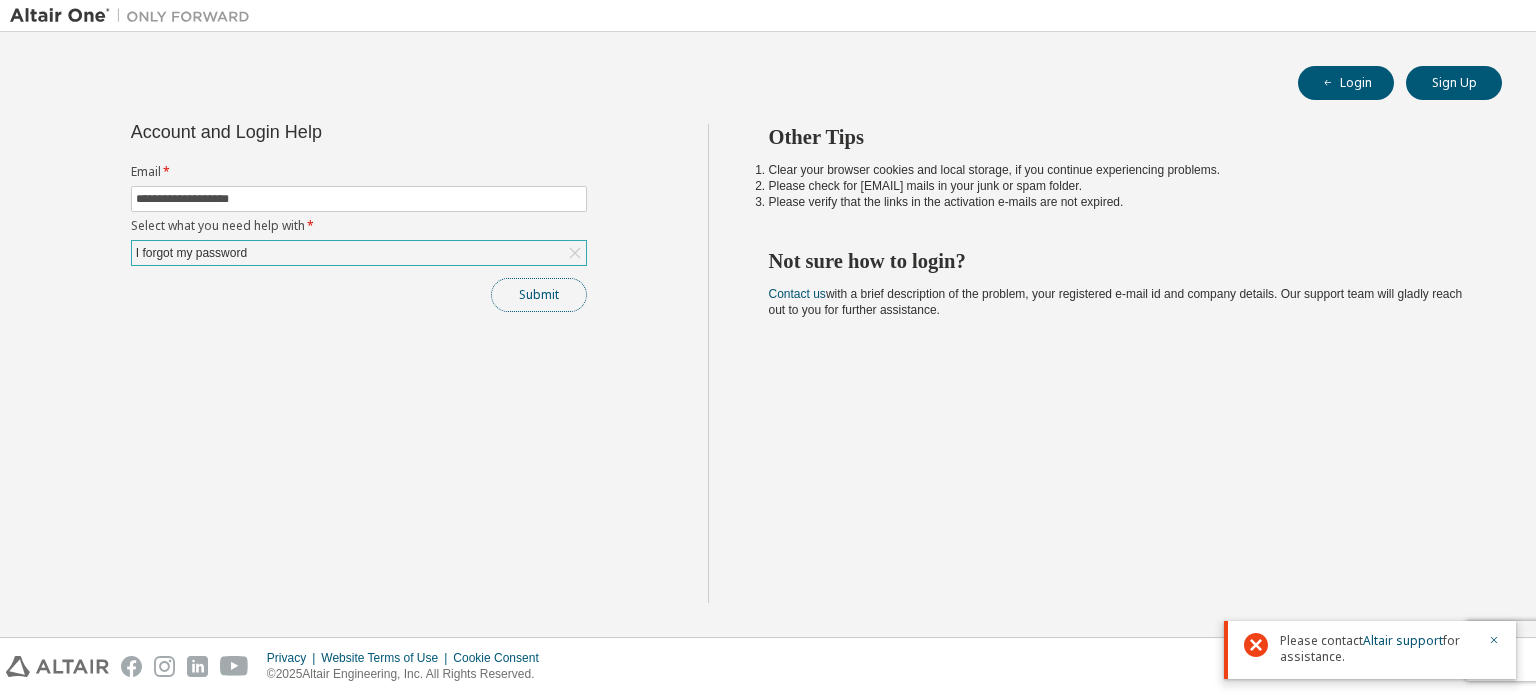 click on "Submit" at bounding box center [539, 295] 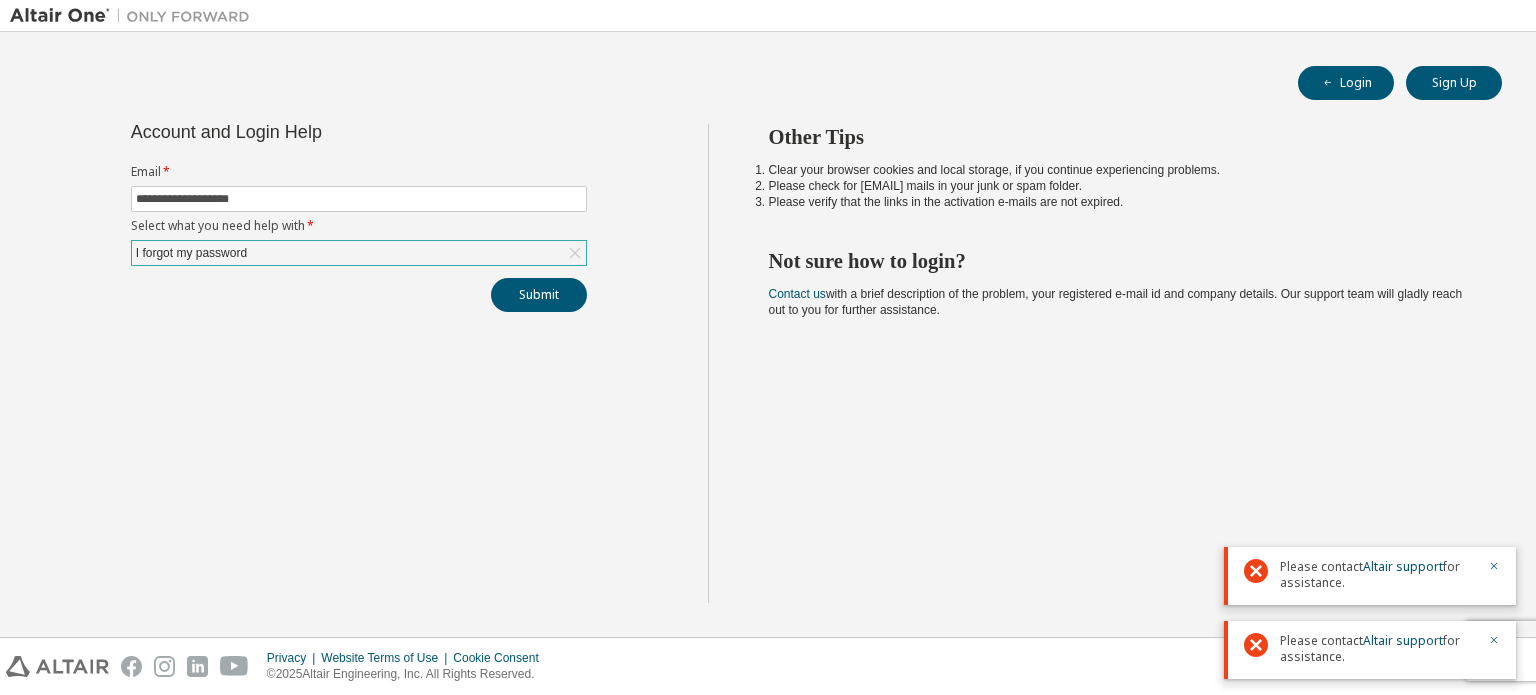 click on "I forgot my password" at bounding box center (359, 253) 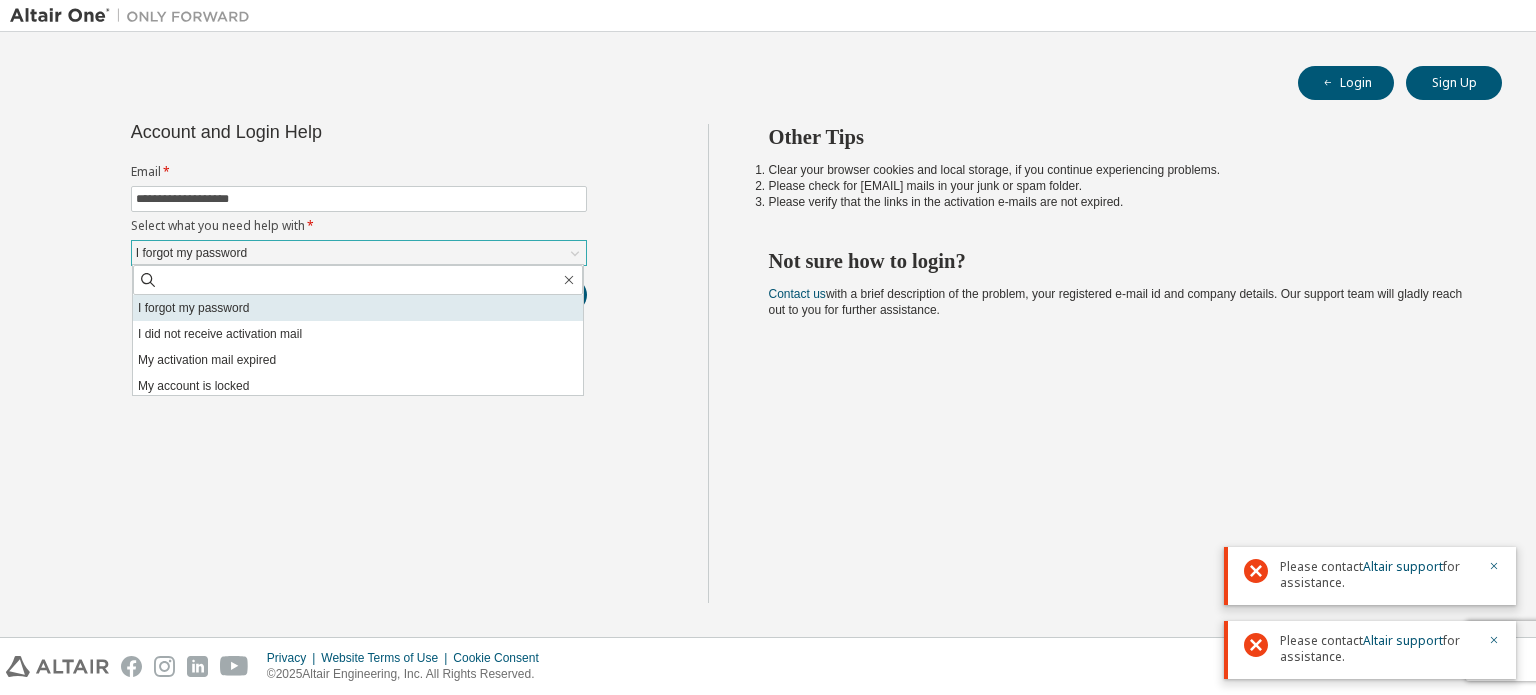 click on "I forgot my password" at bounding box center (358, 308) 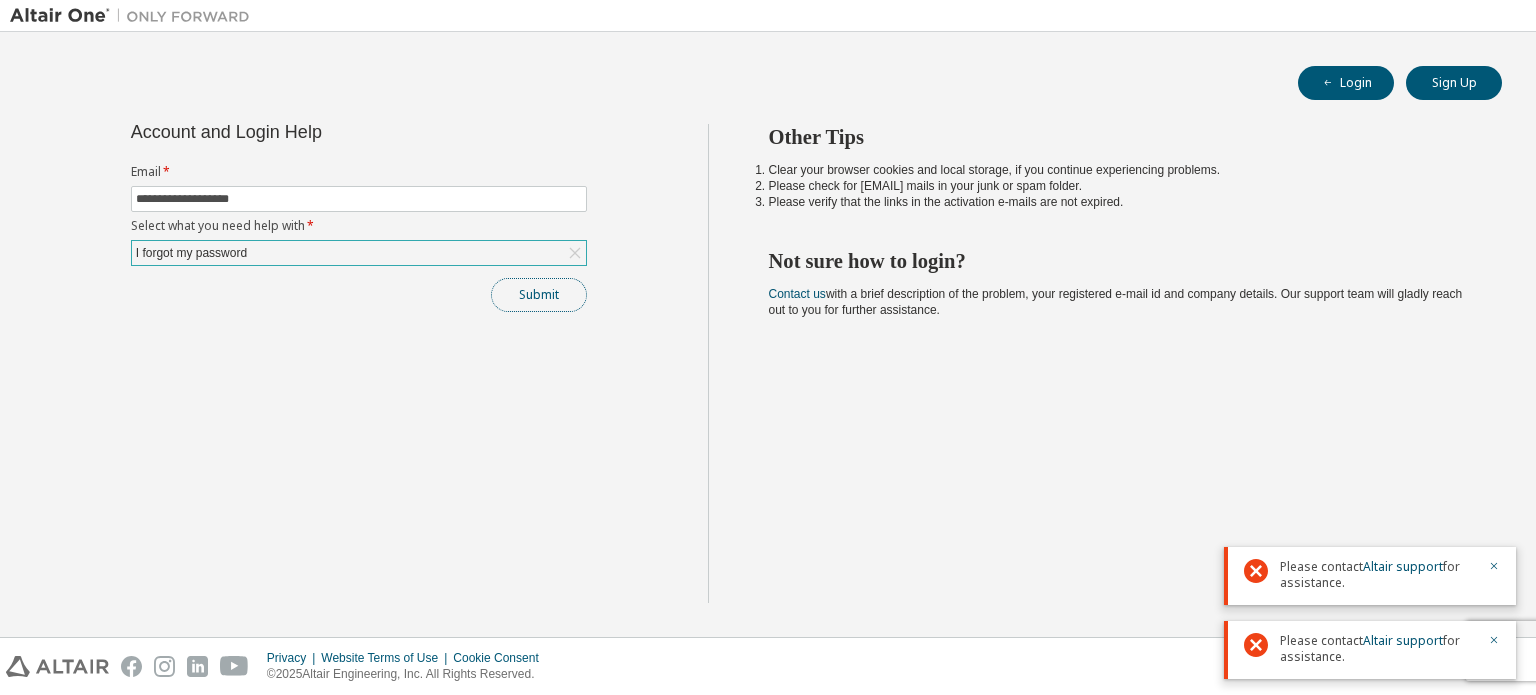 click on "Submit" at bounding box center (539, 295) 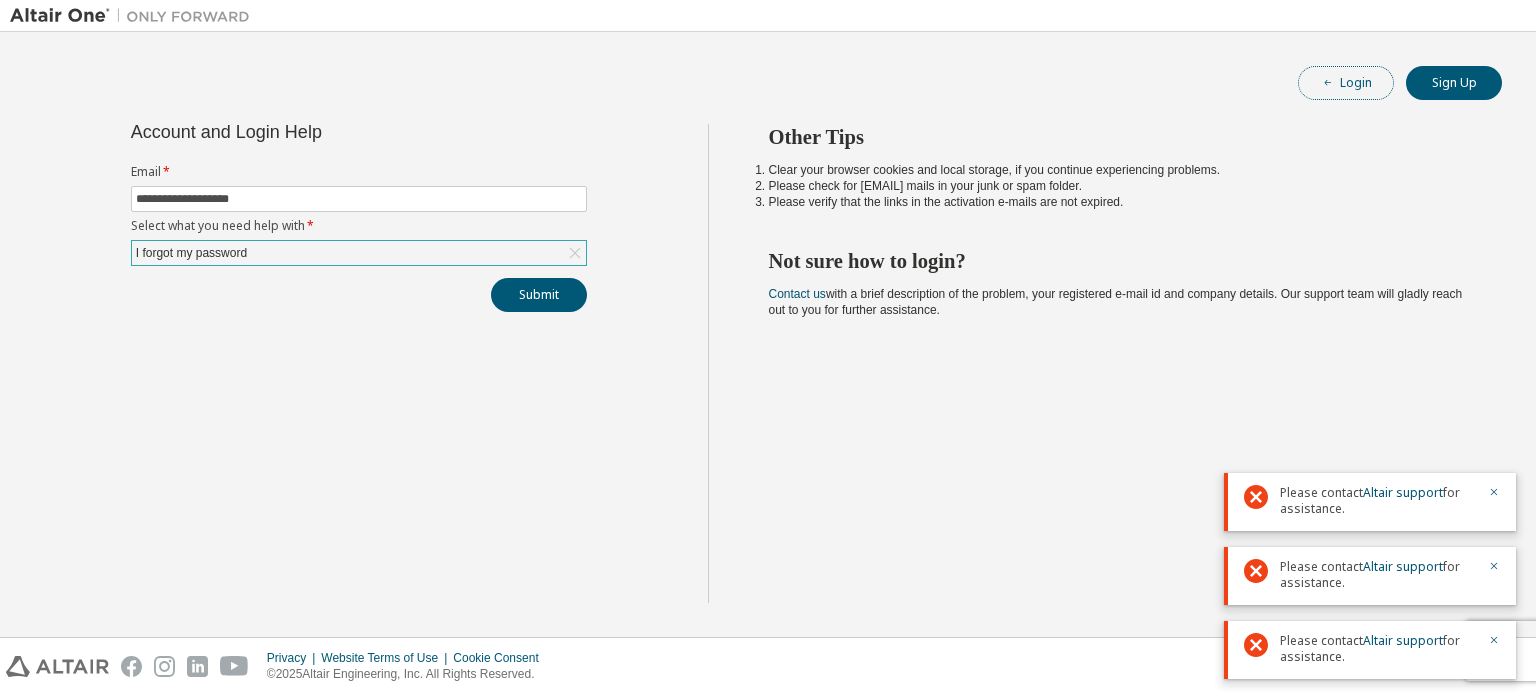 click 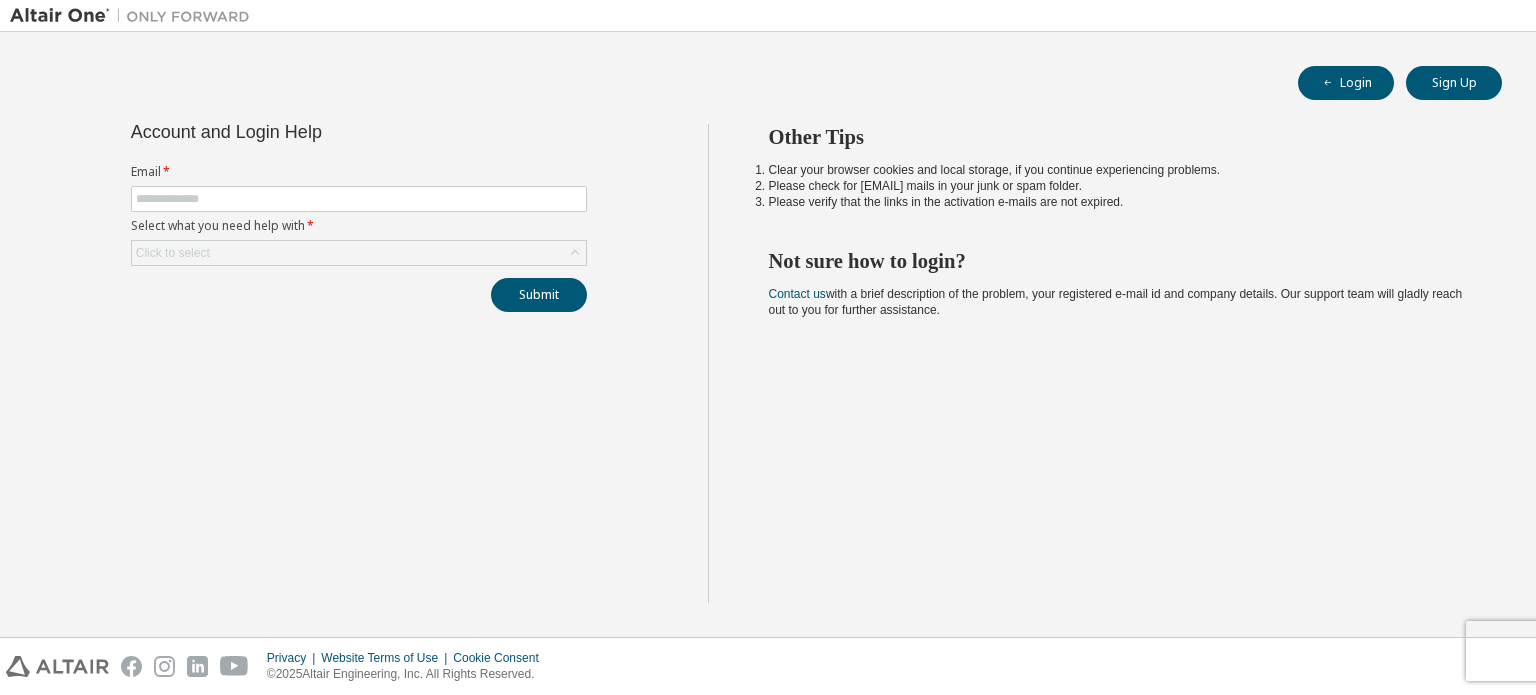 scroll, scrollTop: 0, scrollLeft: 0, axis: both 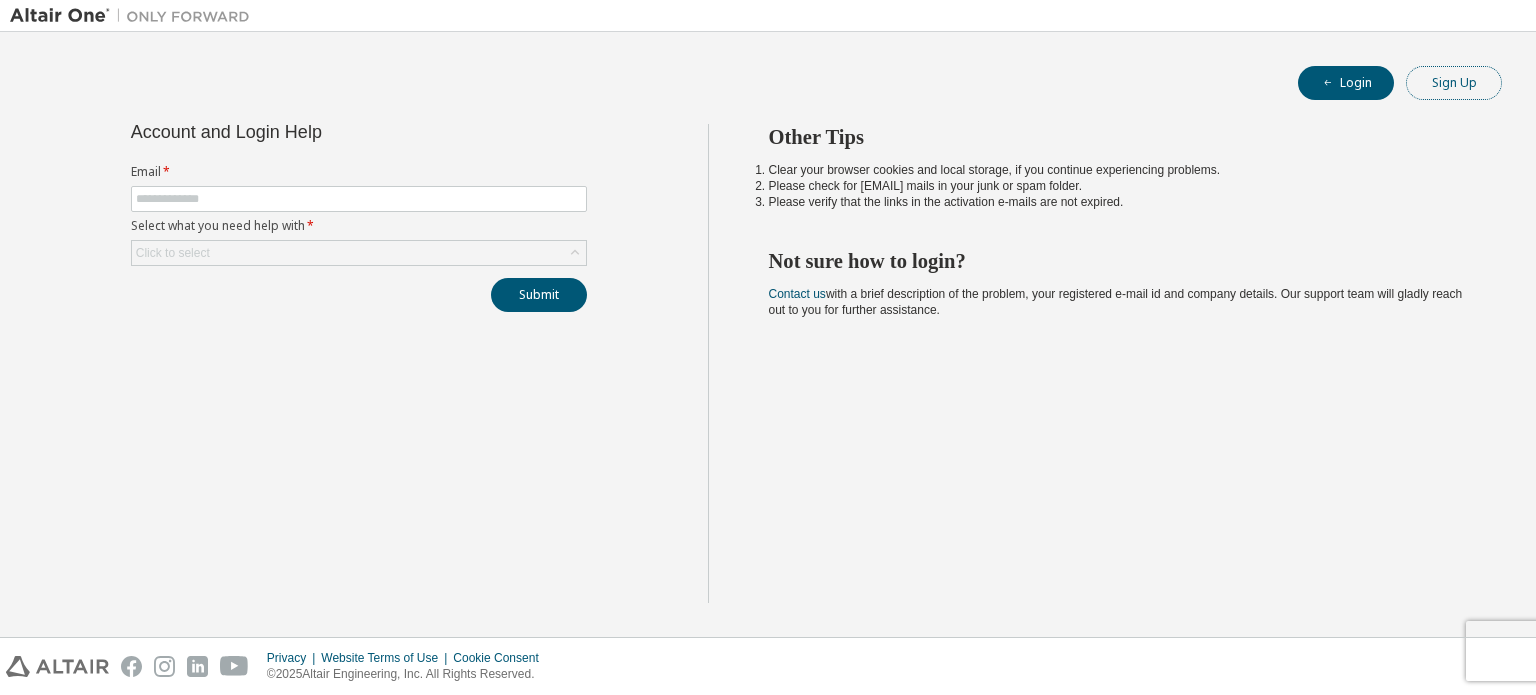 click on "Sign Up" at bounding box center (1454, 83) 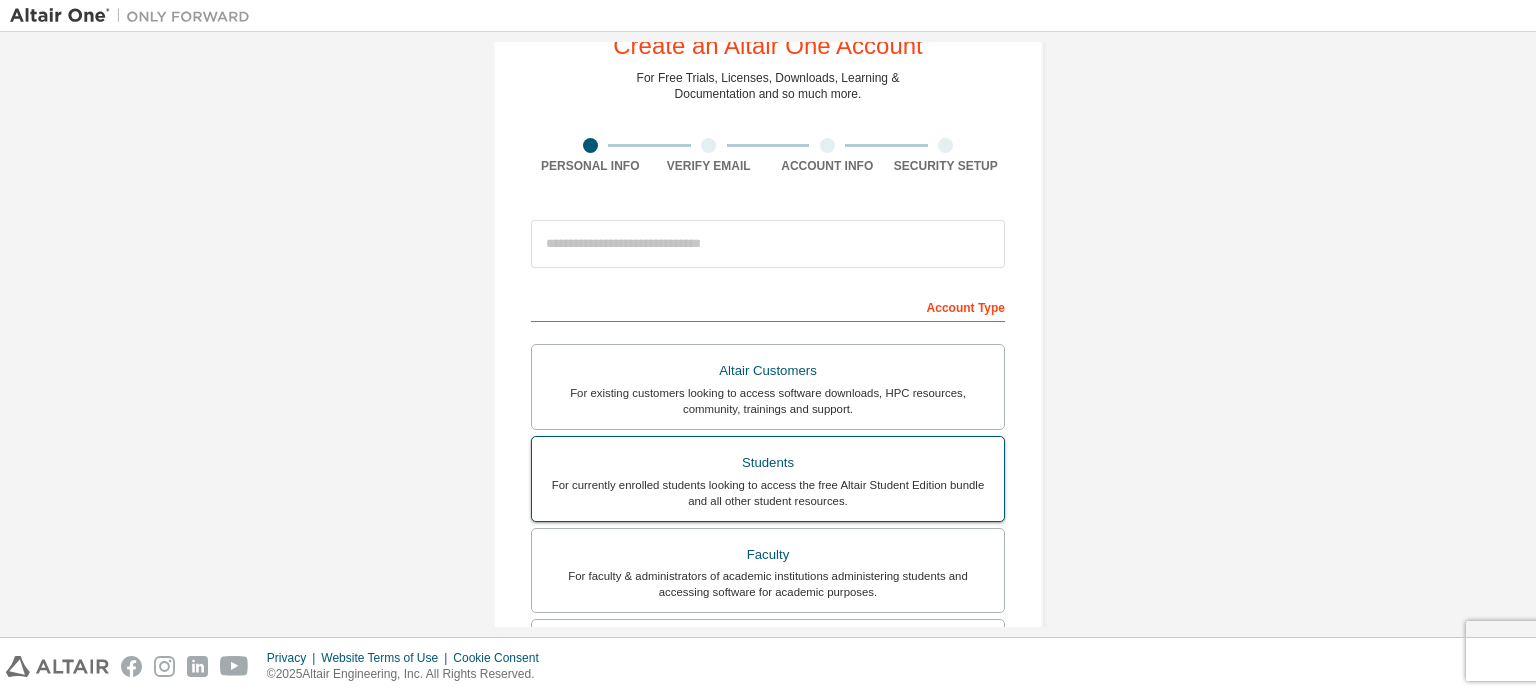 scroll, scrollTop: 200, scrollLeft: 0, axis: vertical 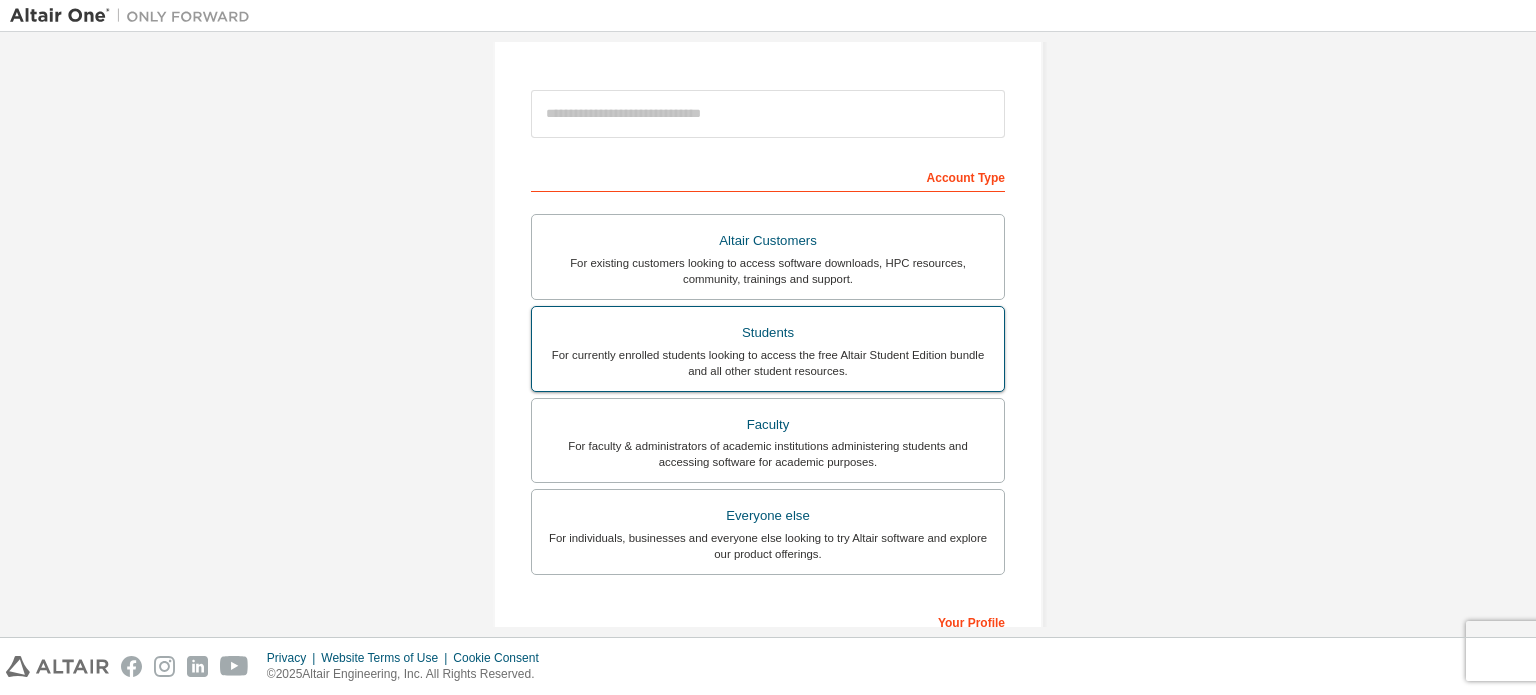 click on "For currently enrolled students looking to access the free Altair Student Edition bundle and all other student resources." at bounding box center (768, 363) 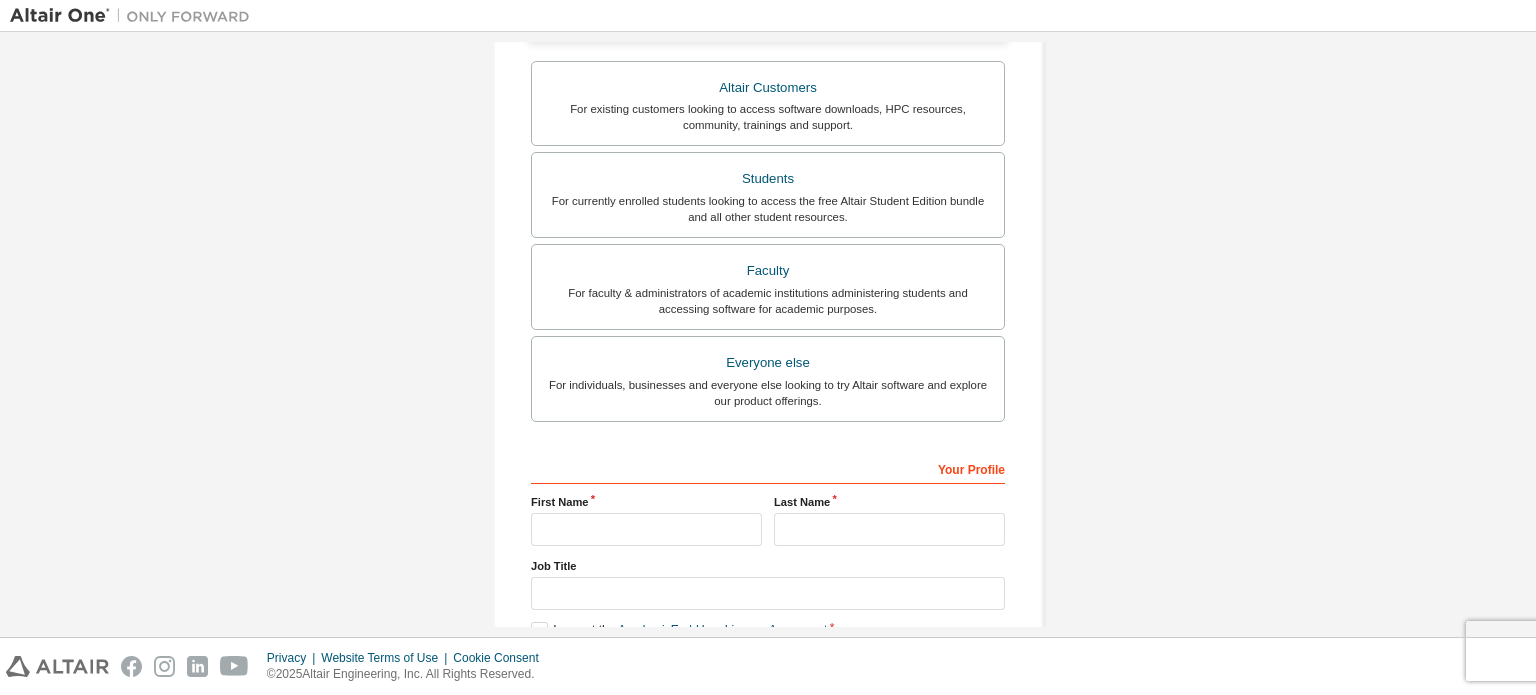 scroll, scrollTop: 521, scrollLeft: 0, axis: vertical 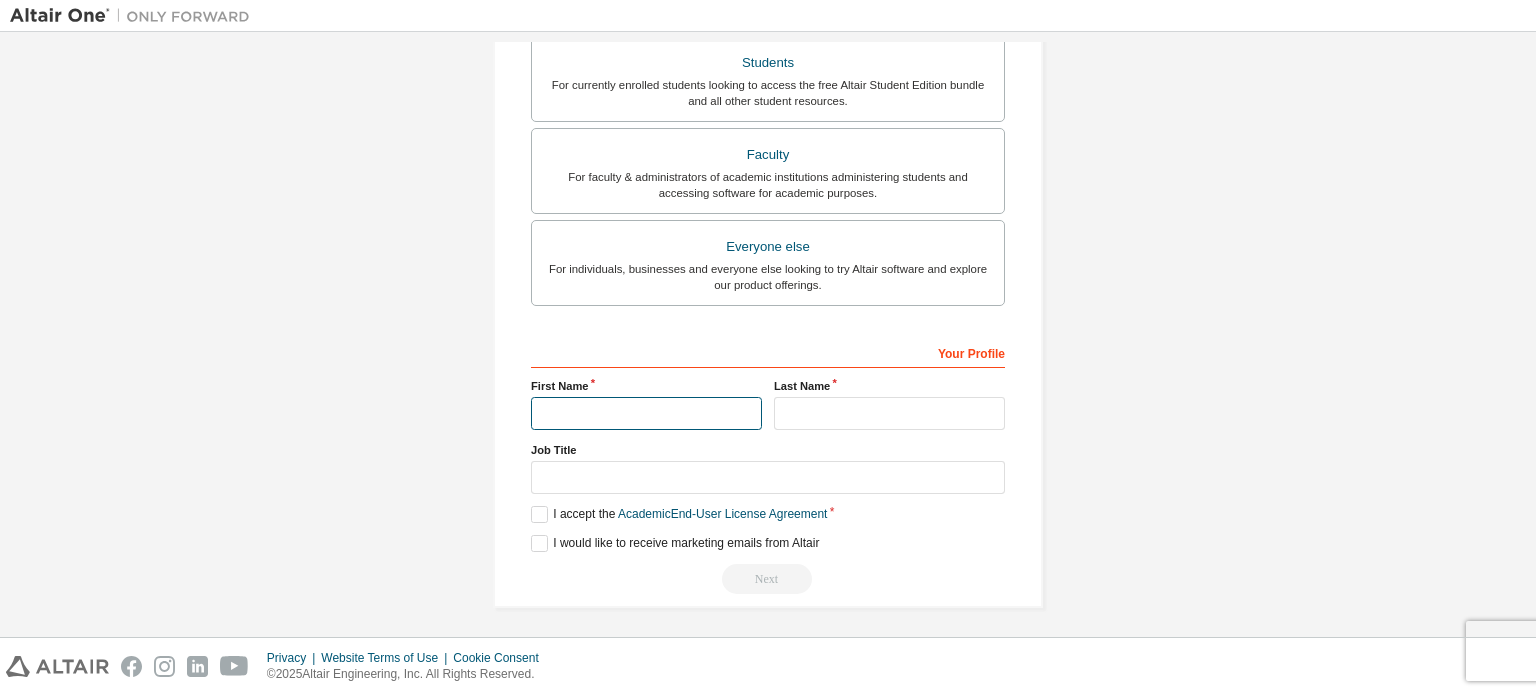 click at bounding box center (646, 413) 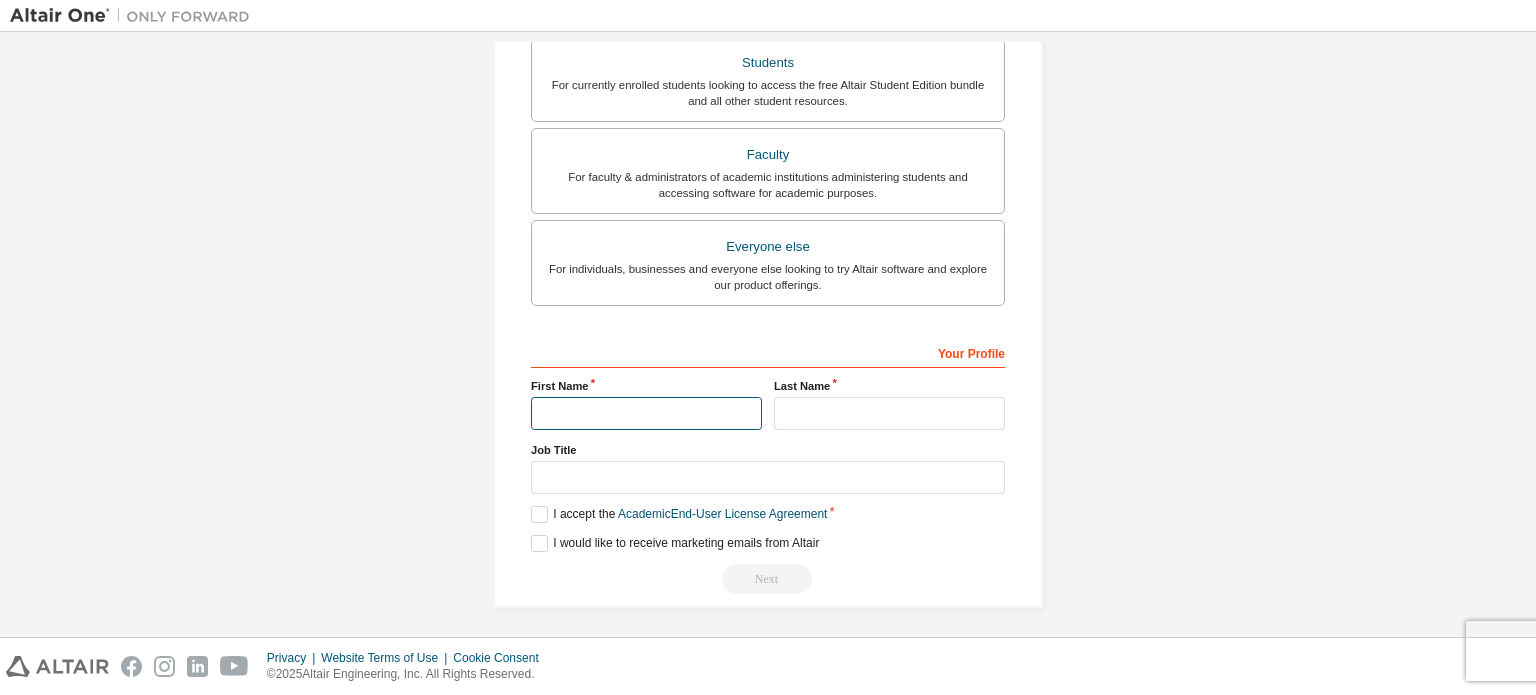 type on "***" 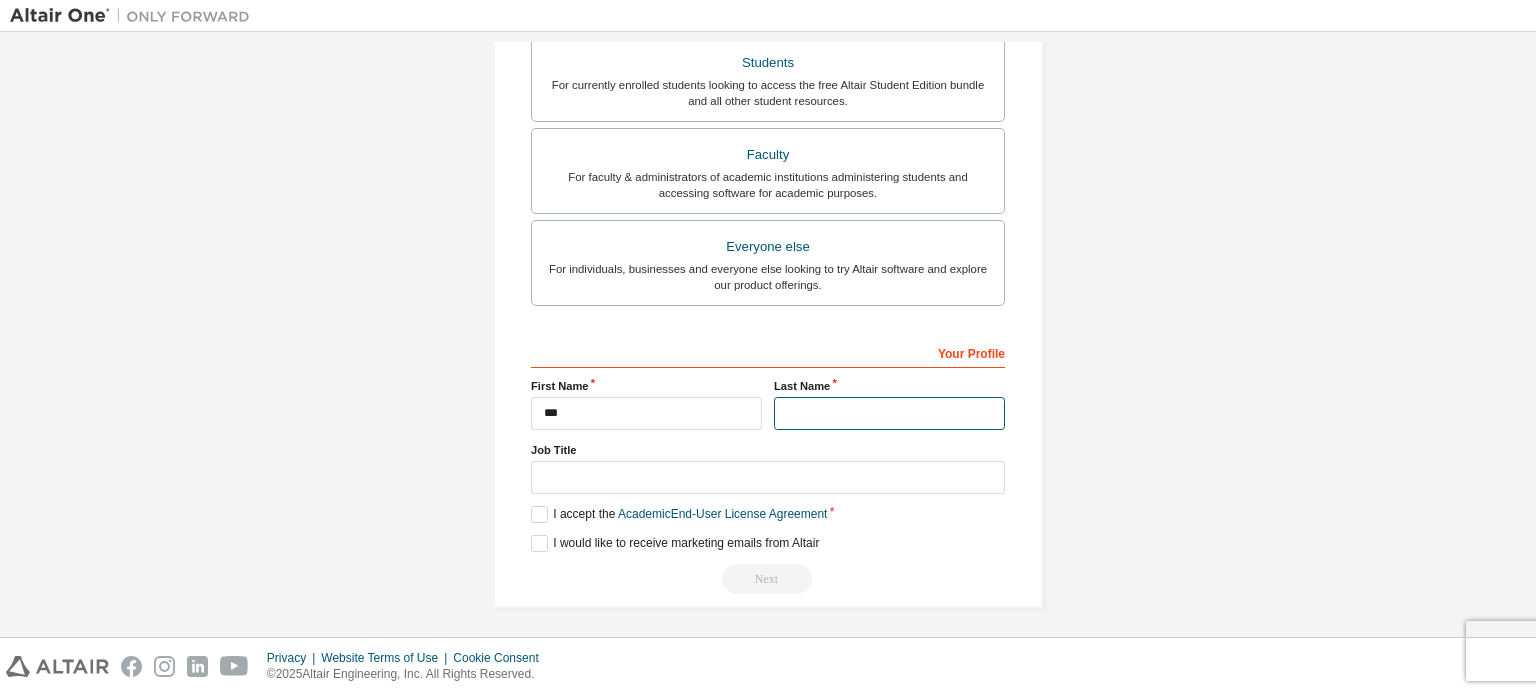 click at bounding box center [889, 413] 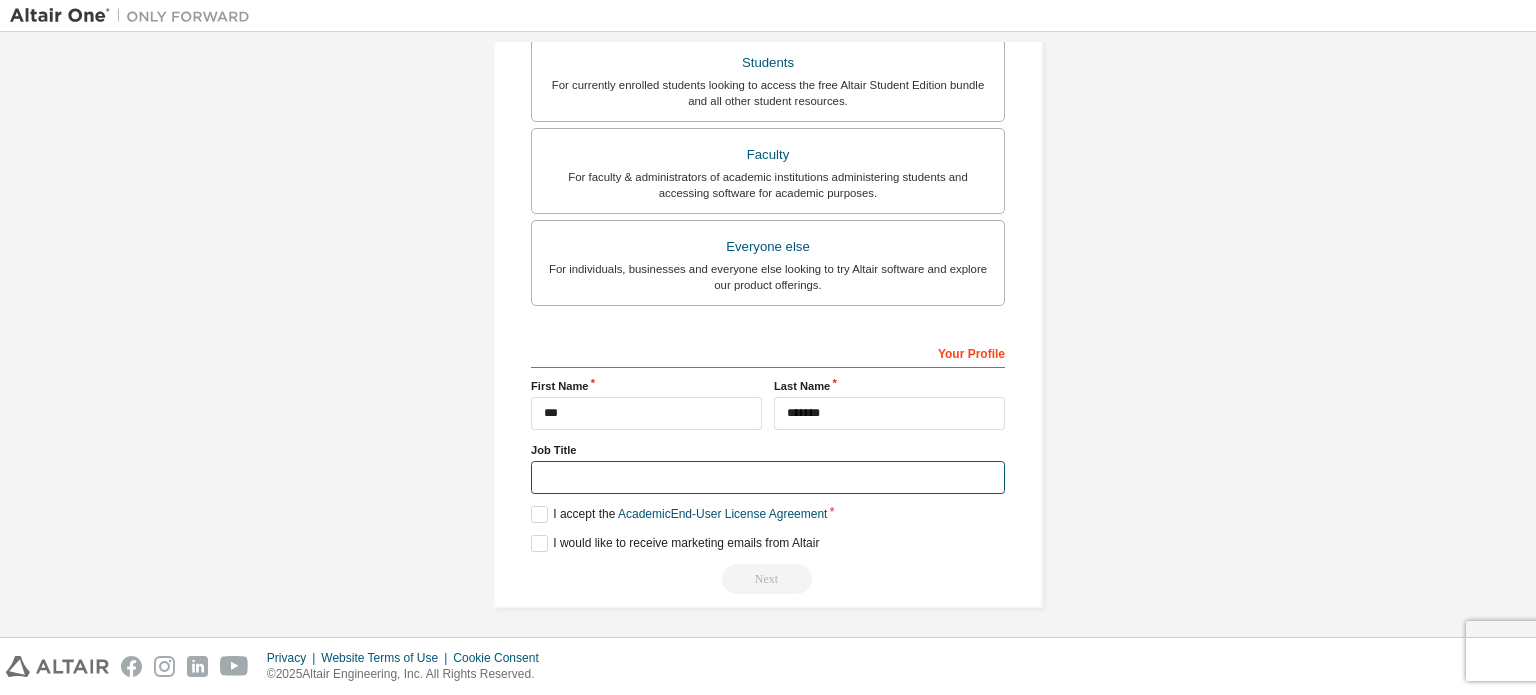 click at bounding box center (768, 477) 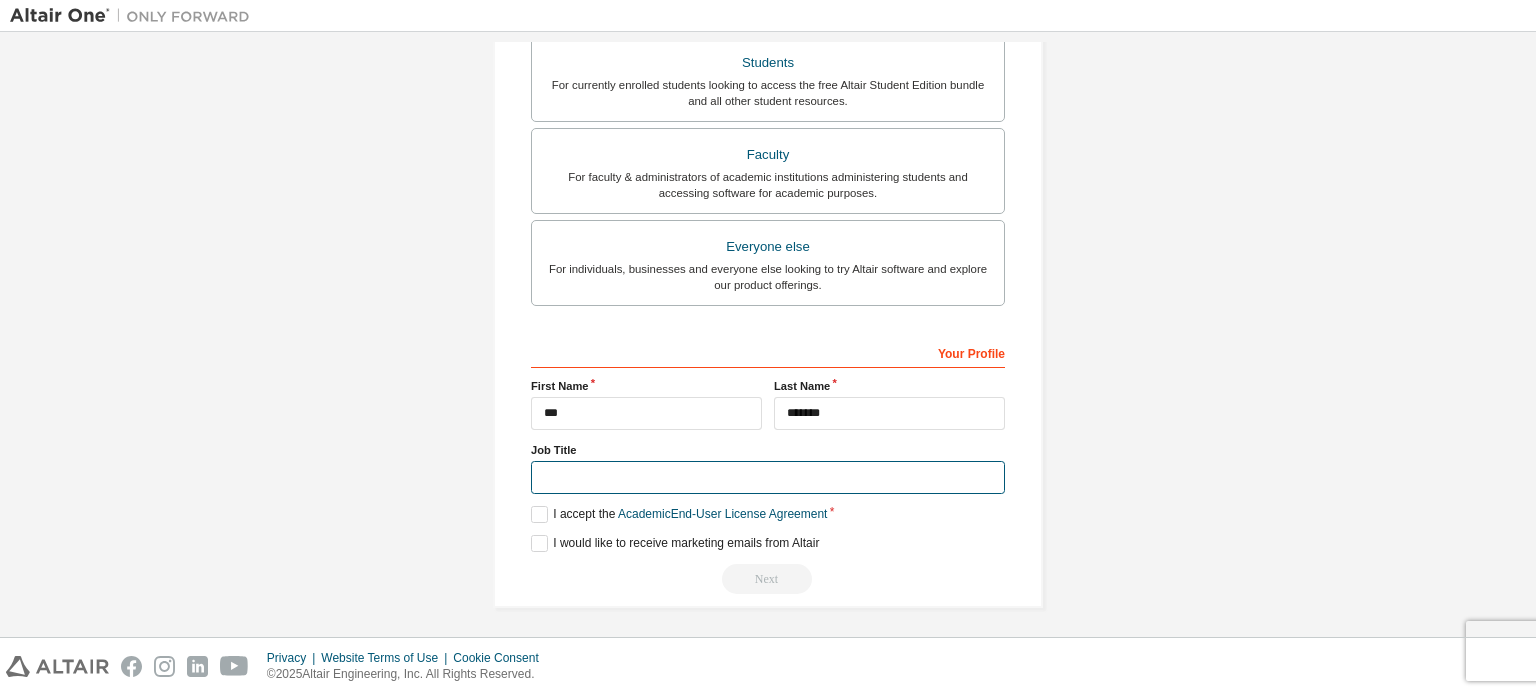 type on "*******" 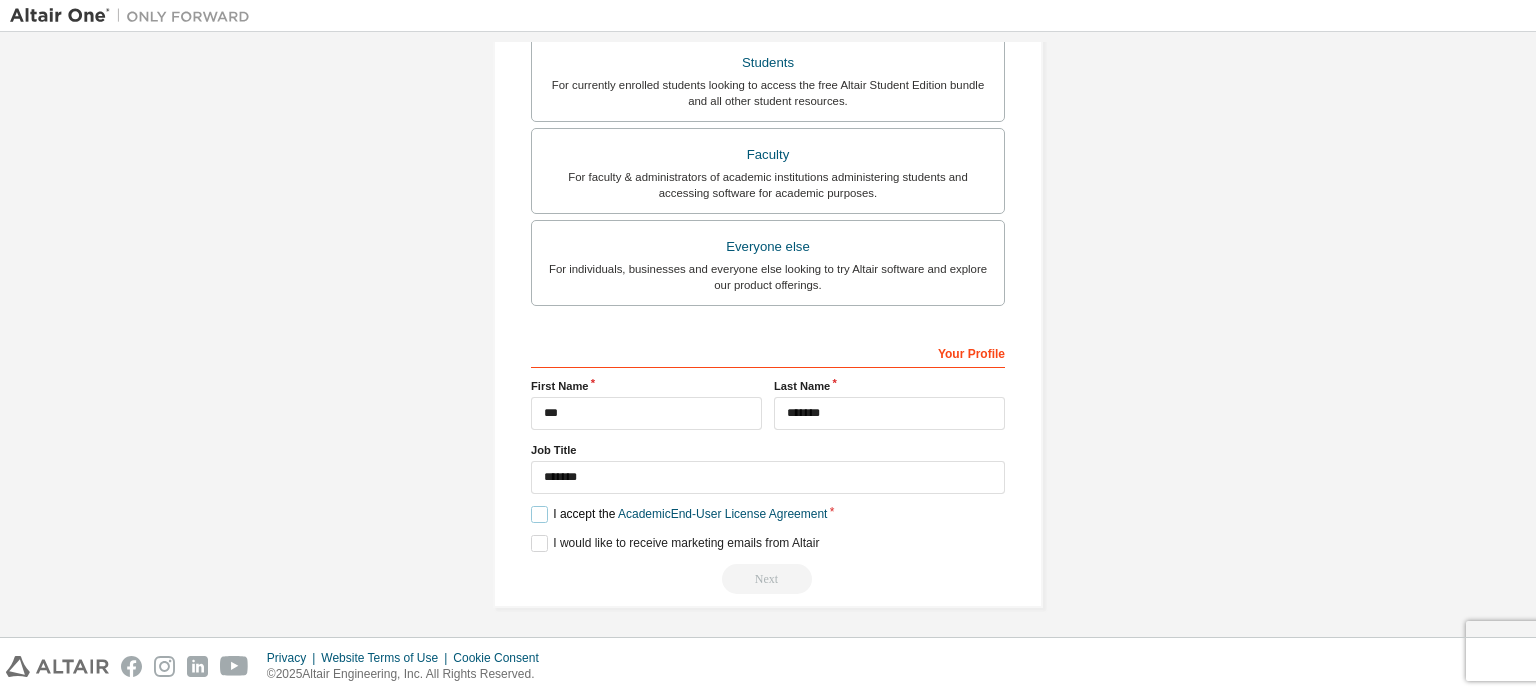 click on "I accept the   Academic   End-User License Agreement" at bounding box center (679, 514) 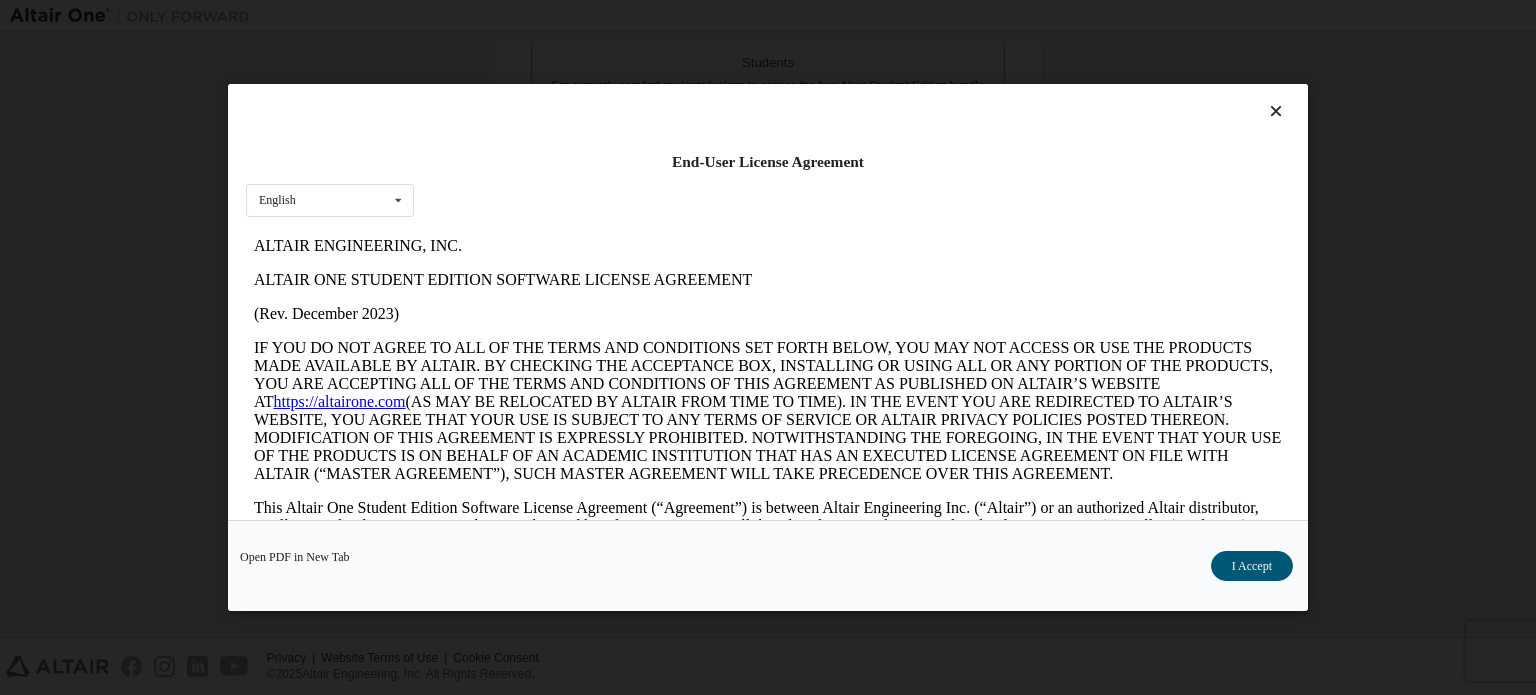 scroll, scrollTop: 0, scrollLeft: 0, axis: both 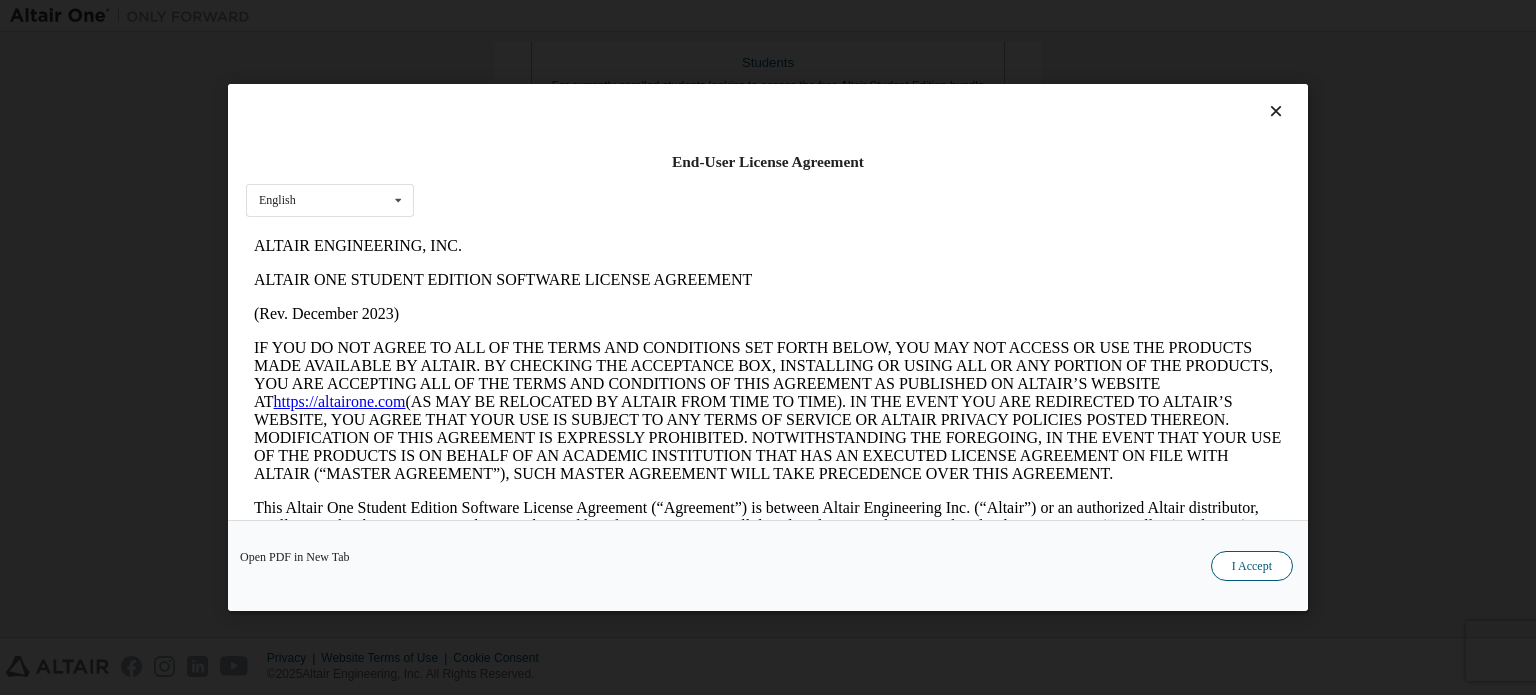 click on "I Accept" at bounding box center (1252, 566) 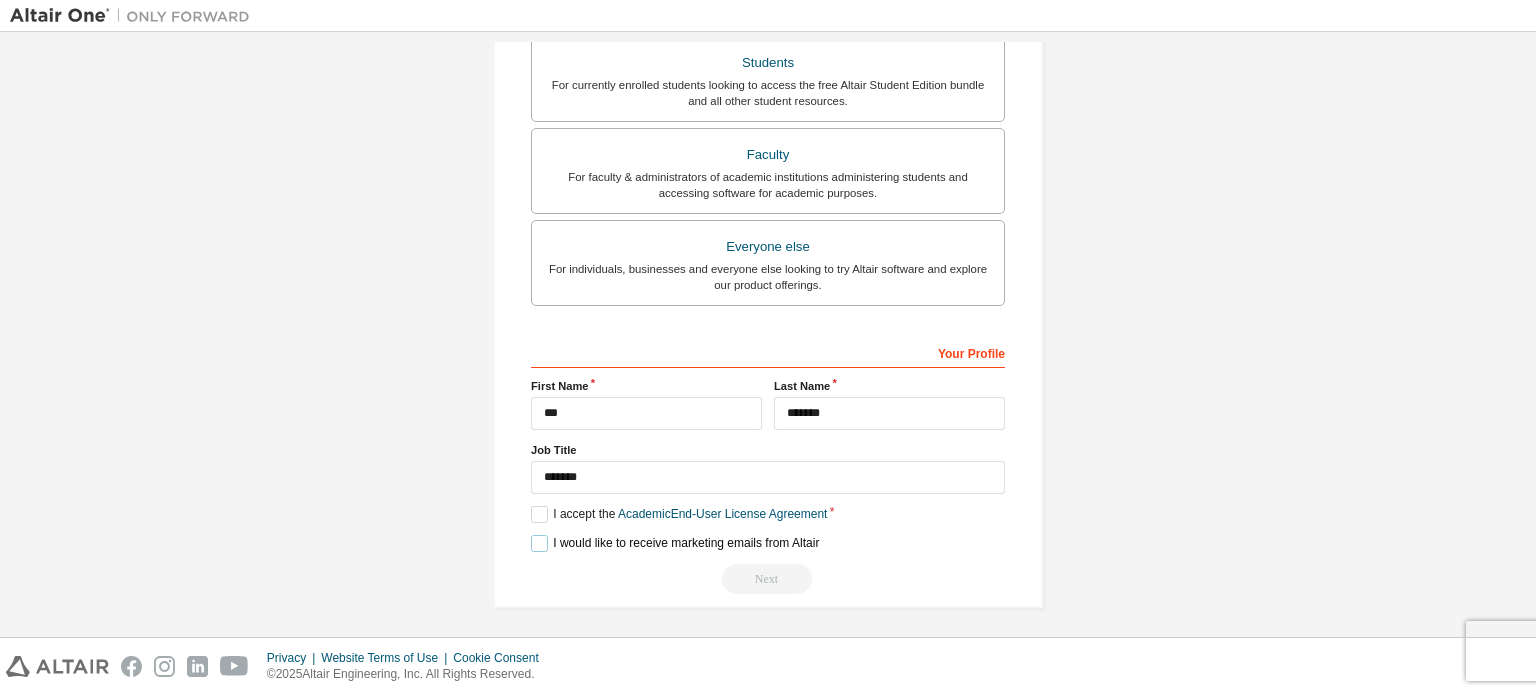 click on "I would like to receive marketing emails from Altair" at bounding box center (675, 543) 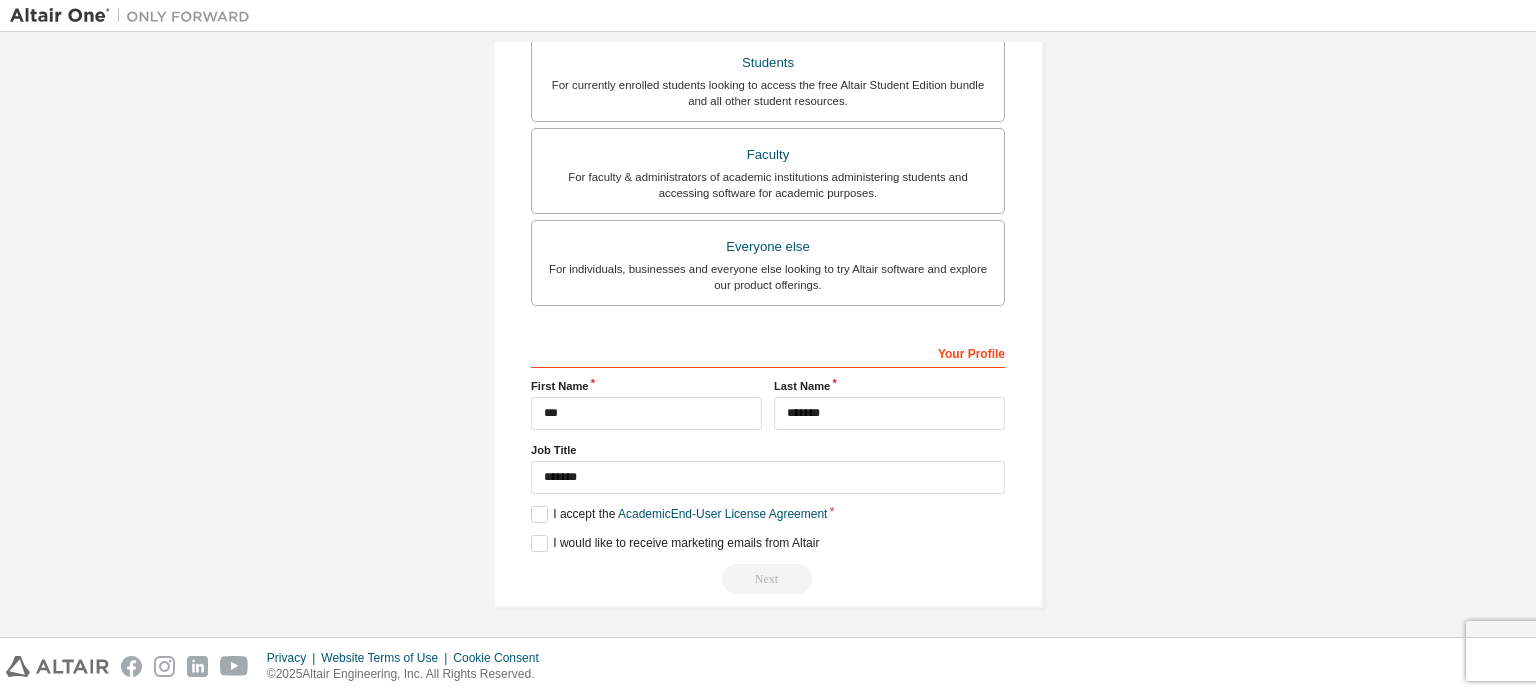 click on "Next" at bounding box center (768, 579) 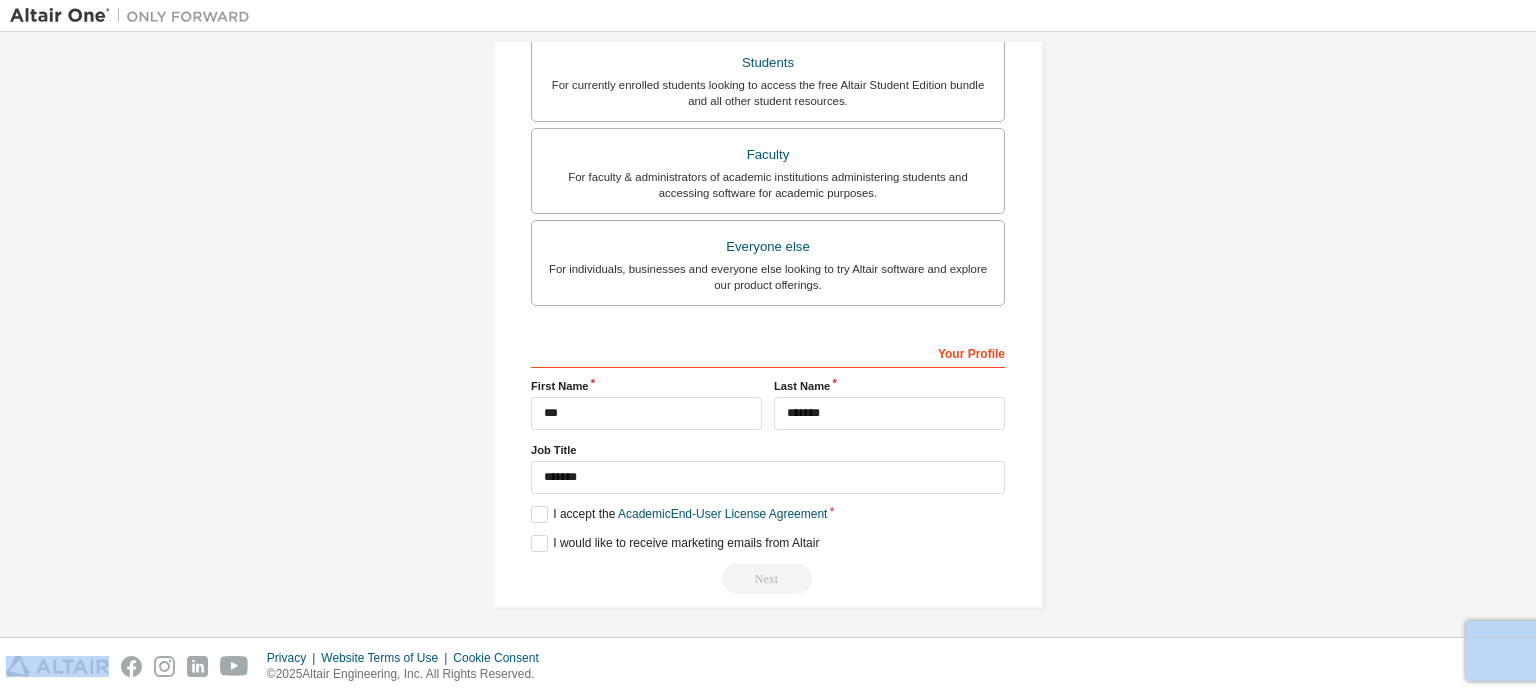 click on "Next" at bounding box center [768, 579] 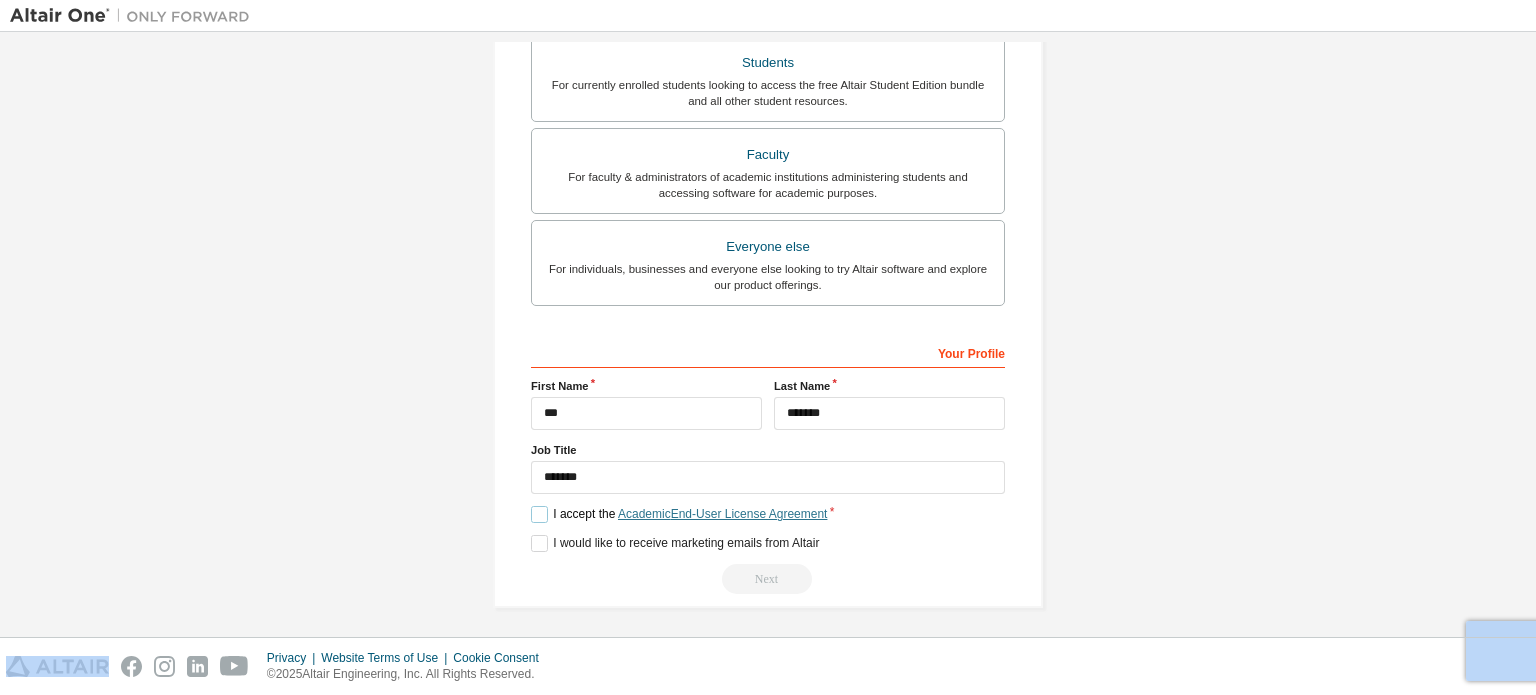 click on "Academic   End-User License Agreement" at bounding box center (722, 514) 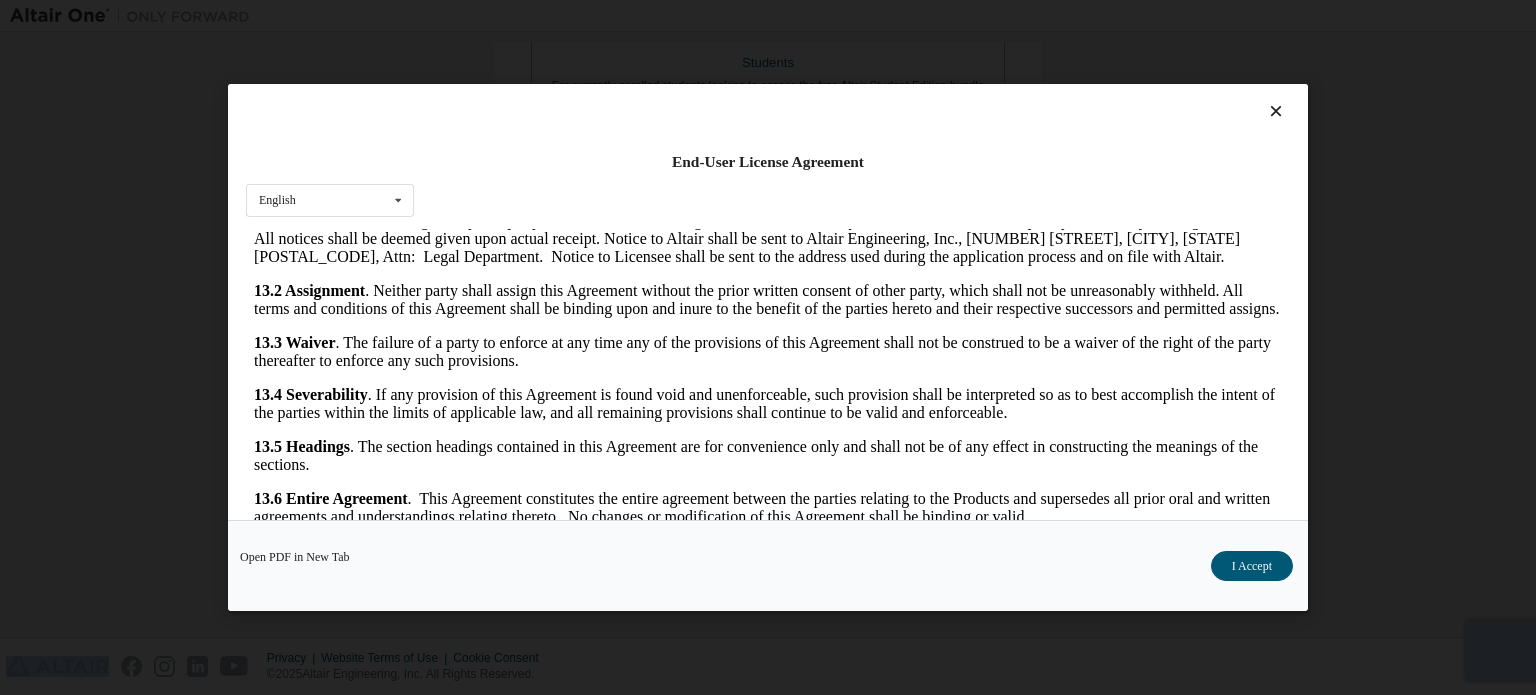 scroll, scrollTop: 4537, scrollLeft: 0, axis: vertical 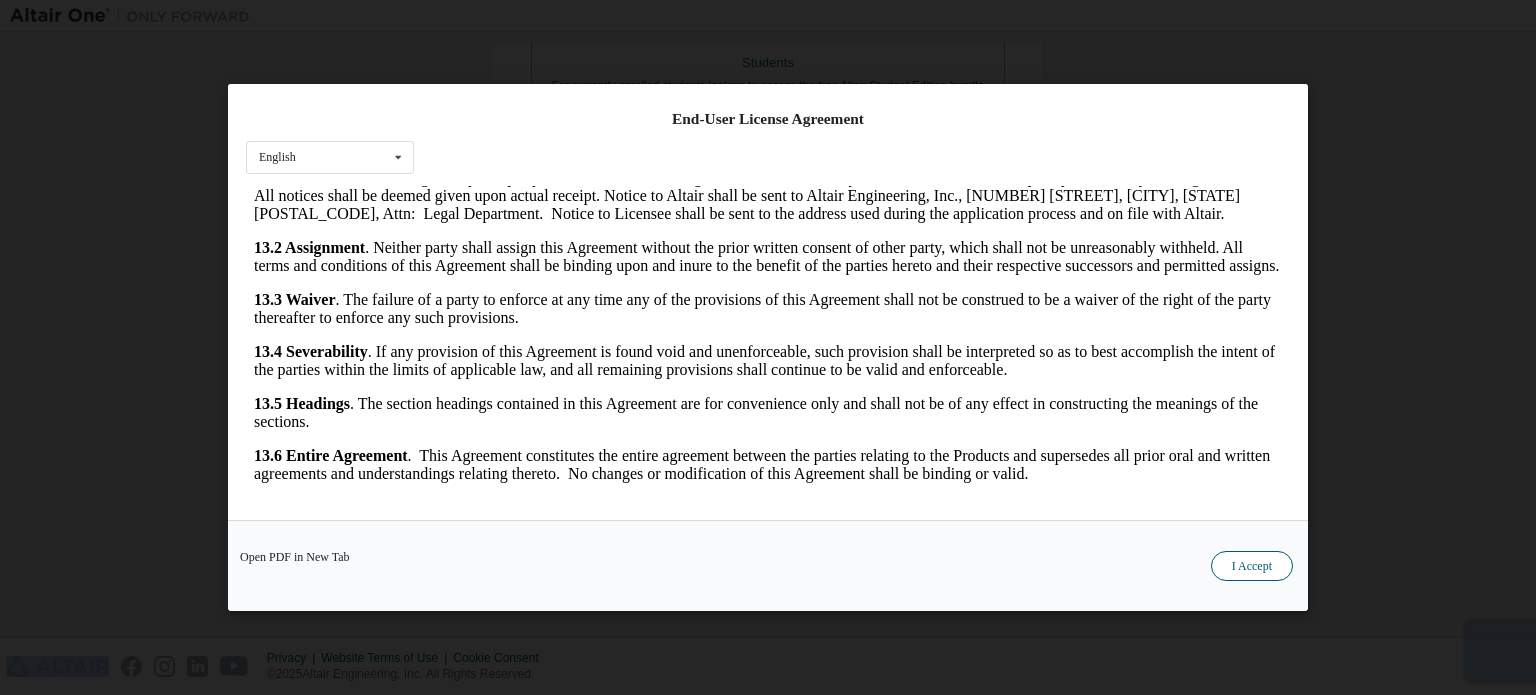 click on "I Accept" at bounding box center [1252, 566] 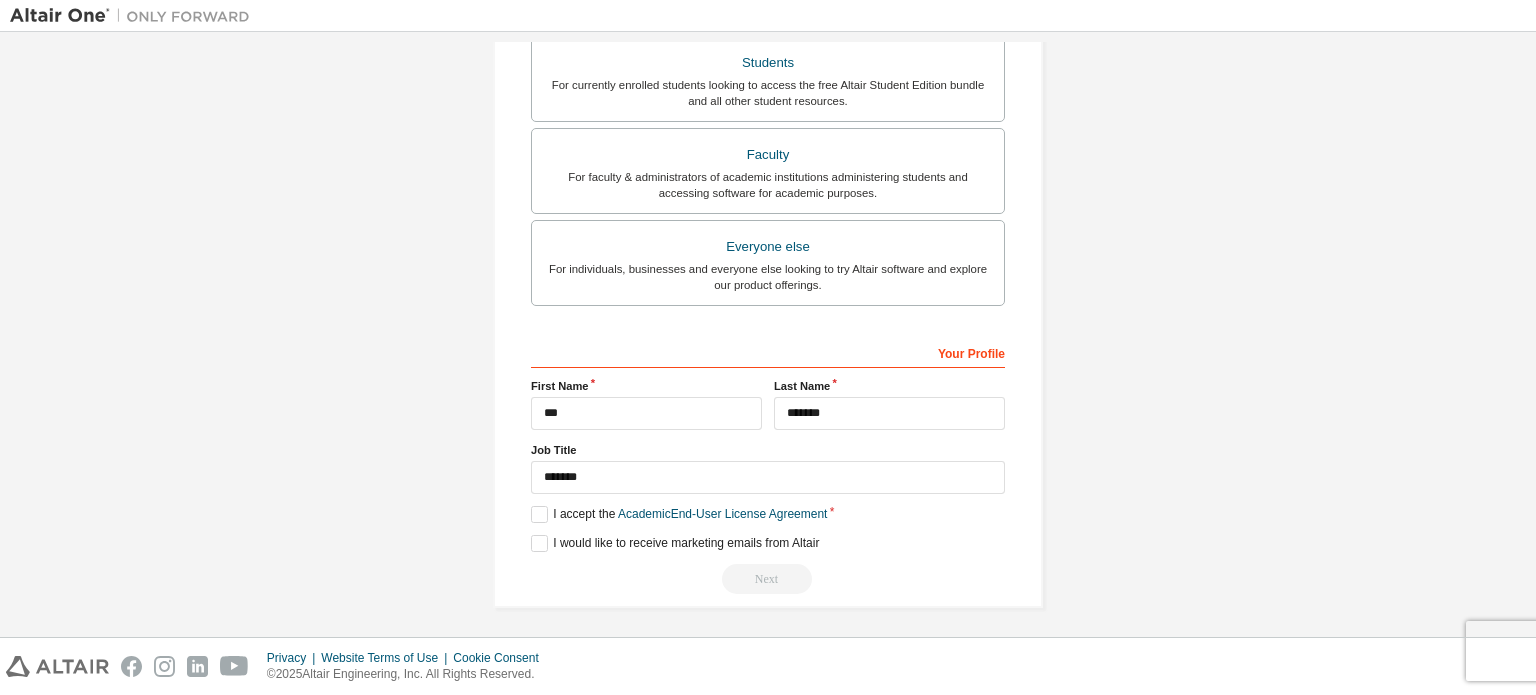 click on "**********" at bounding box center [768, 465] 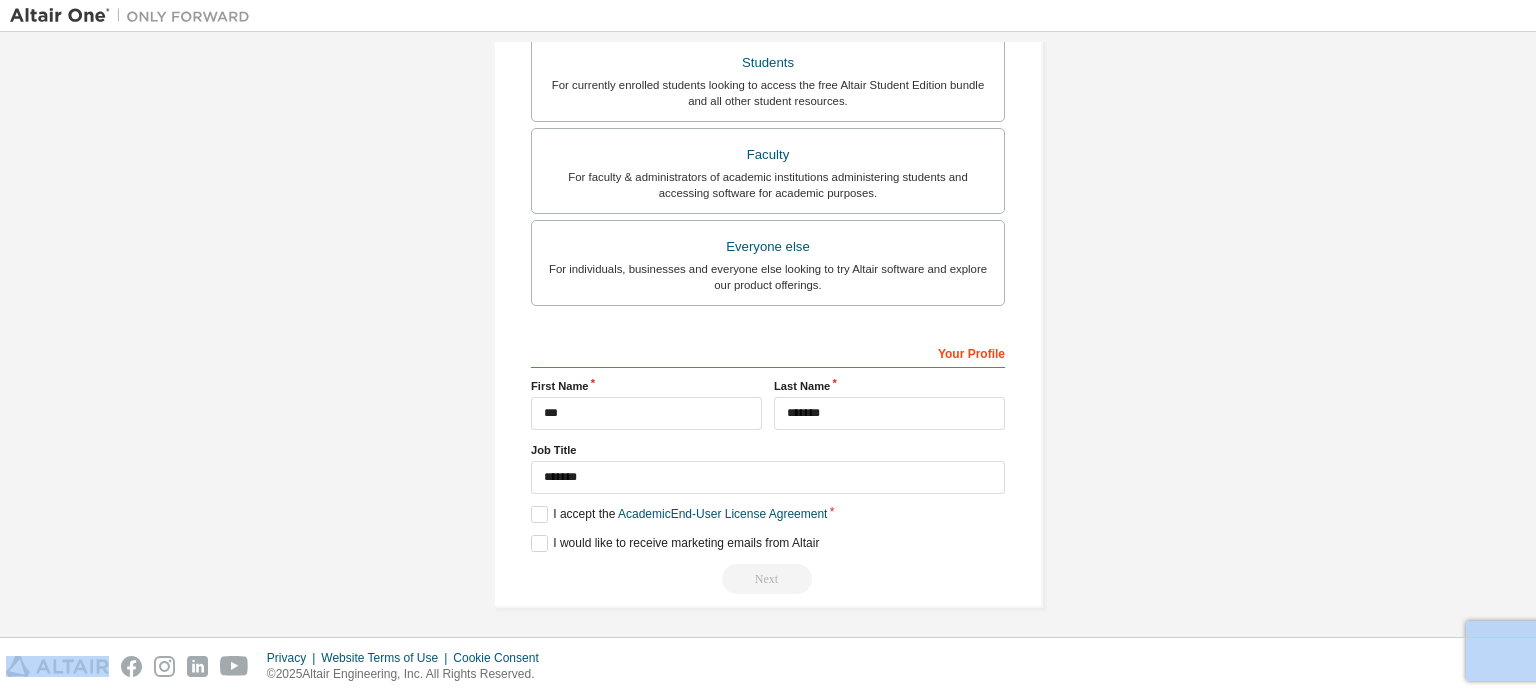 click on "Next" at bounding box center (768, 579) 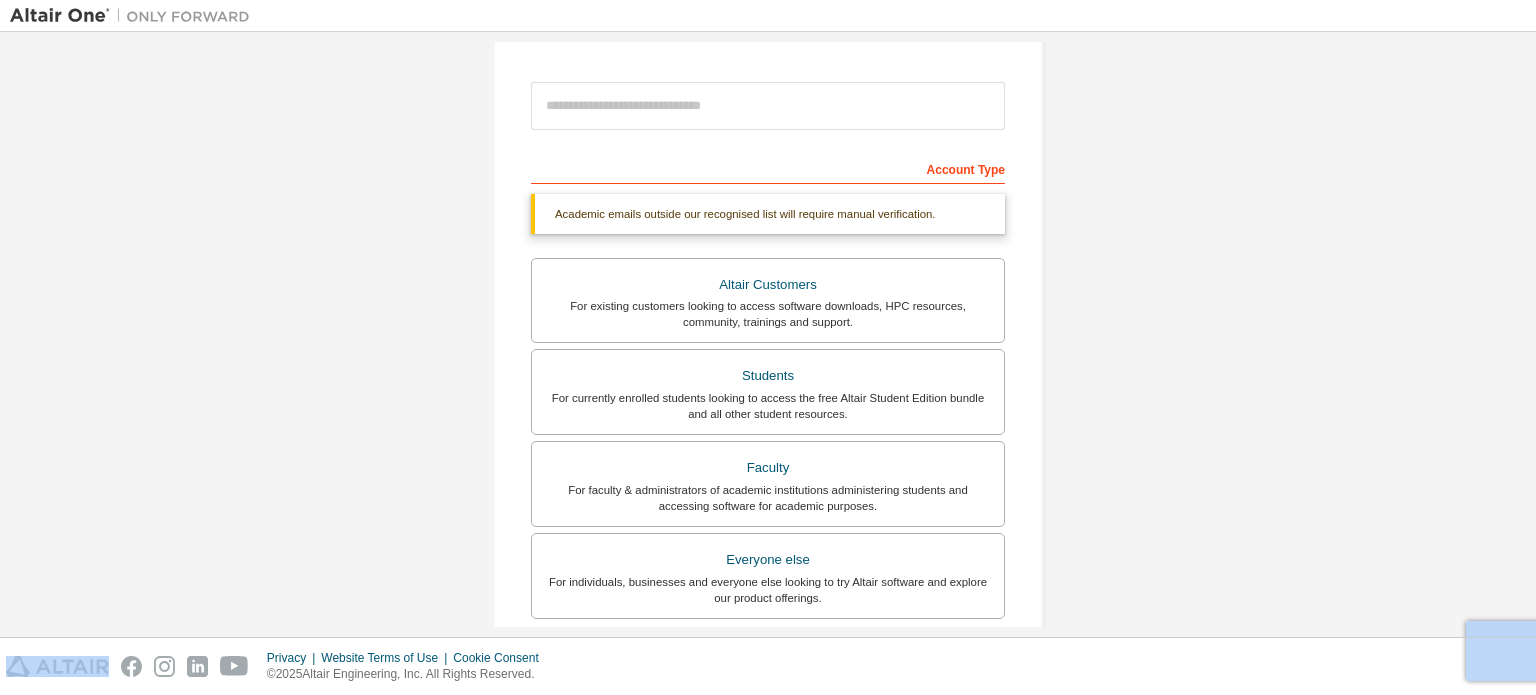 scroll, scrollTop: 400, scrollLeft: 0, axis: vertical 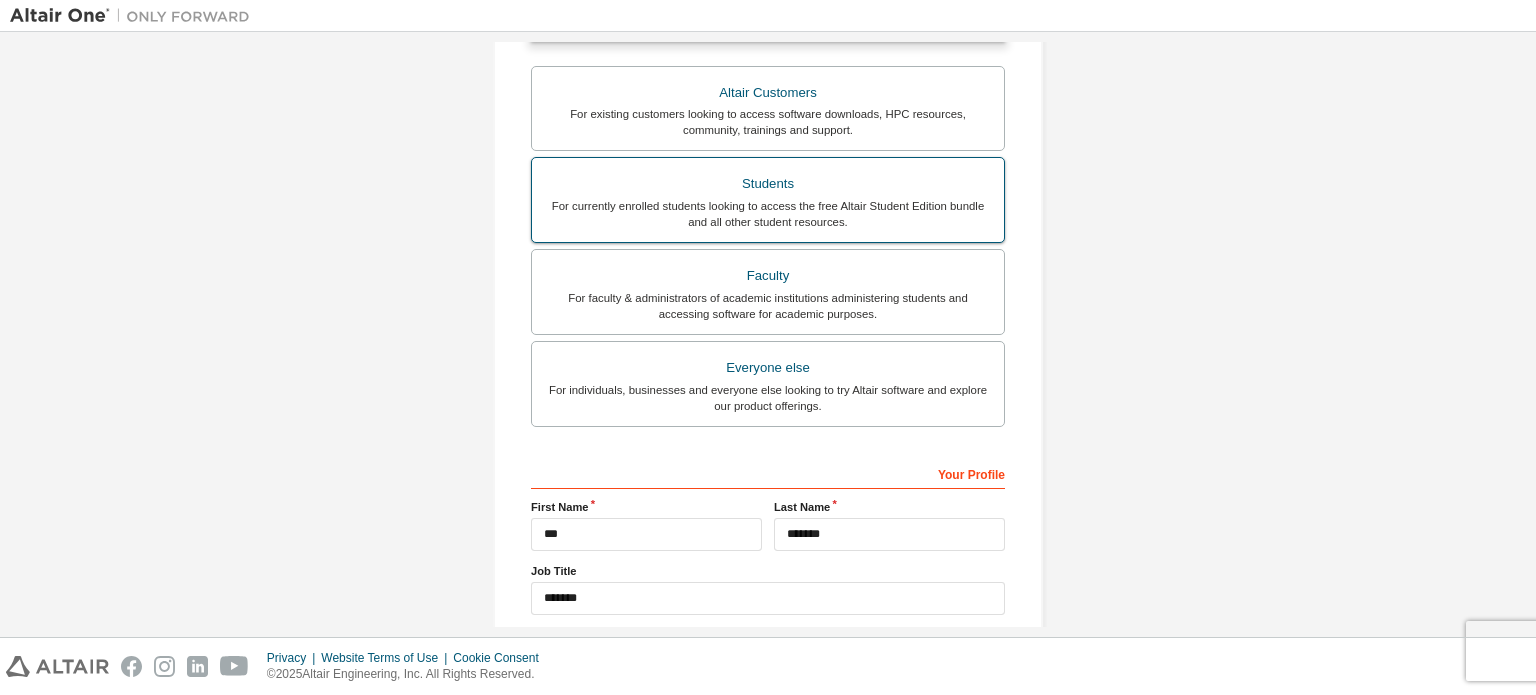 click on "Students For currently enrolled students looking to access the free Altair Student Edition bundle and all other student resources." at bounding box center [768, 200] 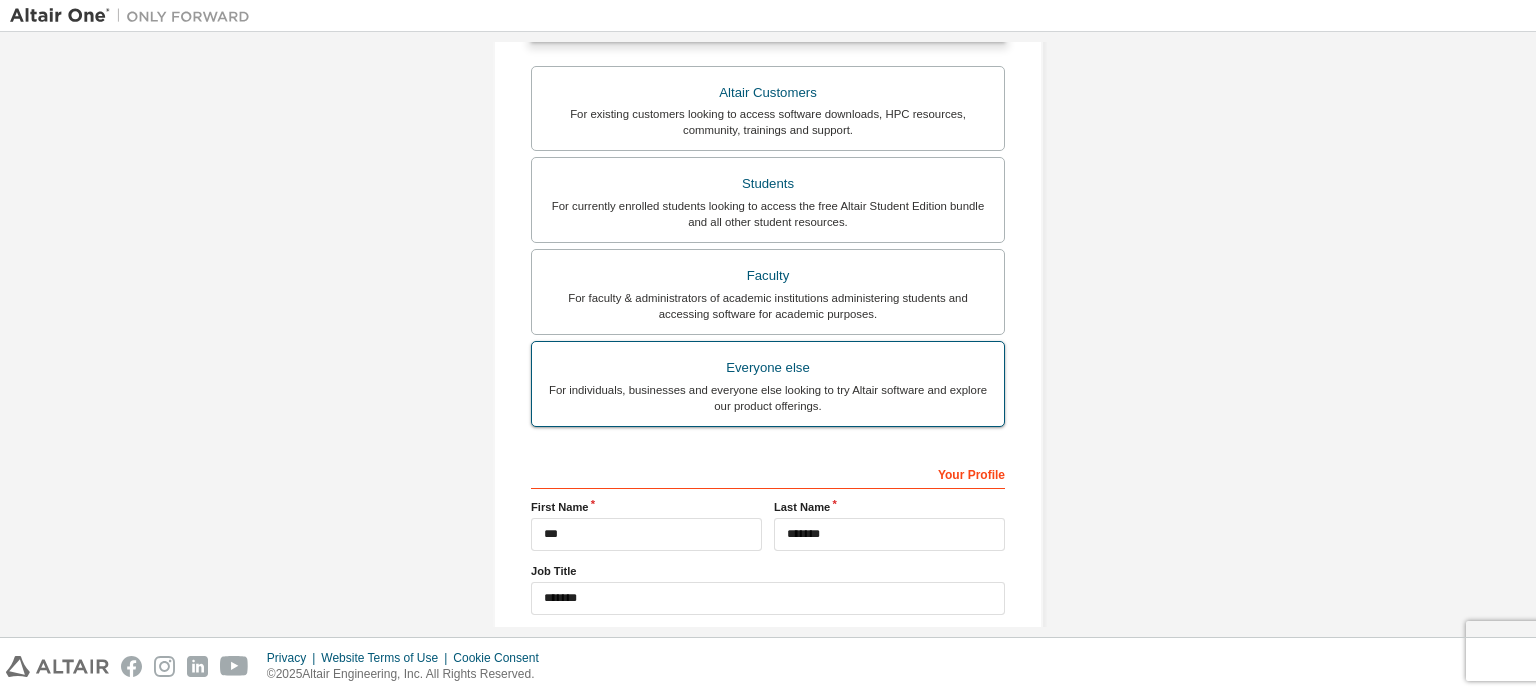 scroll, scrollTop: 521, scrollLeft: 0, axis: vertical 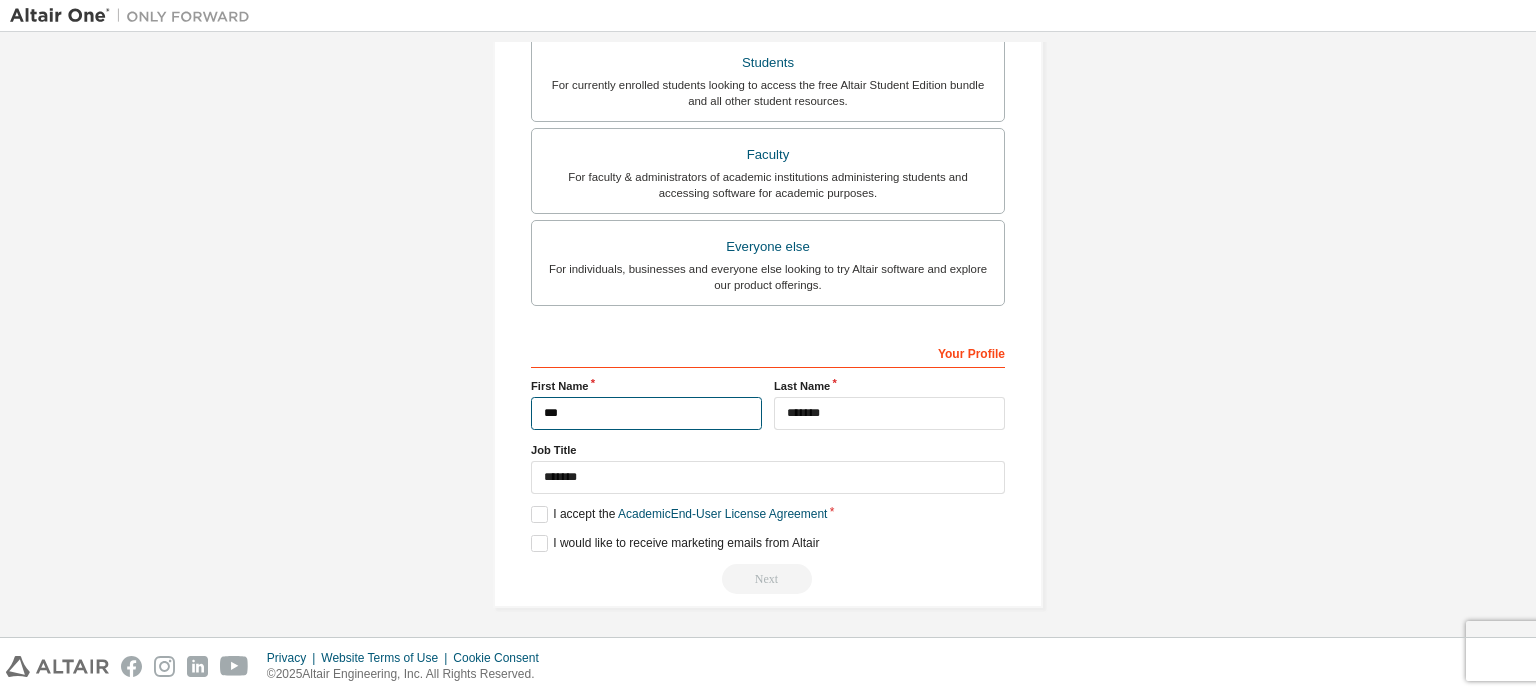click on "***" at bounding box center (646, 413) 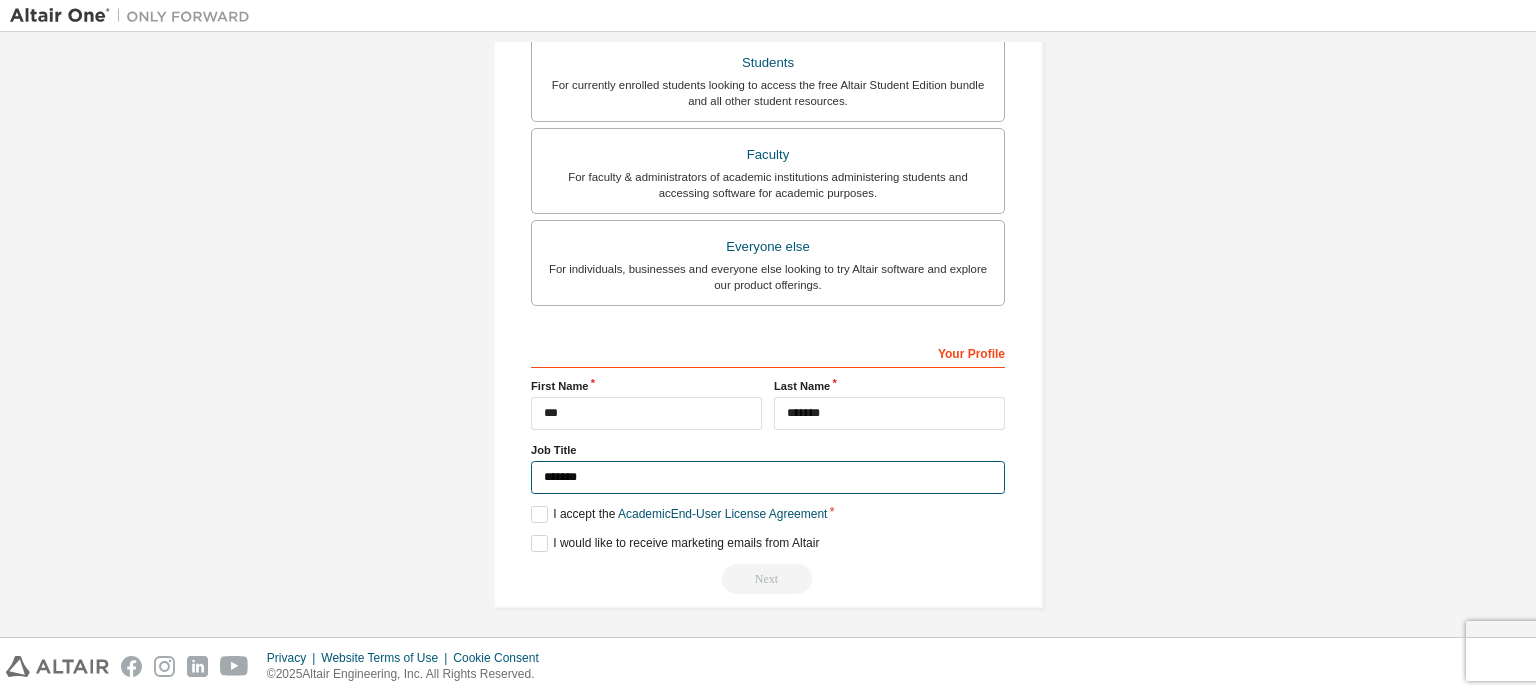 click on "*******" at bounding box center (768, 477) 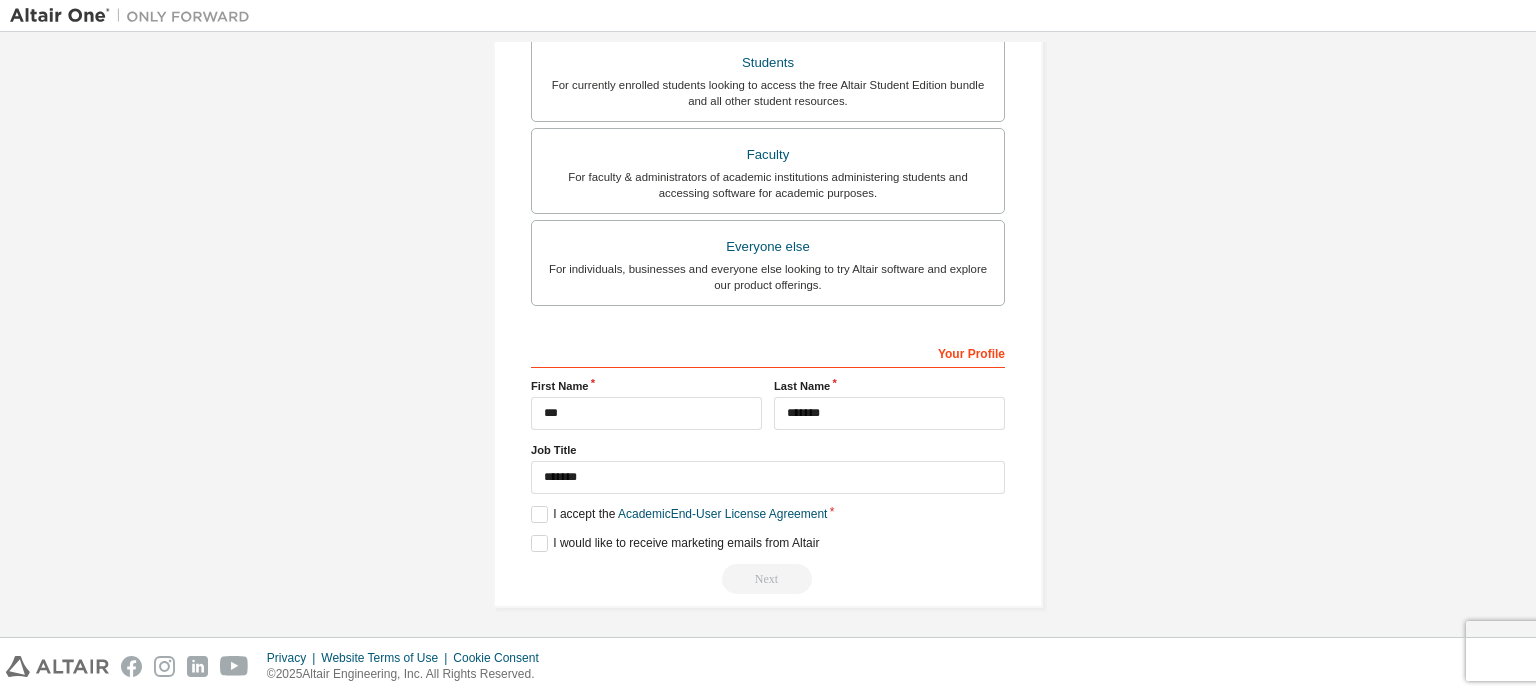 click on "Next" at bounding box center (768, 579) 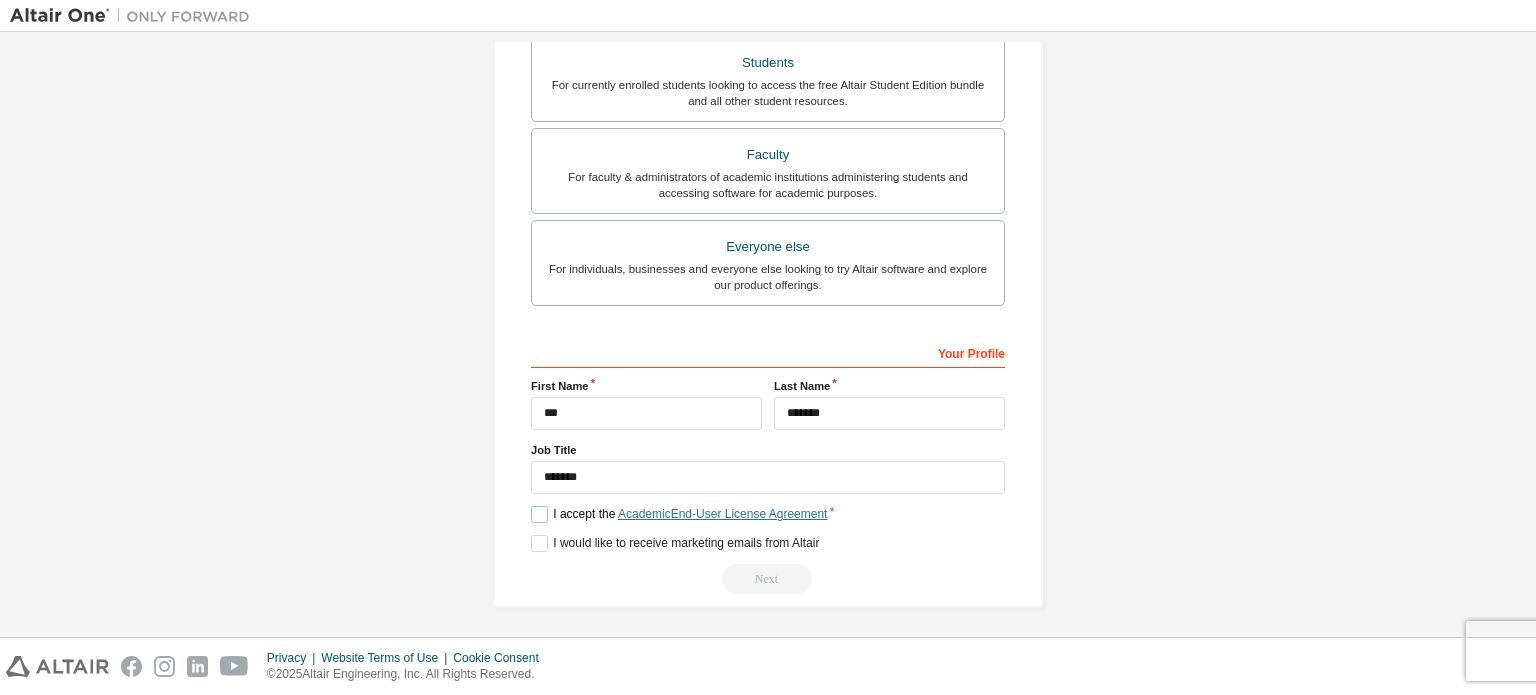 click on "Academic   End-User License Agreement" at bounding box center (722, 514) 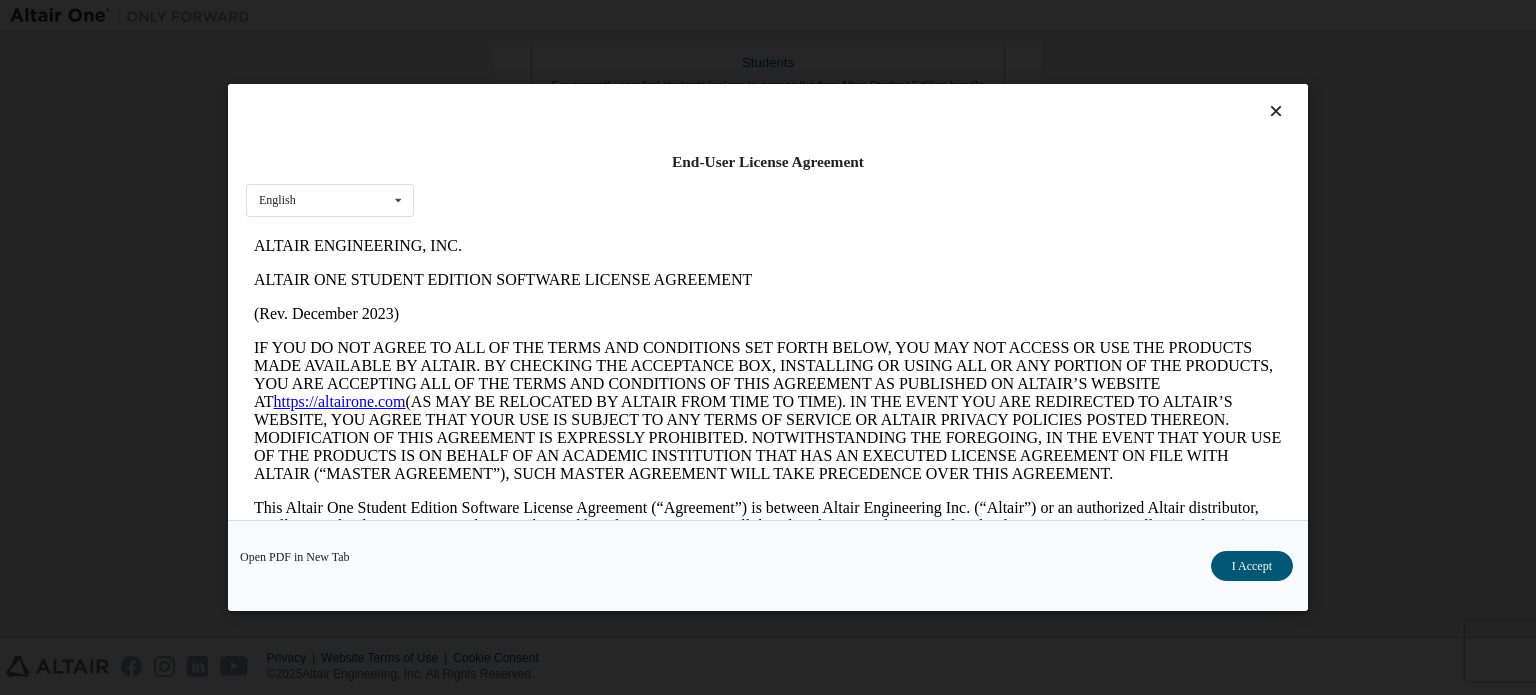scroll, scrollTop: 0, scrollLeft: 0, axis: both 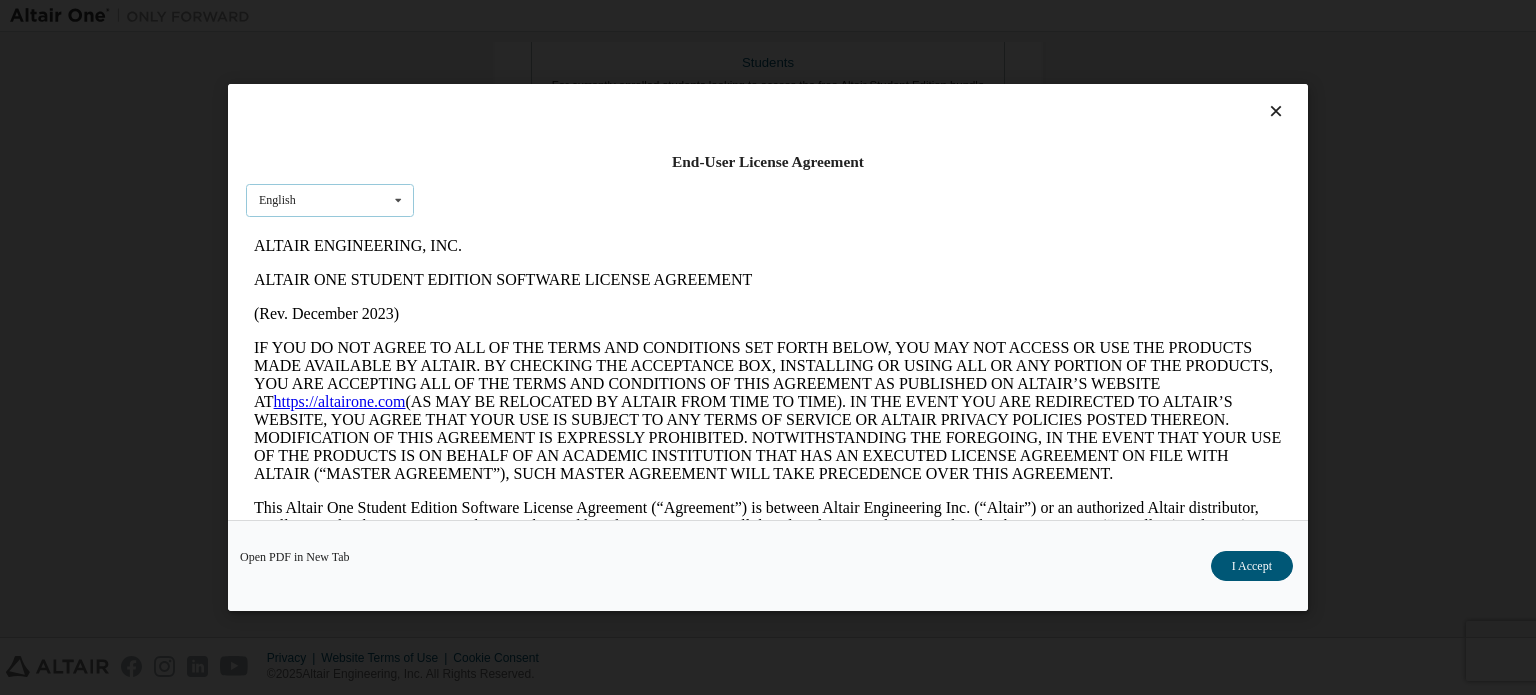 click on "English English" at bounding box center (330, 200) 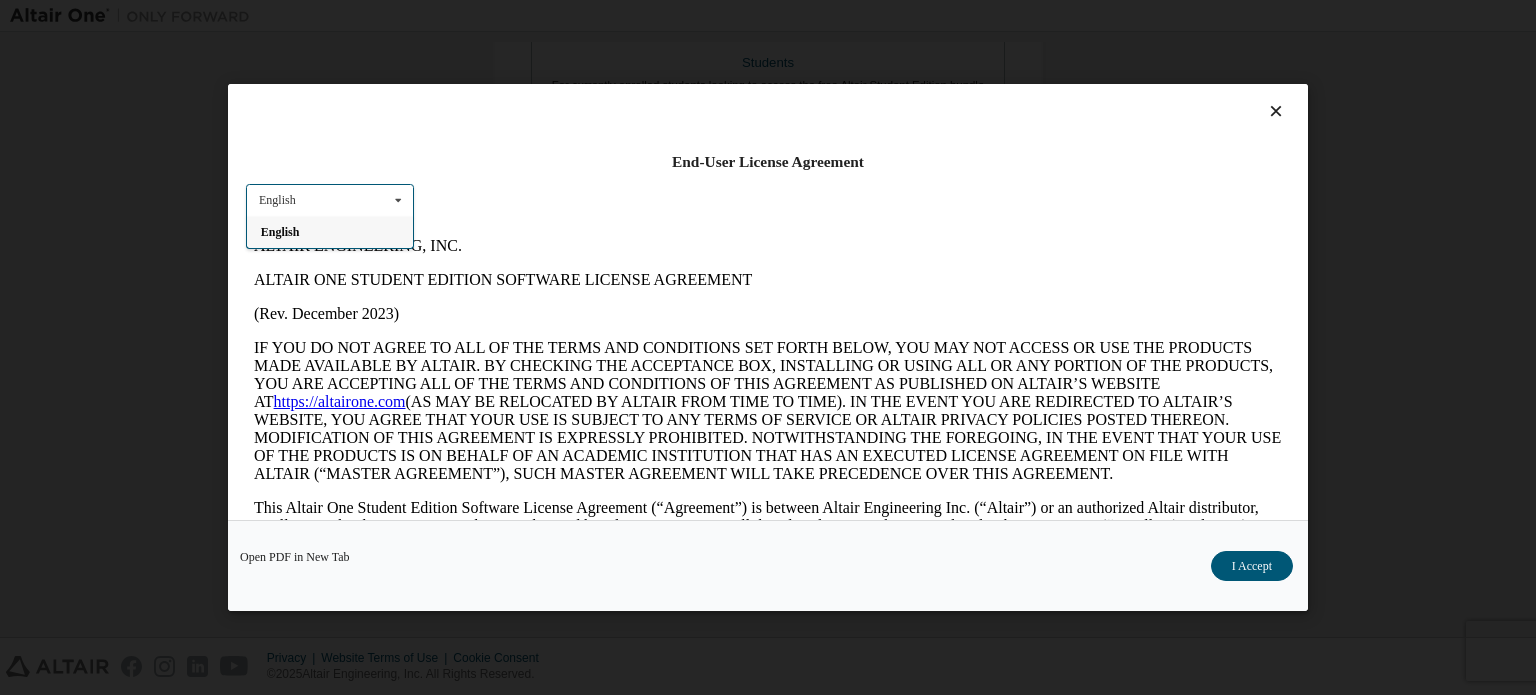 click on "English" at bounding box center (330, 232) 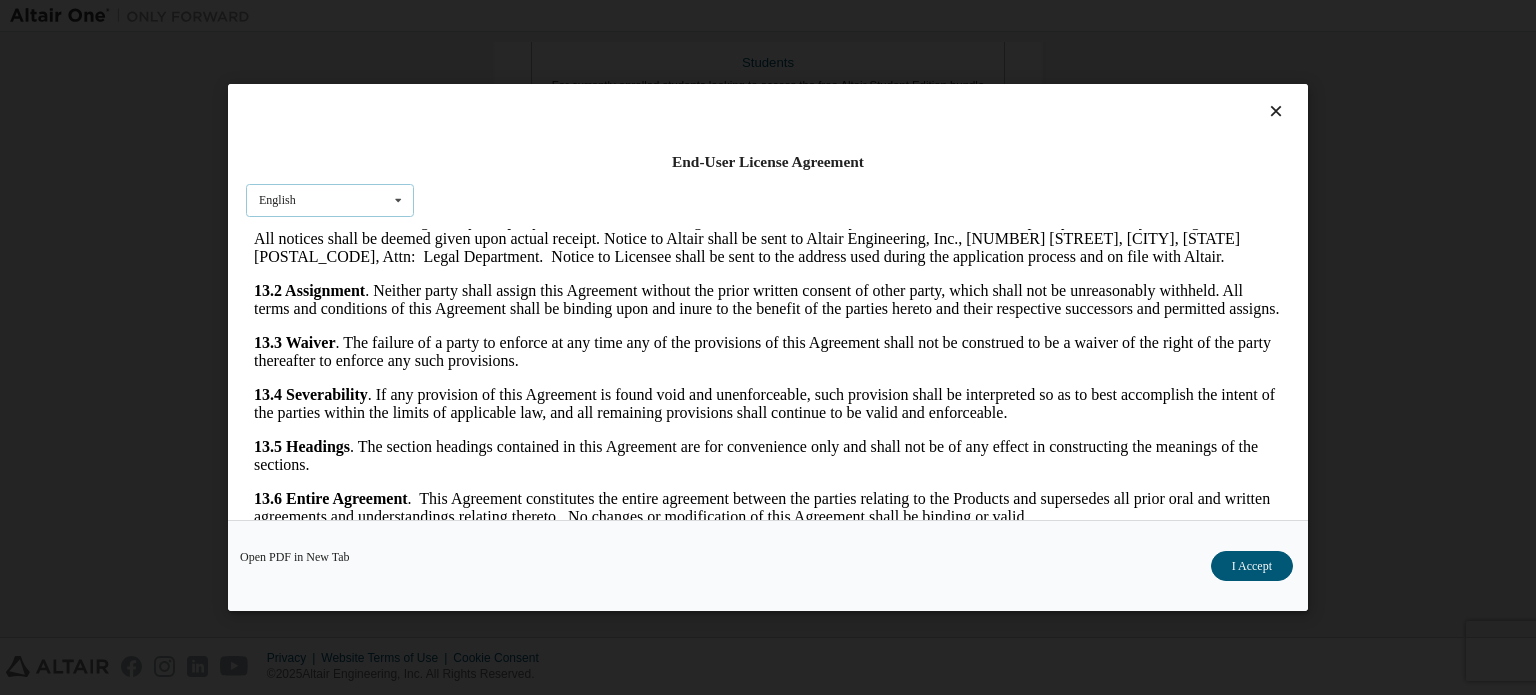 scroll, scrollTop: 4537, scrollLeft: 0, axis: vertical 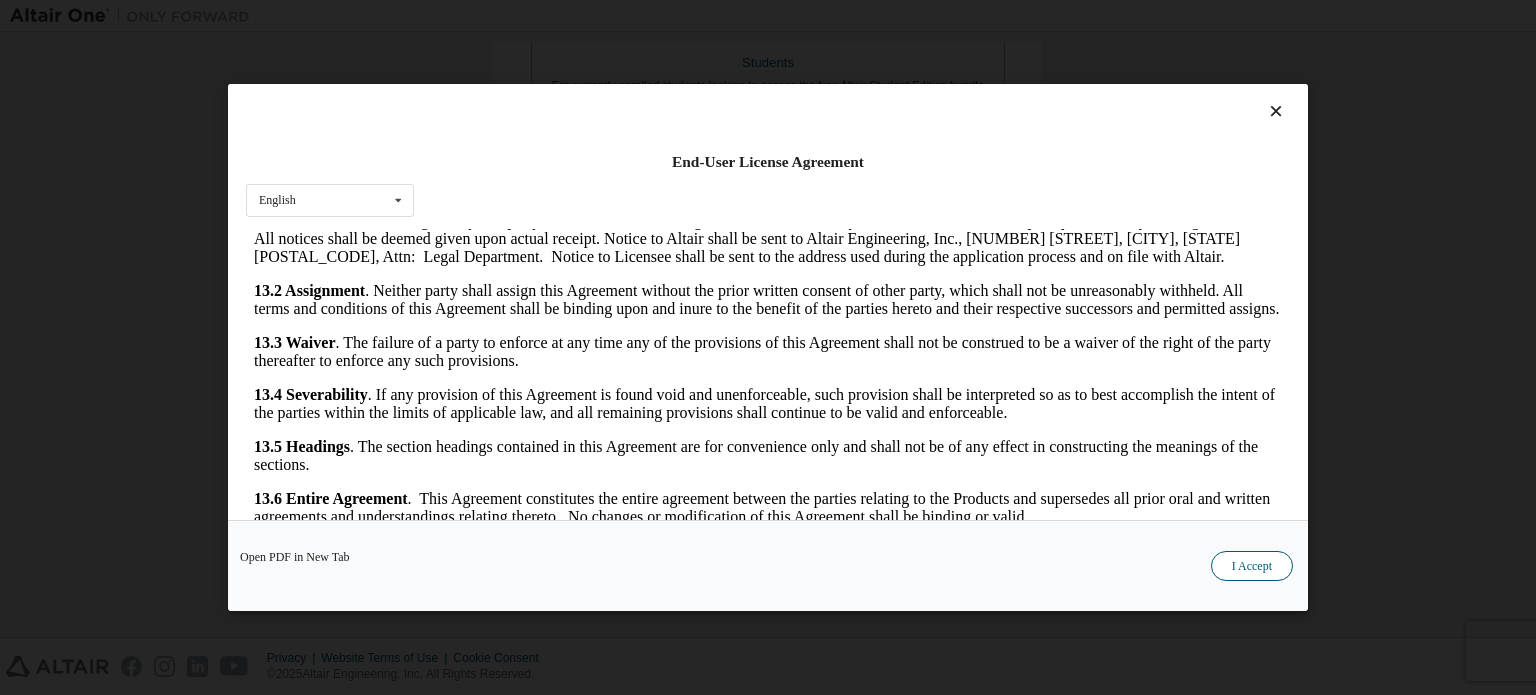 click on "I Accept" at bounding box center (1252, 566) 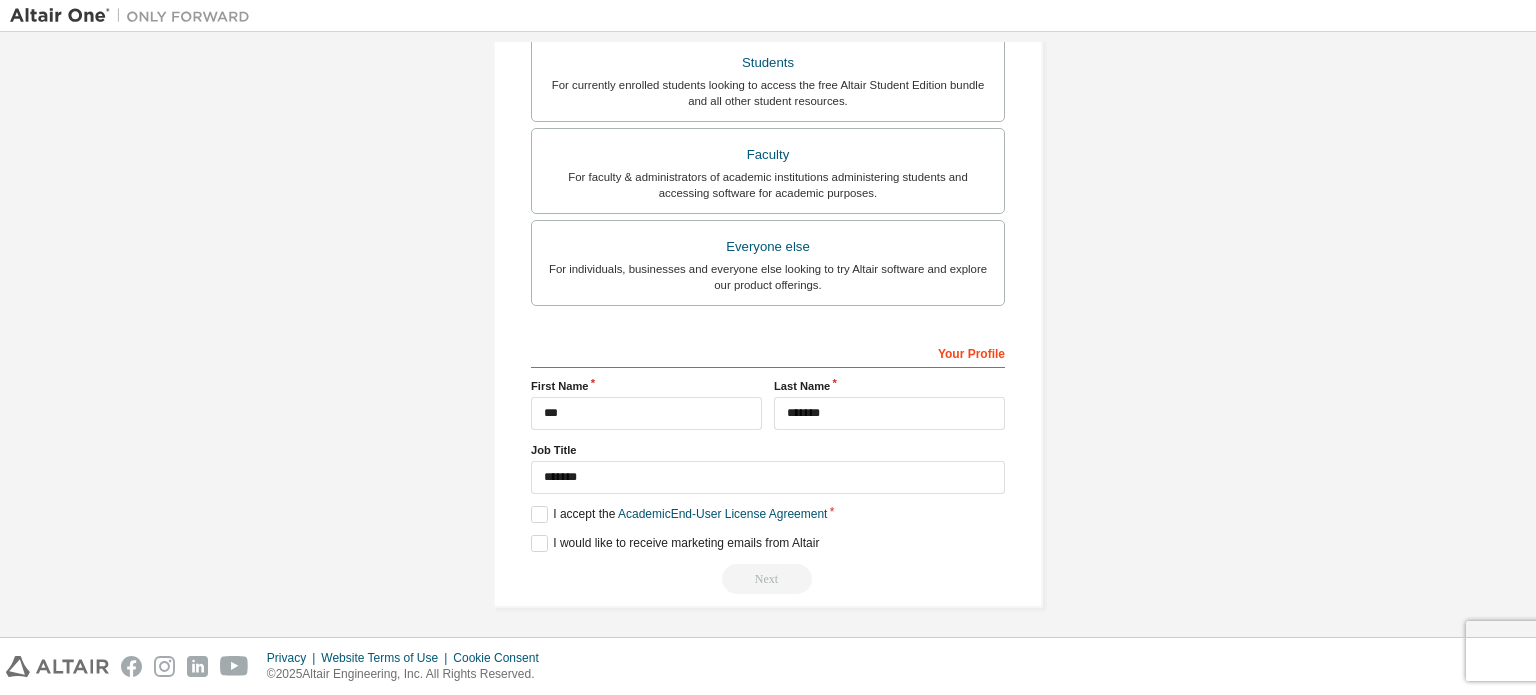drag, startPoint x: 738, startPoint y: 557, endPoint x: 757, endPoint y: 570, distance: 23.021729 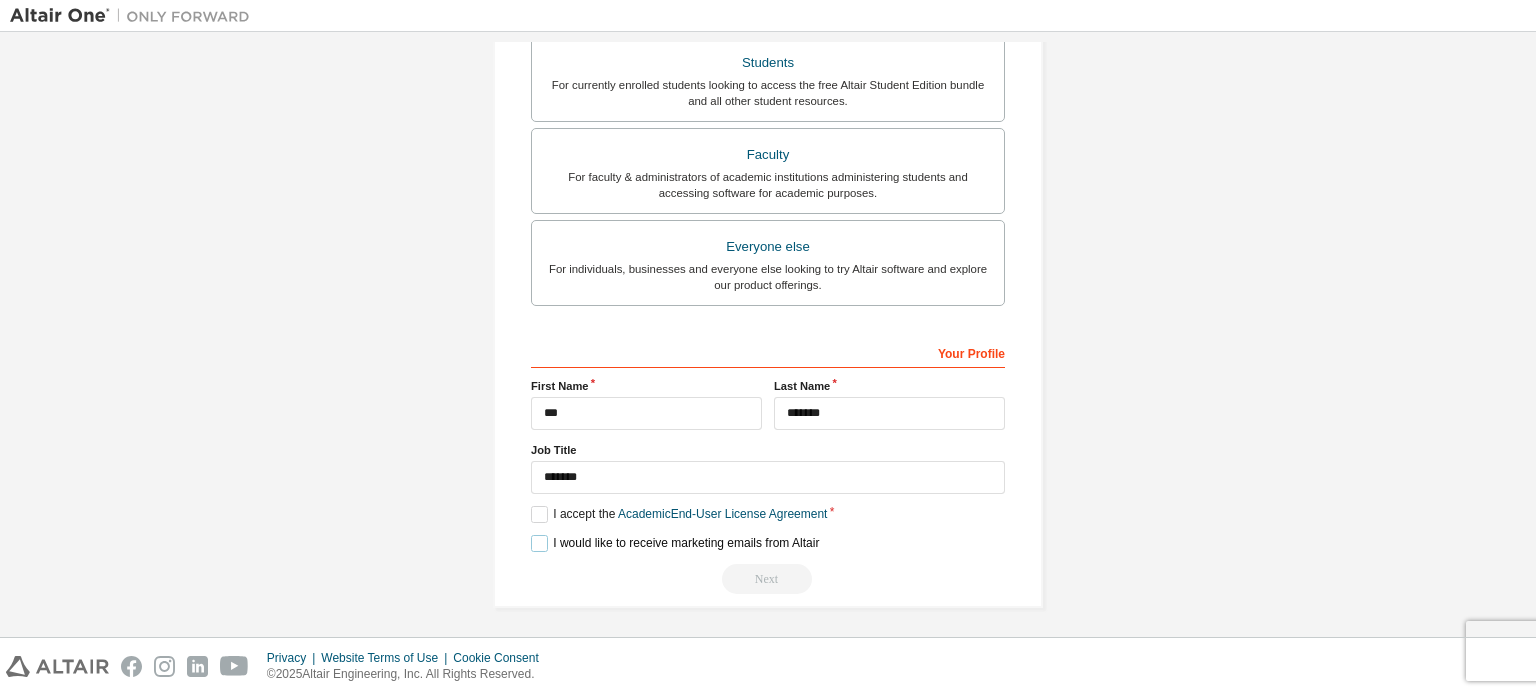 click on "I would like to receive marketing emails from Altair" at bounding box center (675, 543) 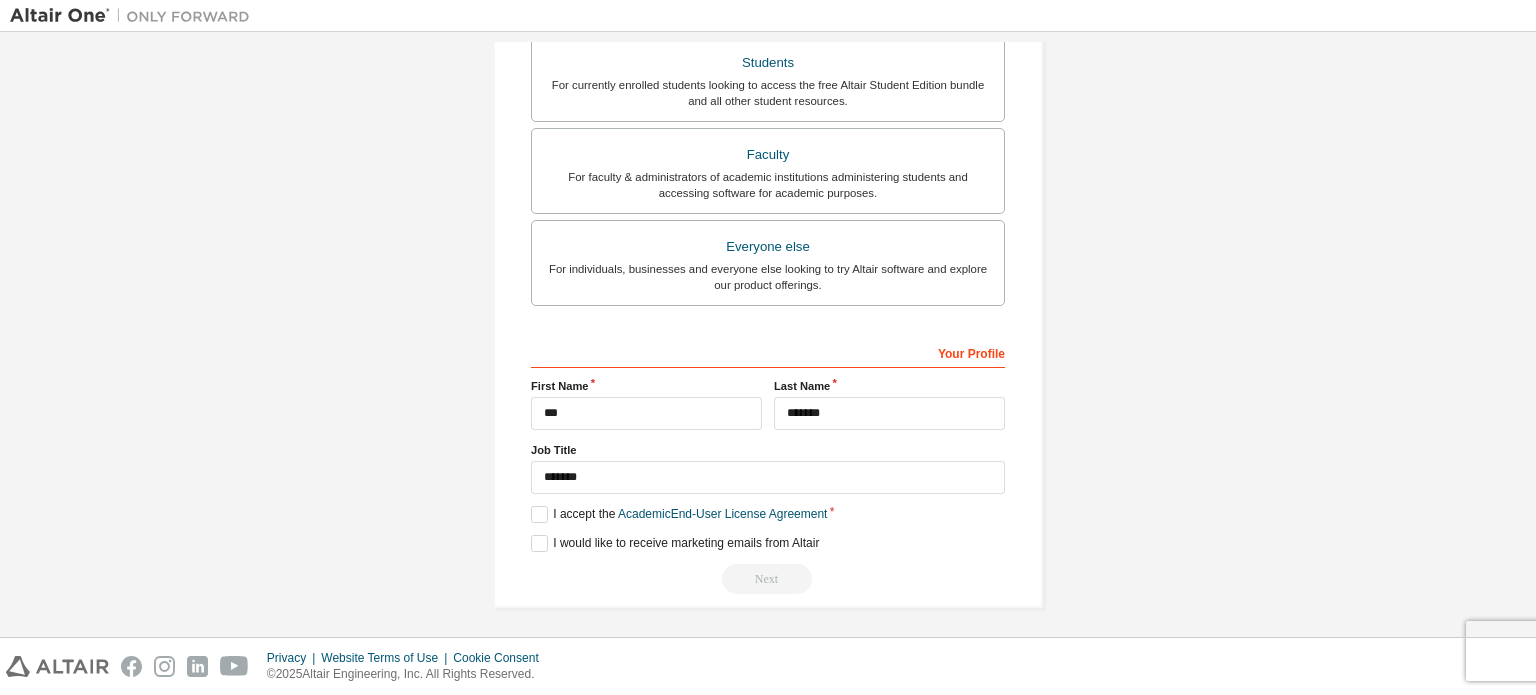 click on "Next" at bounding box center [768, 579] 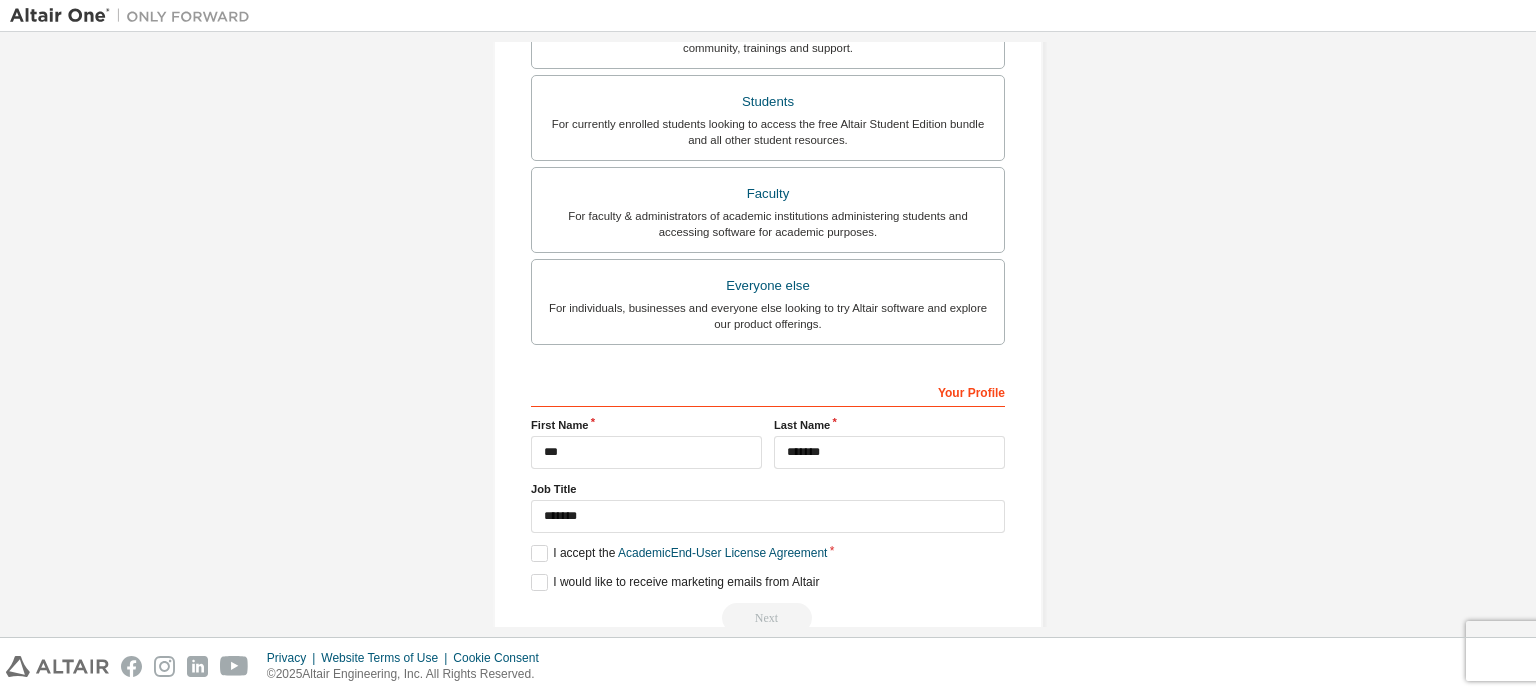 scroll, scrollTop: 121, scrollLeft: 0, axis: vertical 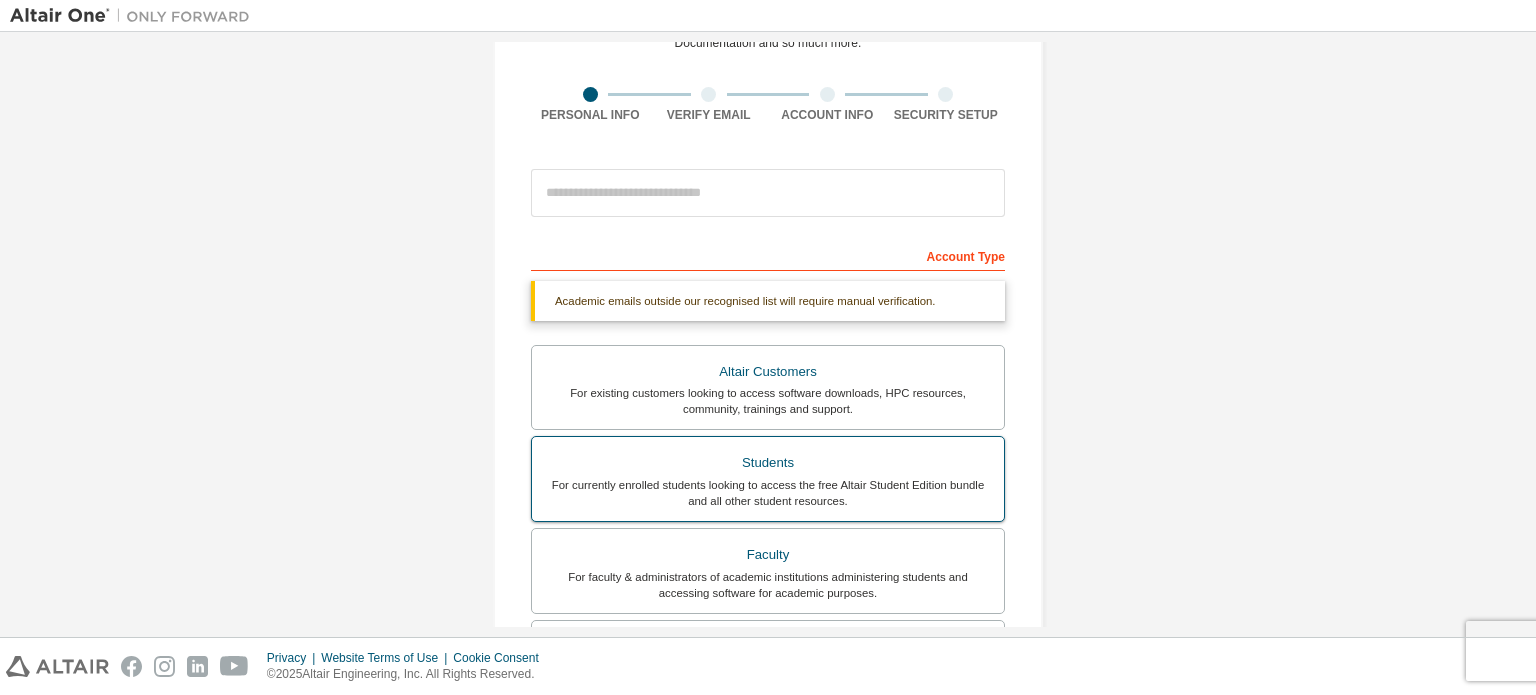 click on "For currently enrolled students looking to access the free Altair Student Edition bundle and all other student resources." at bounding box center (768, 493) 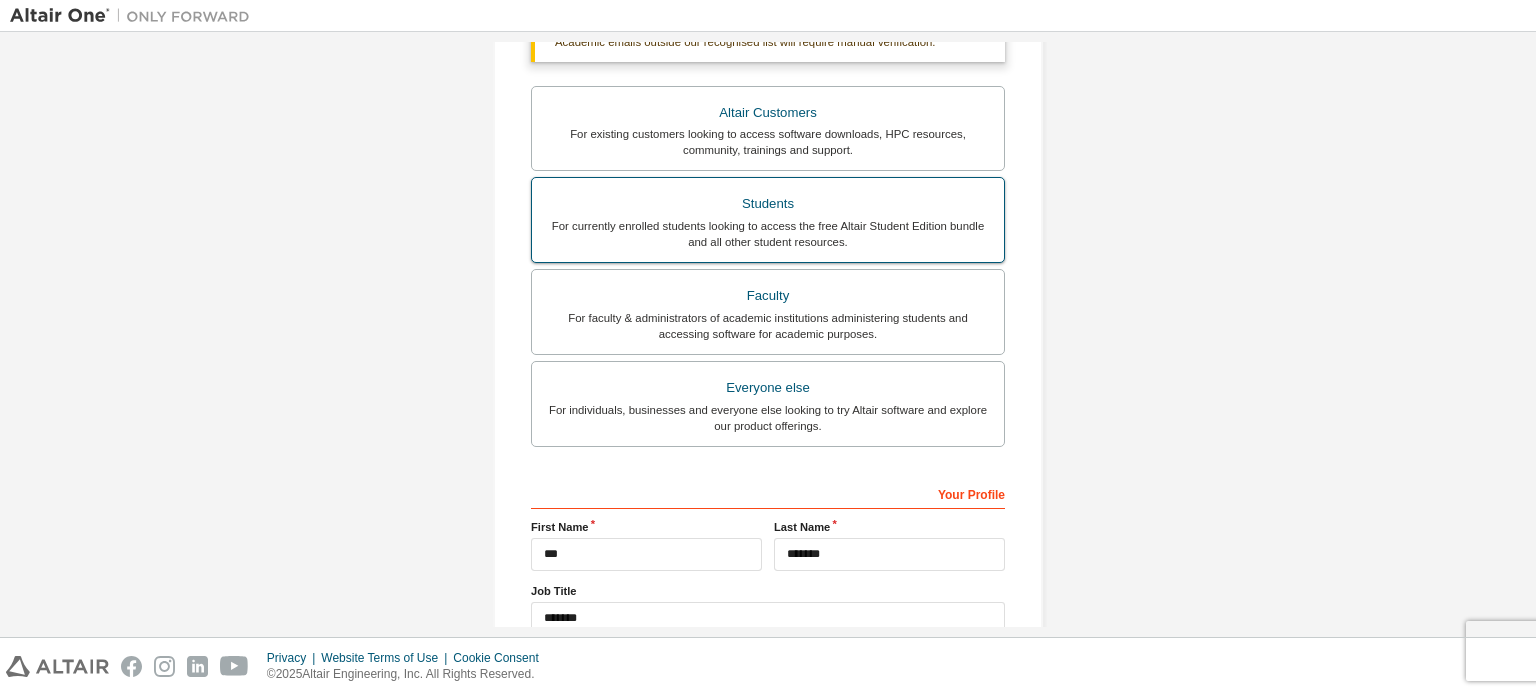 scroll, scrollTop: 521, scrollLeft: 0, axis: vertical 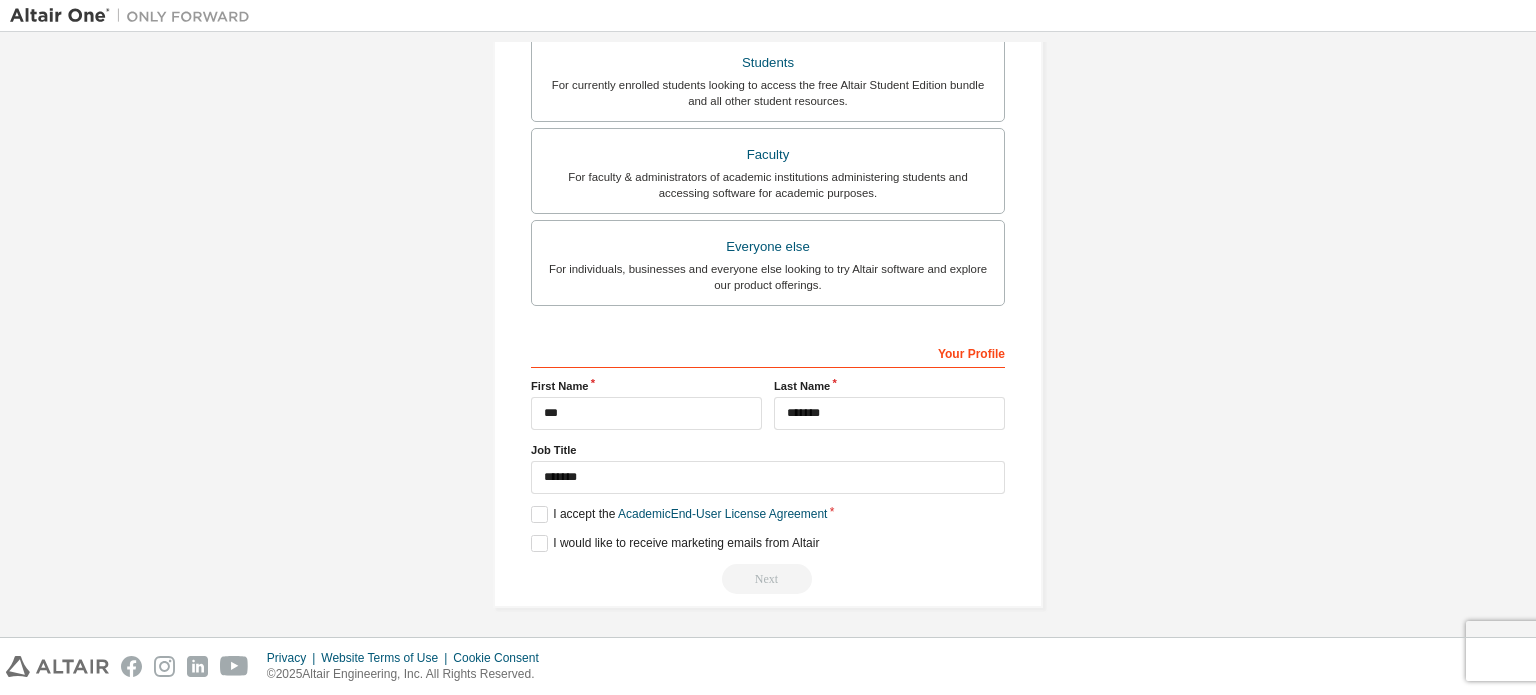 click on "Next" at bounding box center (768, 579) 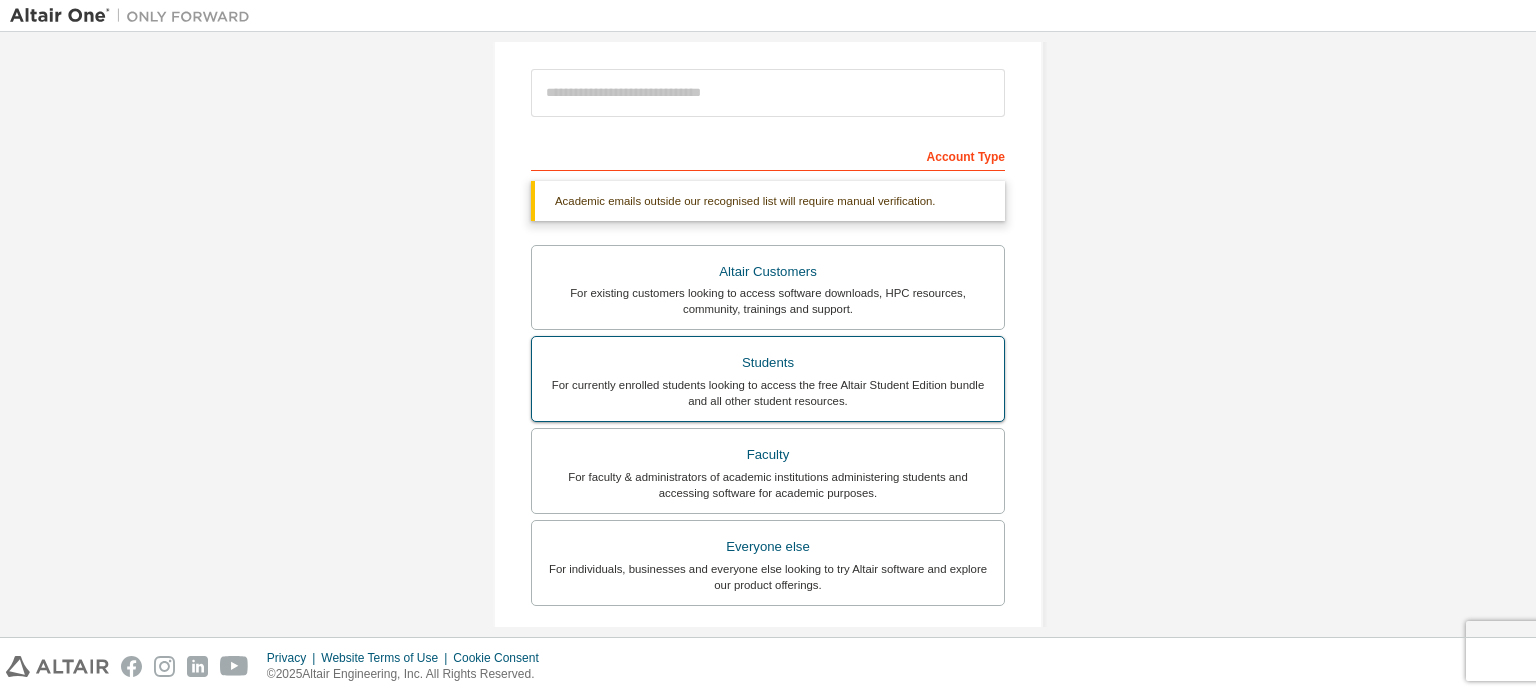 click on "For currently enrolled students looking to access the free Altair Student Edition bundle and all other student resources." at bounding box center [768, 393] 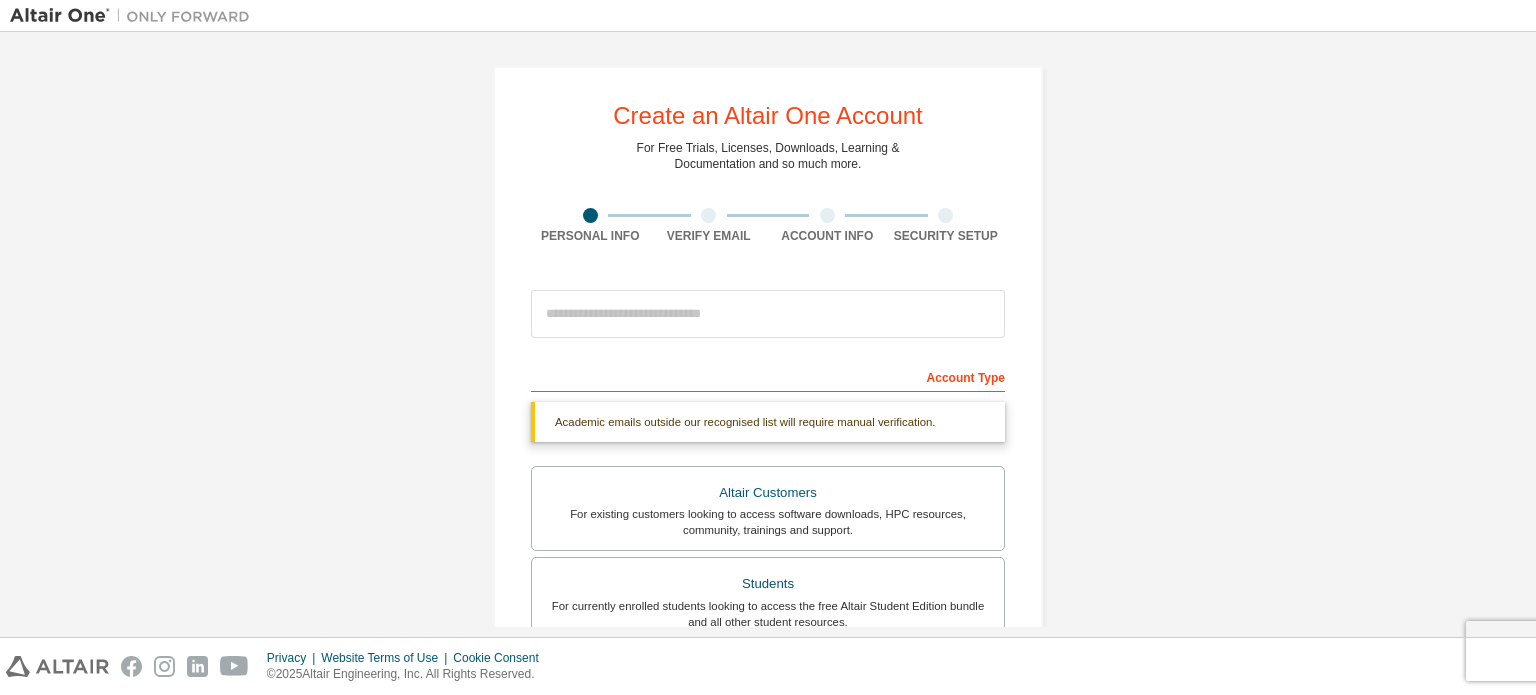 click at bounding box center (708, 215) 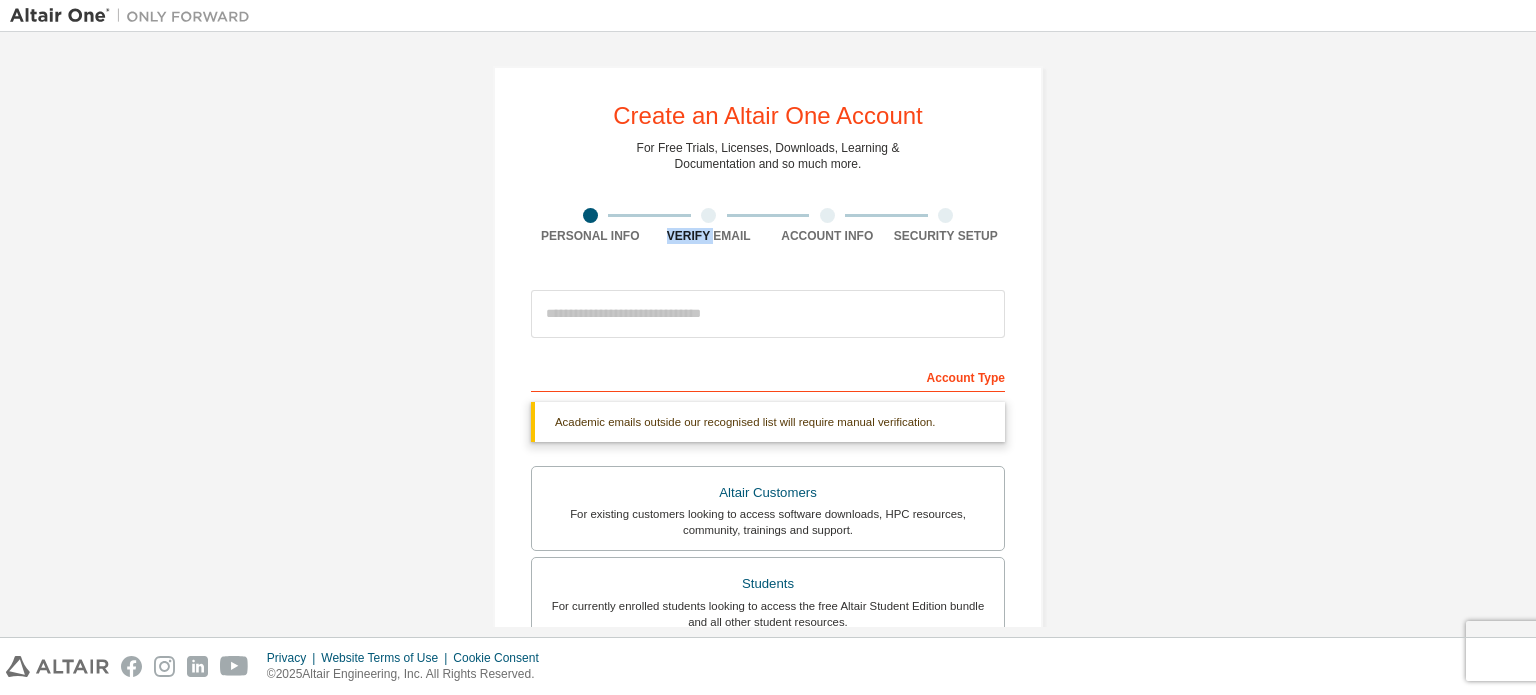 drag, startPoint x: 708, startPoint y: 238, endPoint x: 638, endPoint y: 247, distance: 70.5762 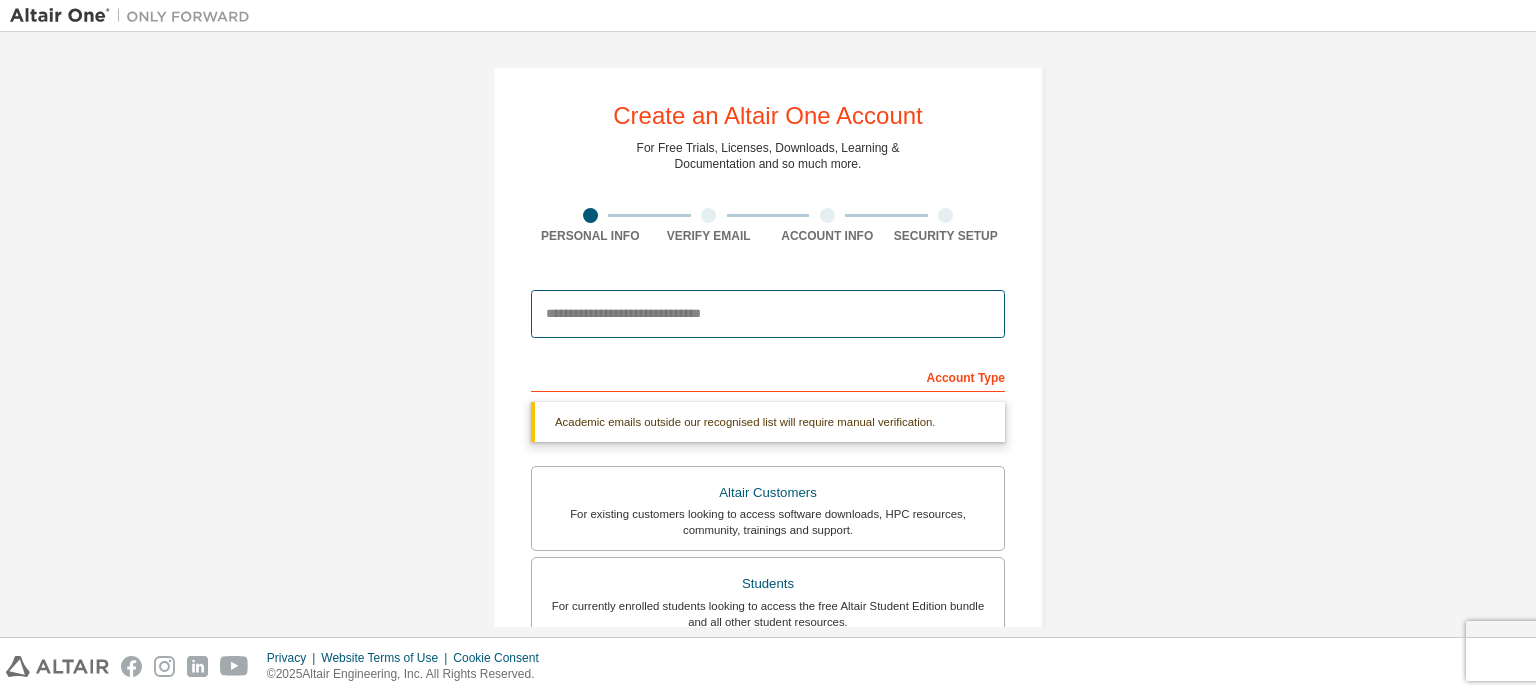 click at bounding box center (768, 314) 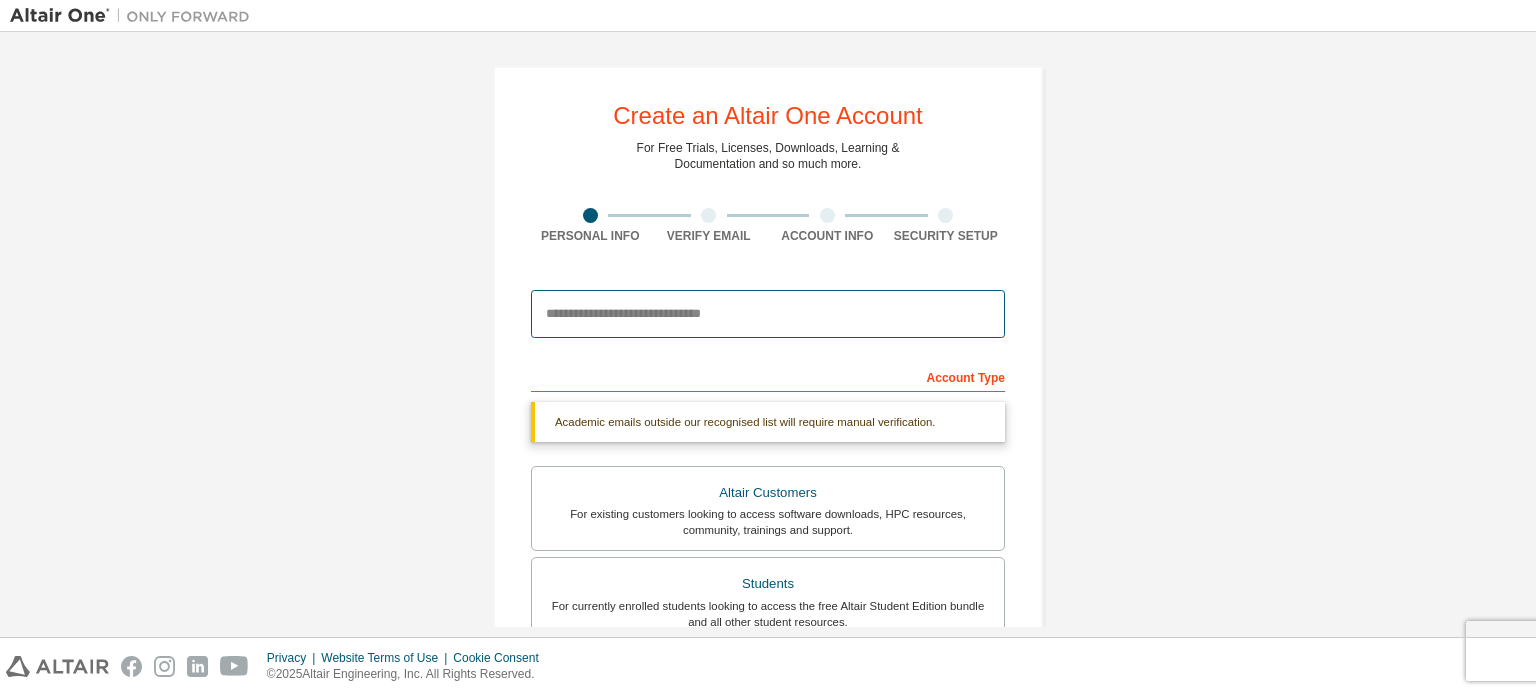 type on "**********" 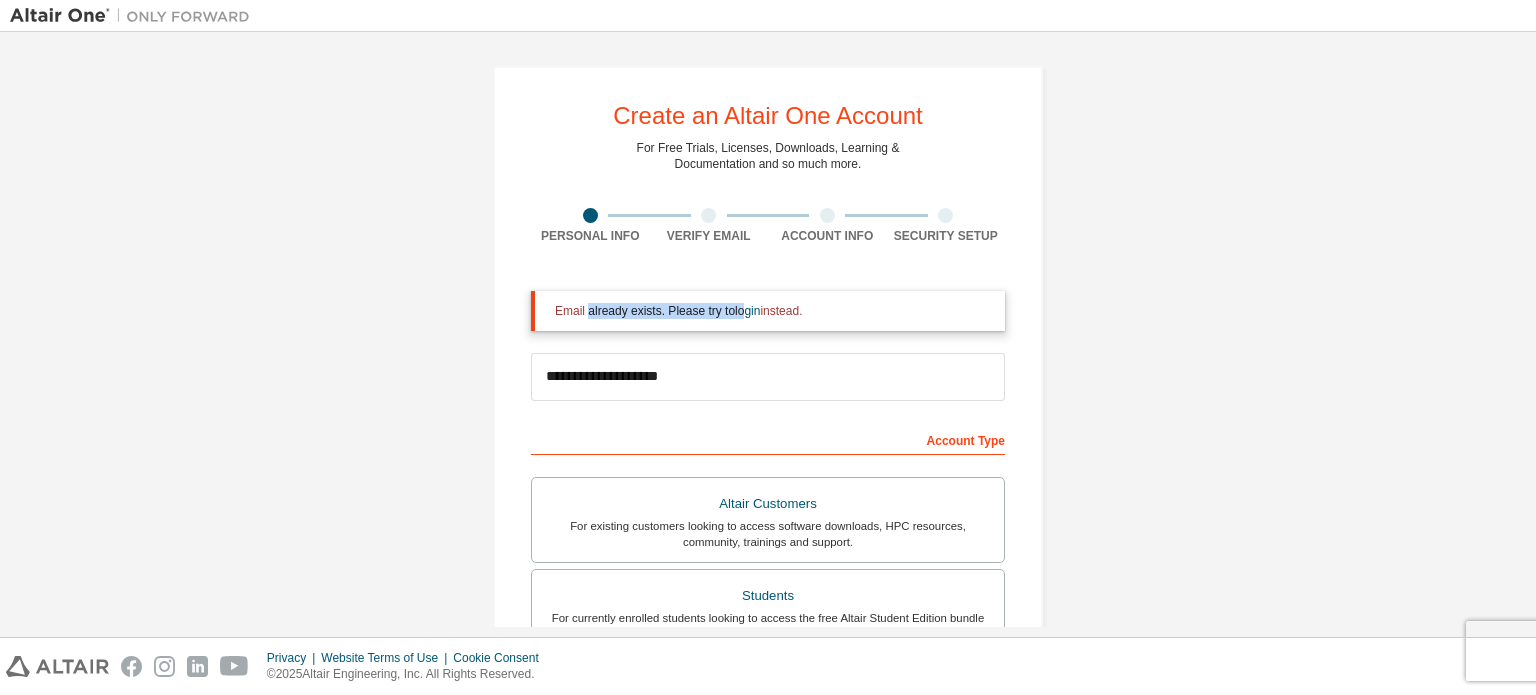 drag, startPoint x: 584, startPoint y: 315, endPoint x: 737, endPoint y: 320, distance: 153.08168 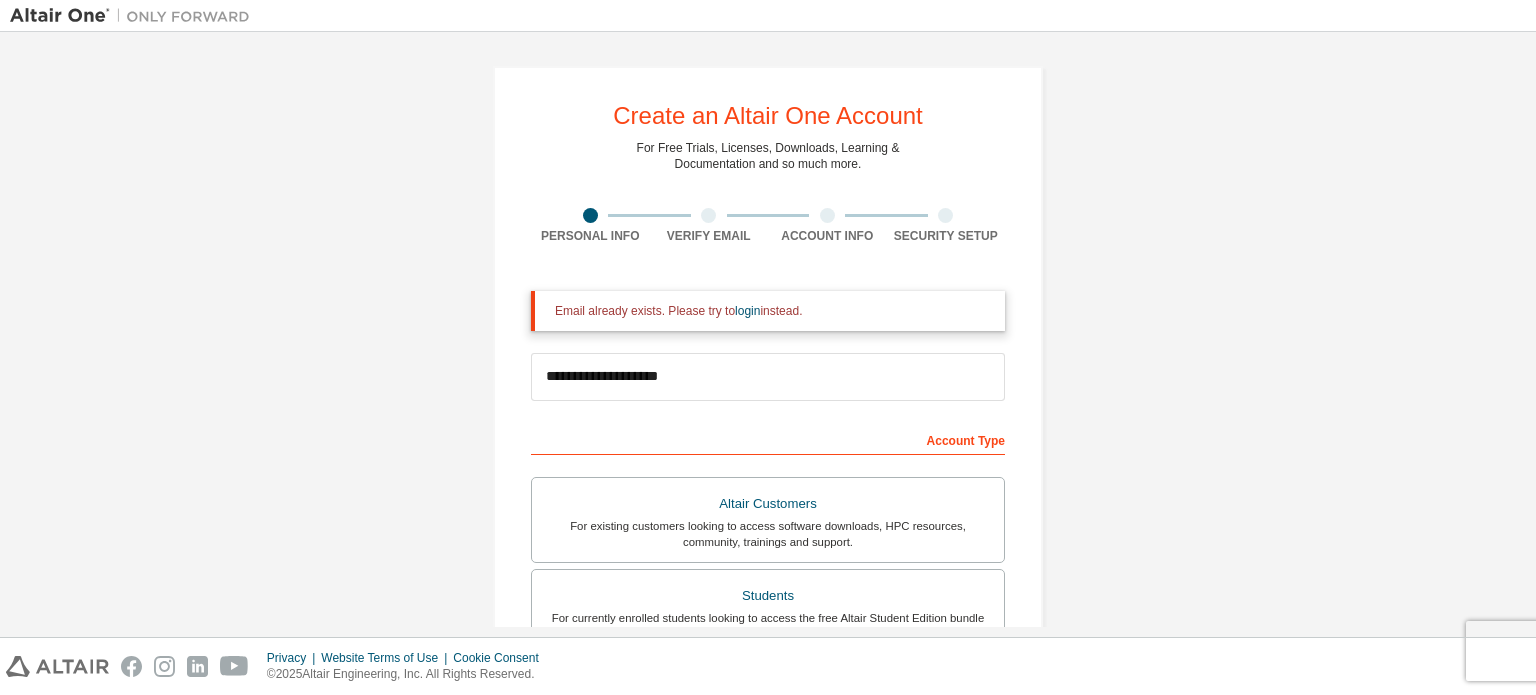 click on "**********" at bounding box center (768, 603) 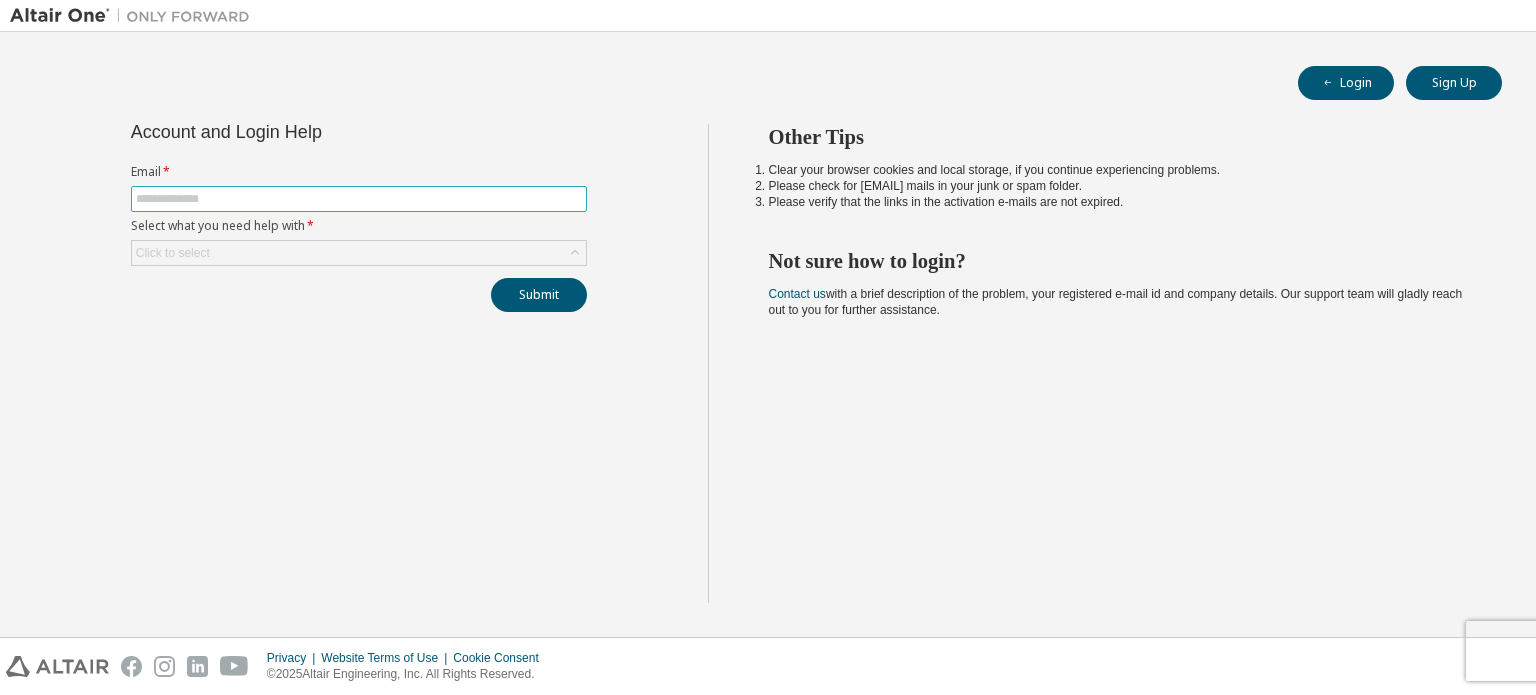 click at bounding box center [359, 199] 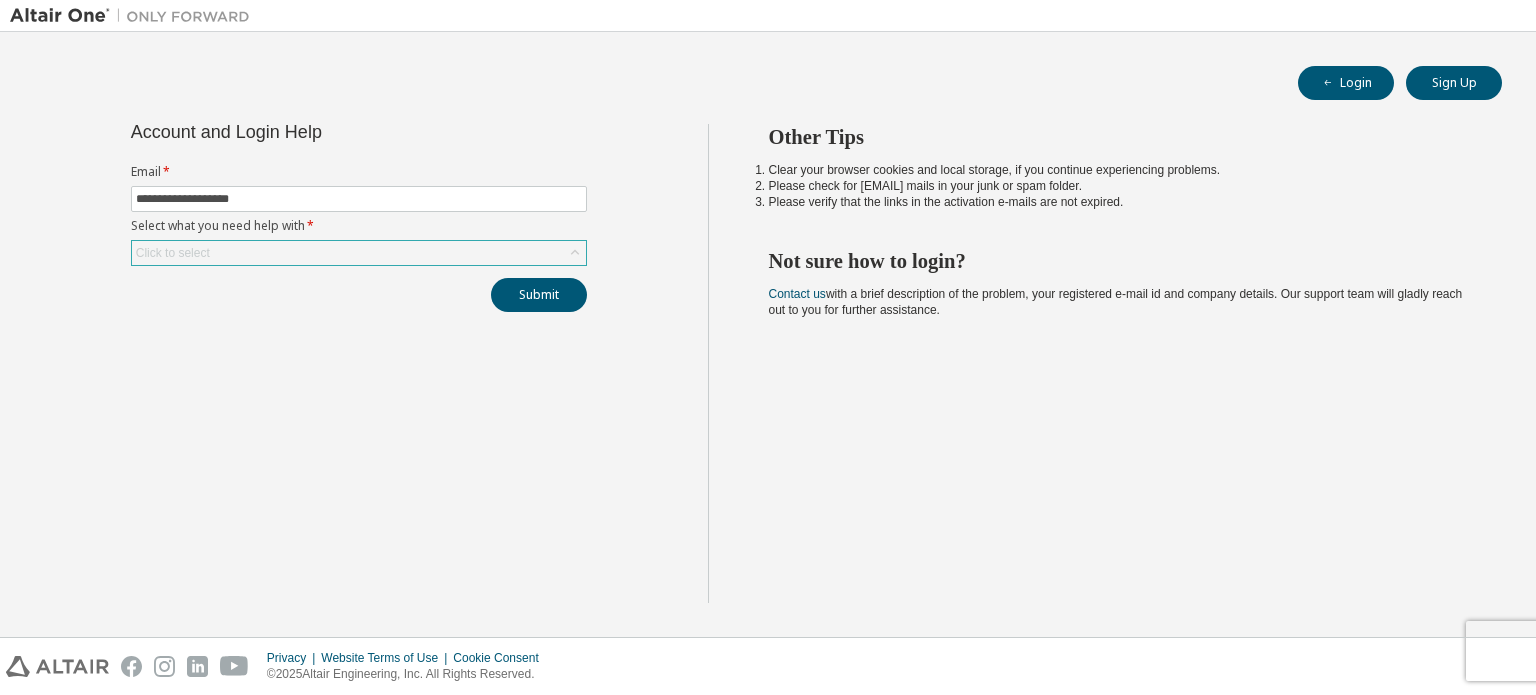 click on "Click to select" at bounding box center (359, 253) 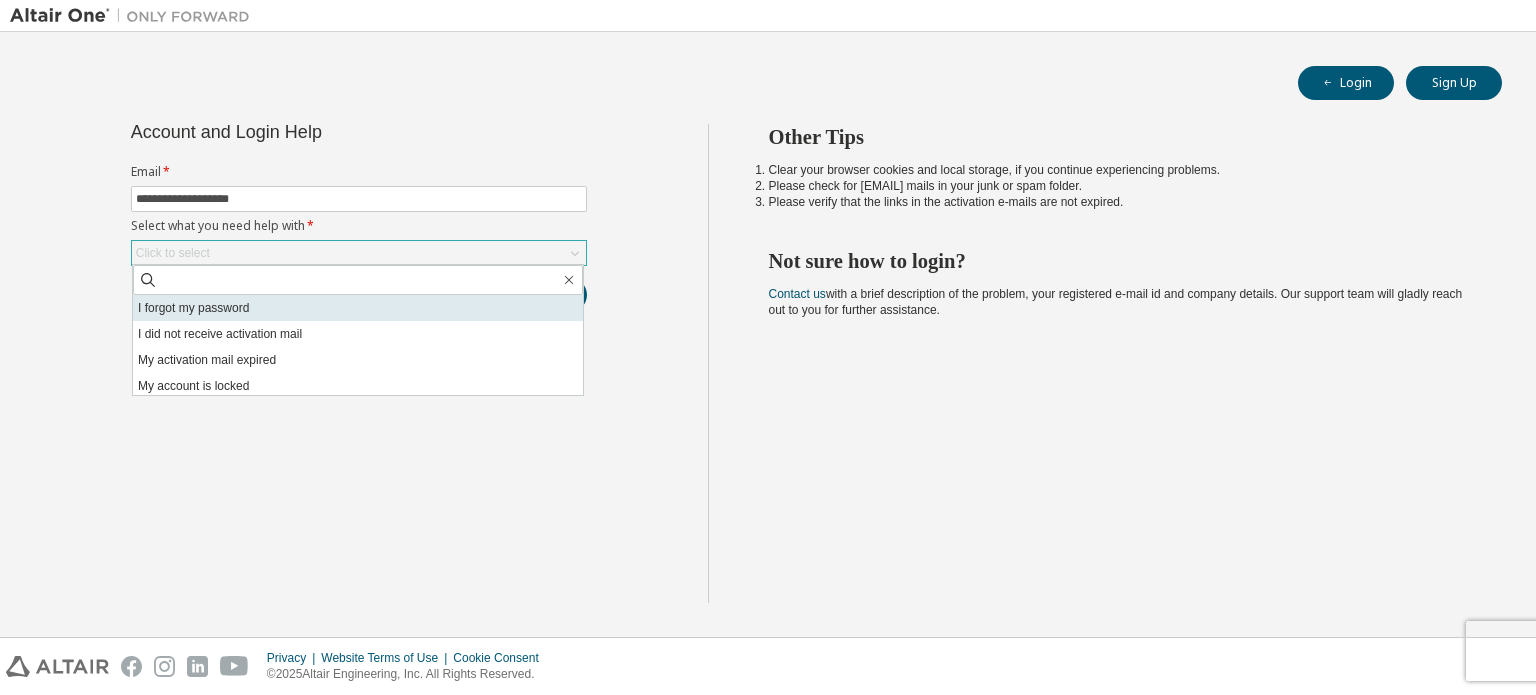 click on "I forgot my password" at bounding box center [358, 308] 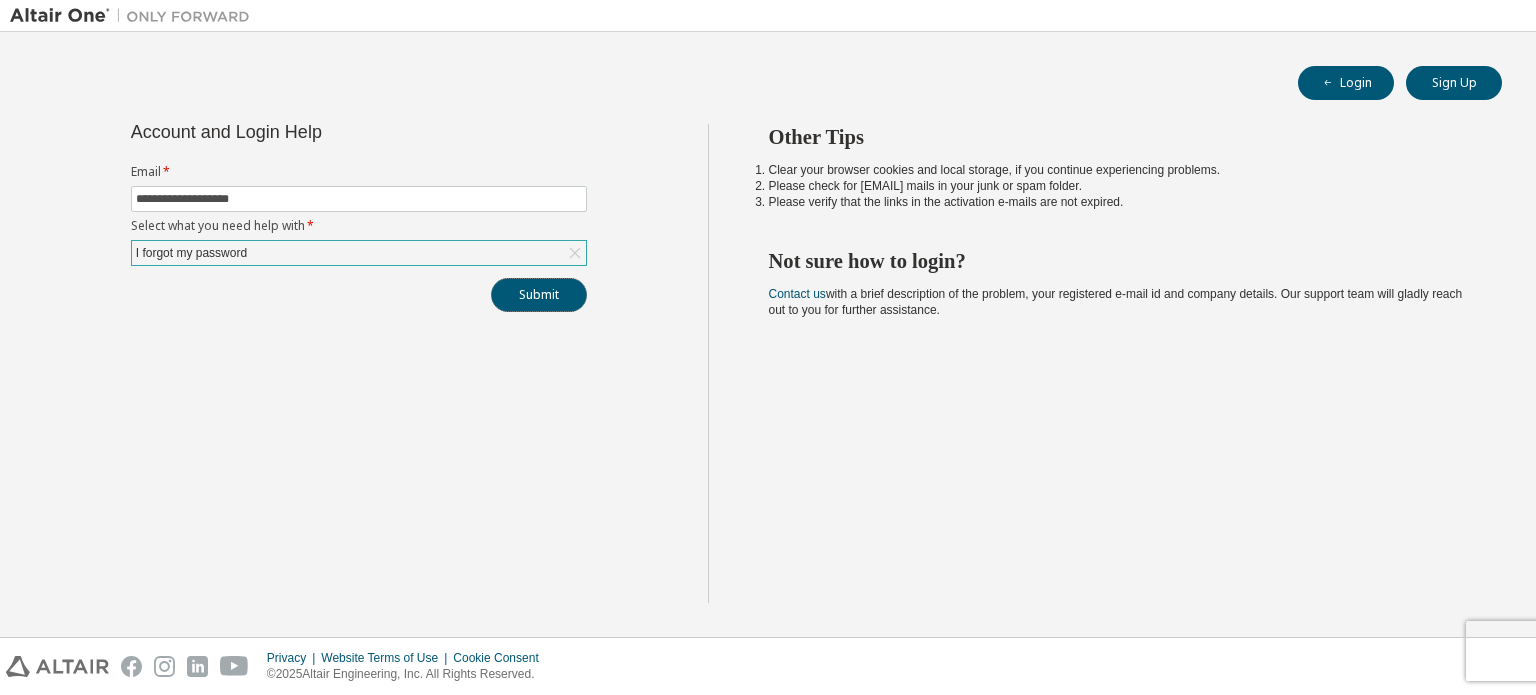 click on "Submit" at bounding box center [539, 295] 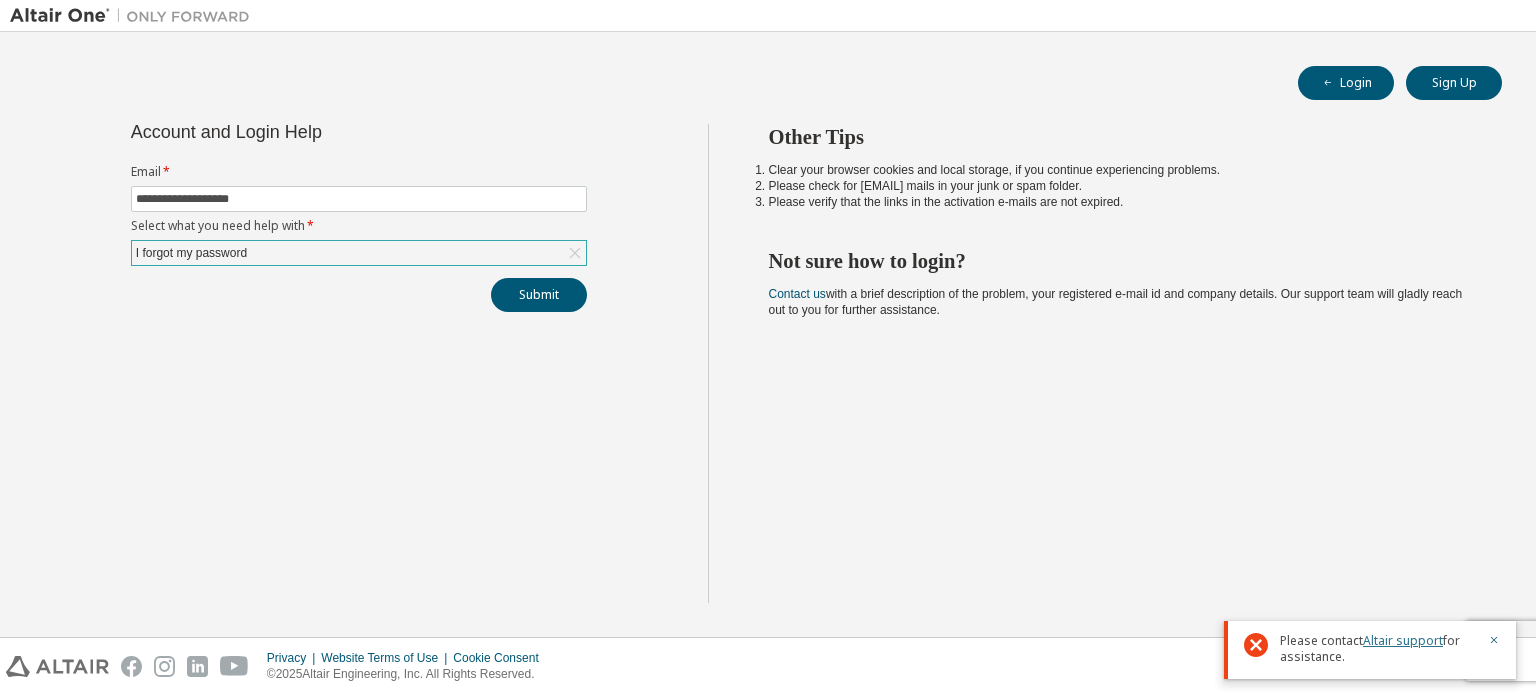 click on "Altair support" at bounding box center (1403, 640) 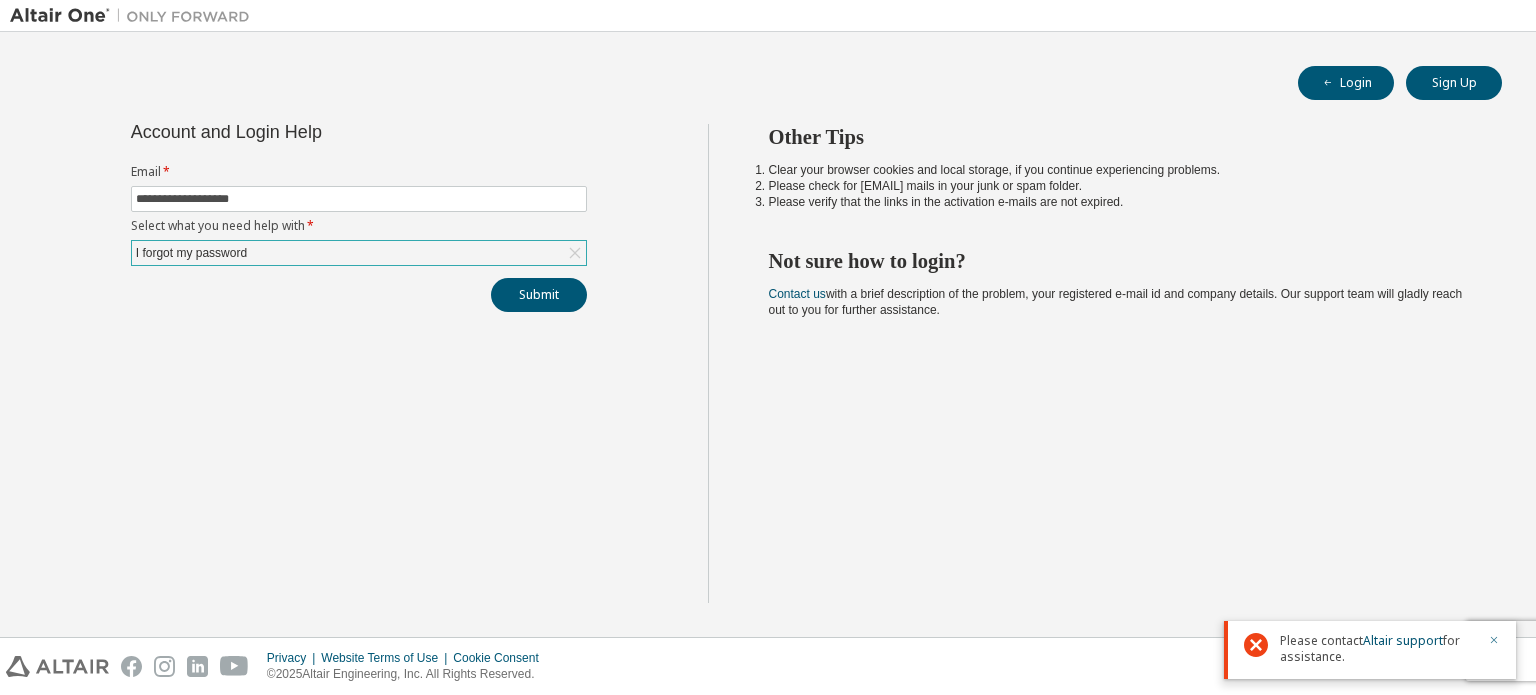 click 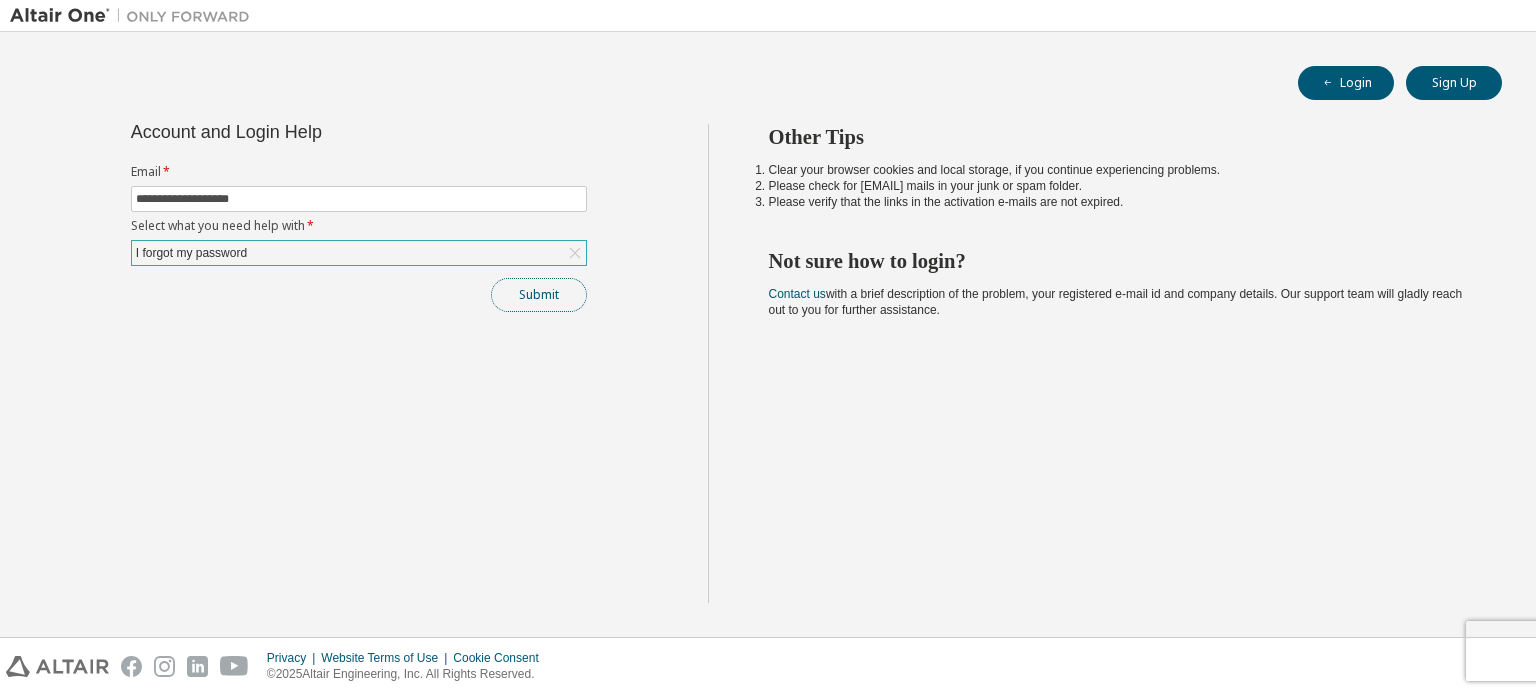 click on "Submit" at bounding box center (539, 295) 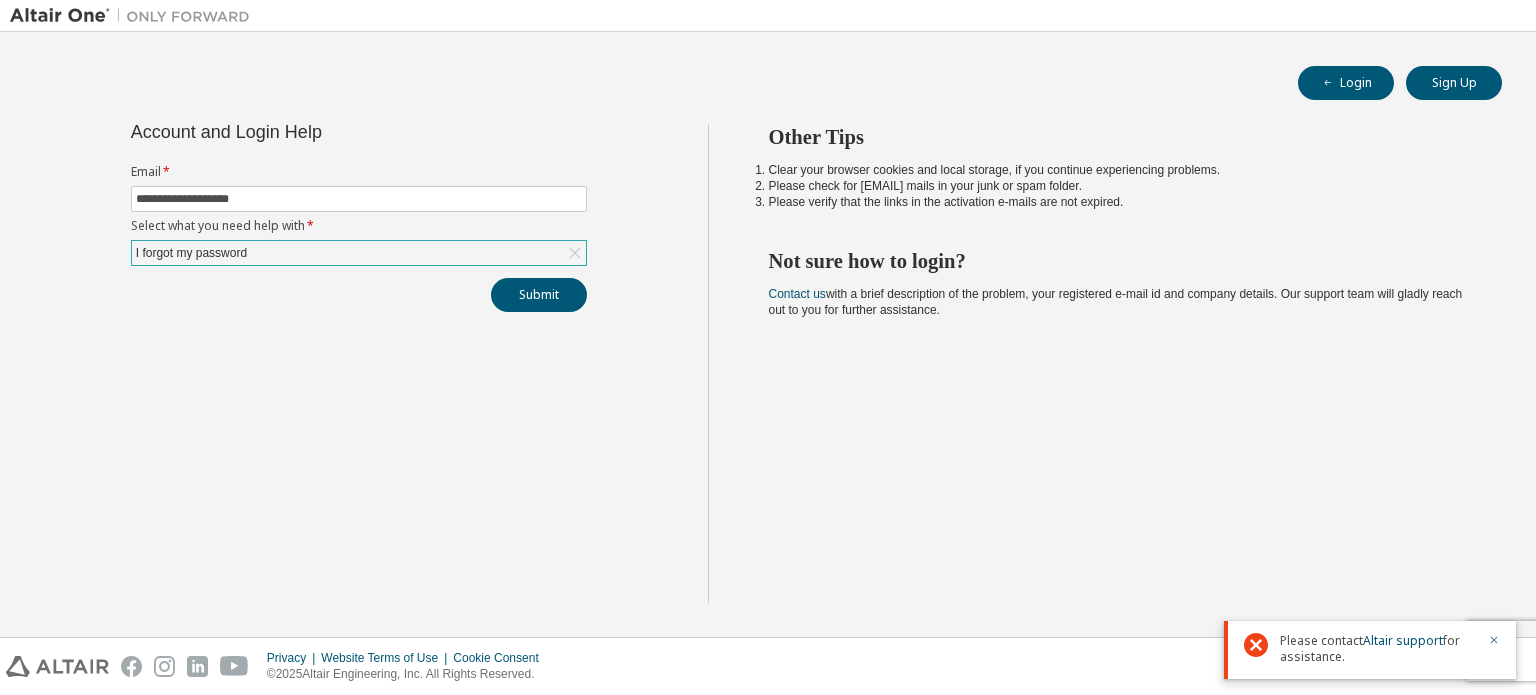 click on "Please contact  Altair support  for assistance." at bounding box center (1370, 650) 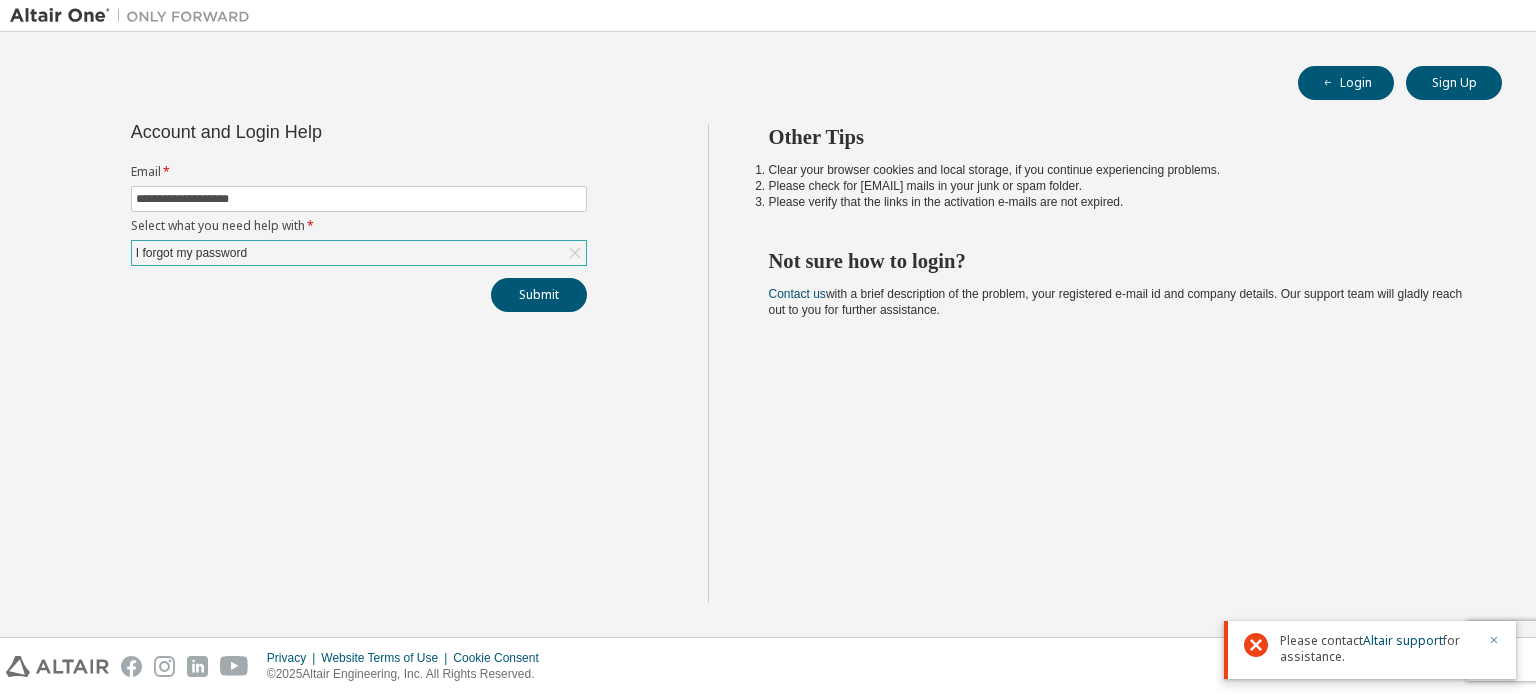 click 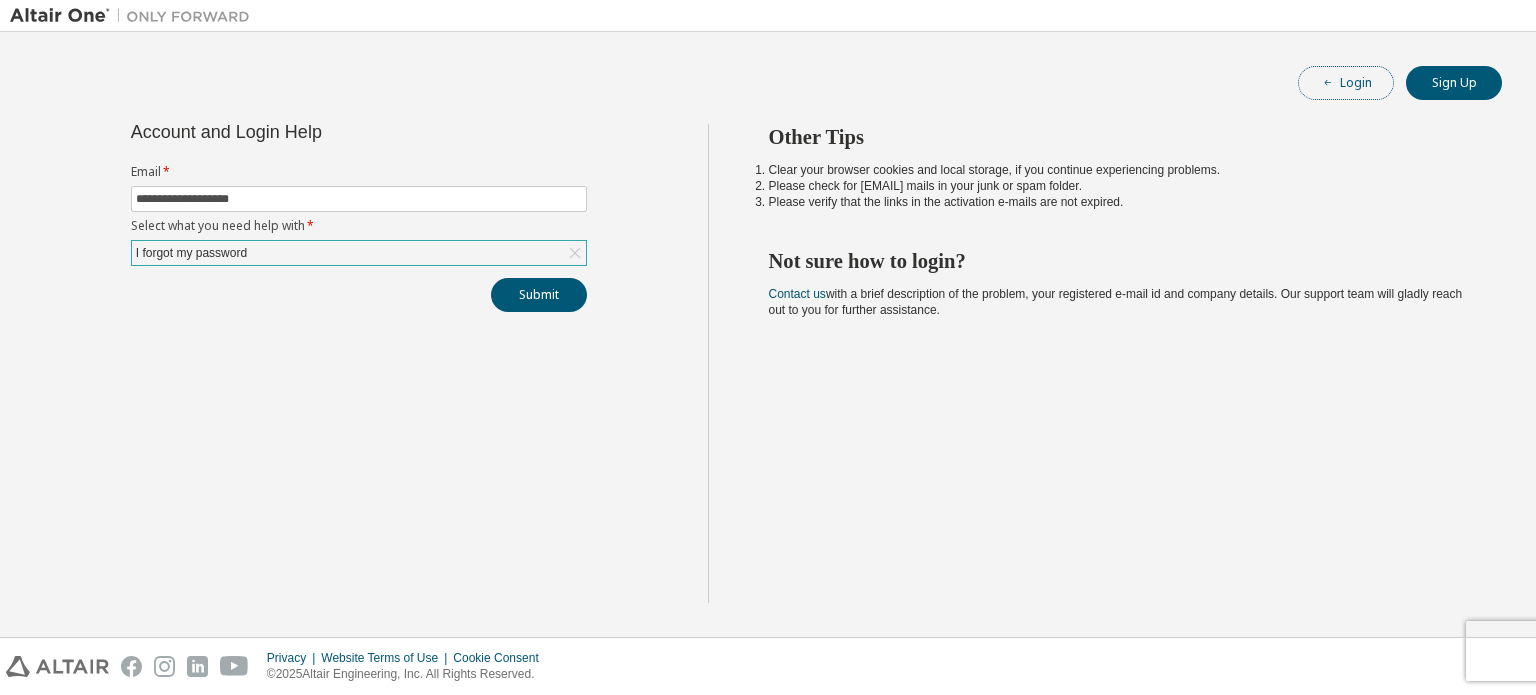 click on "Login" at bounding box center [1346, 83] 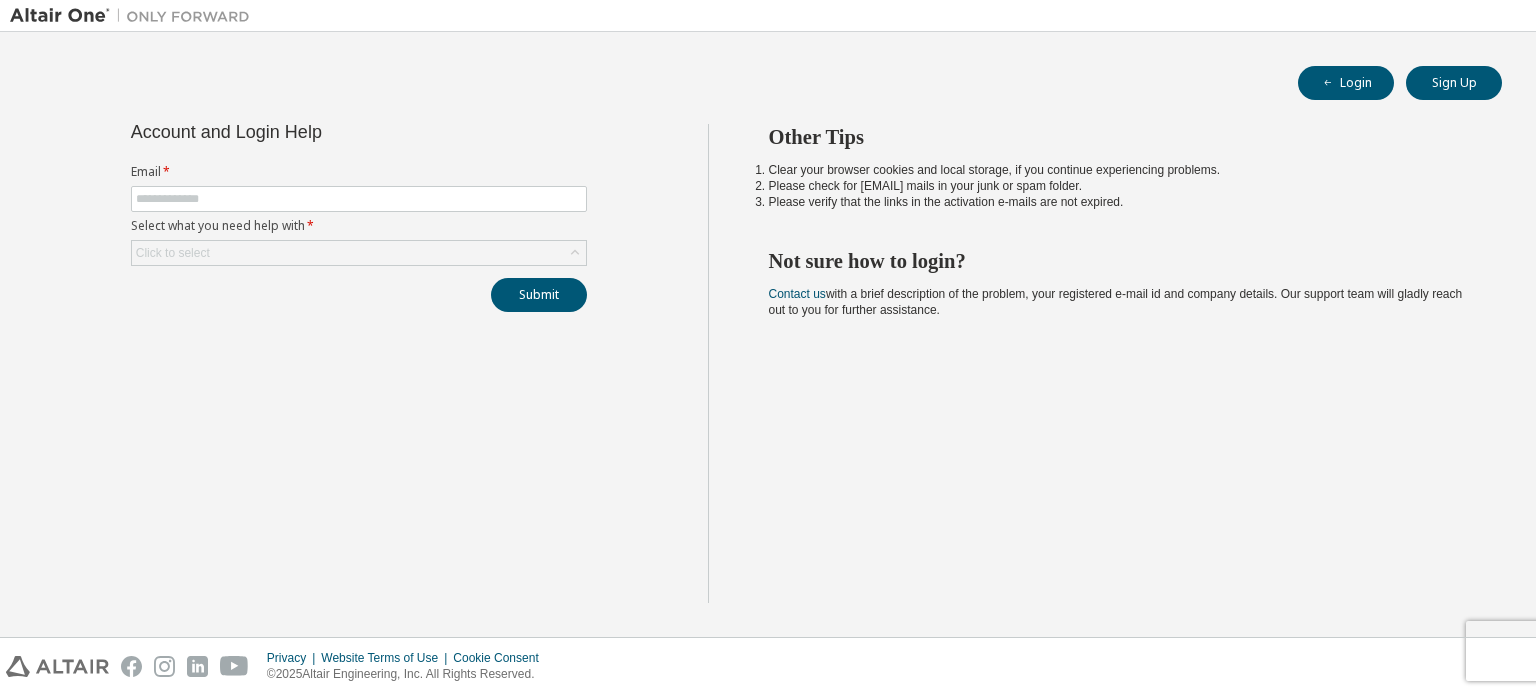 scroll, scrollTop: 0, scrollLeft: 0, axis: both 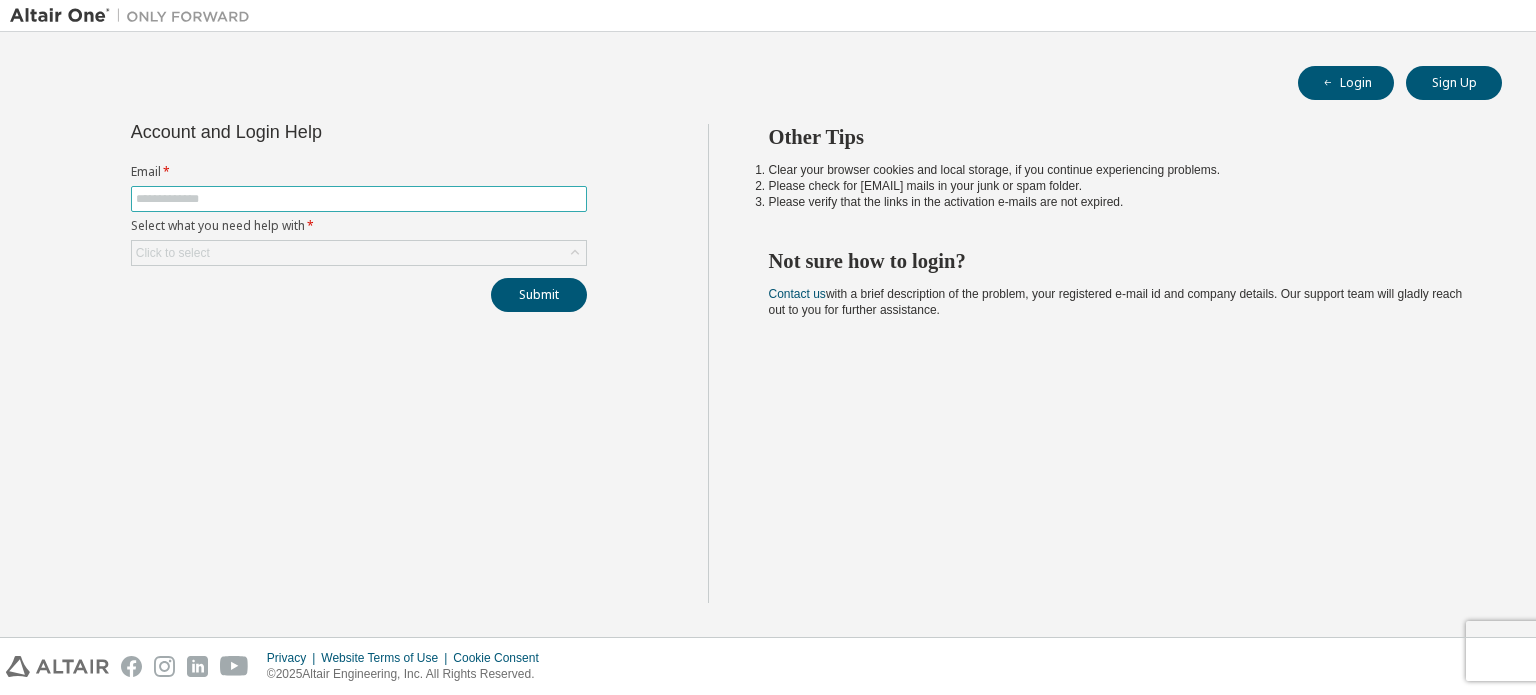 click at bounding box center (359, 199) 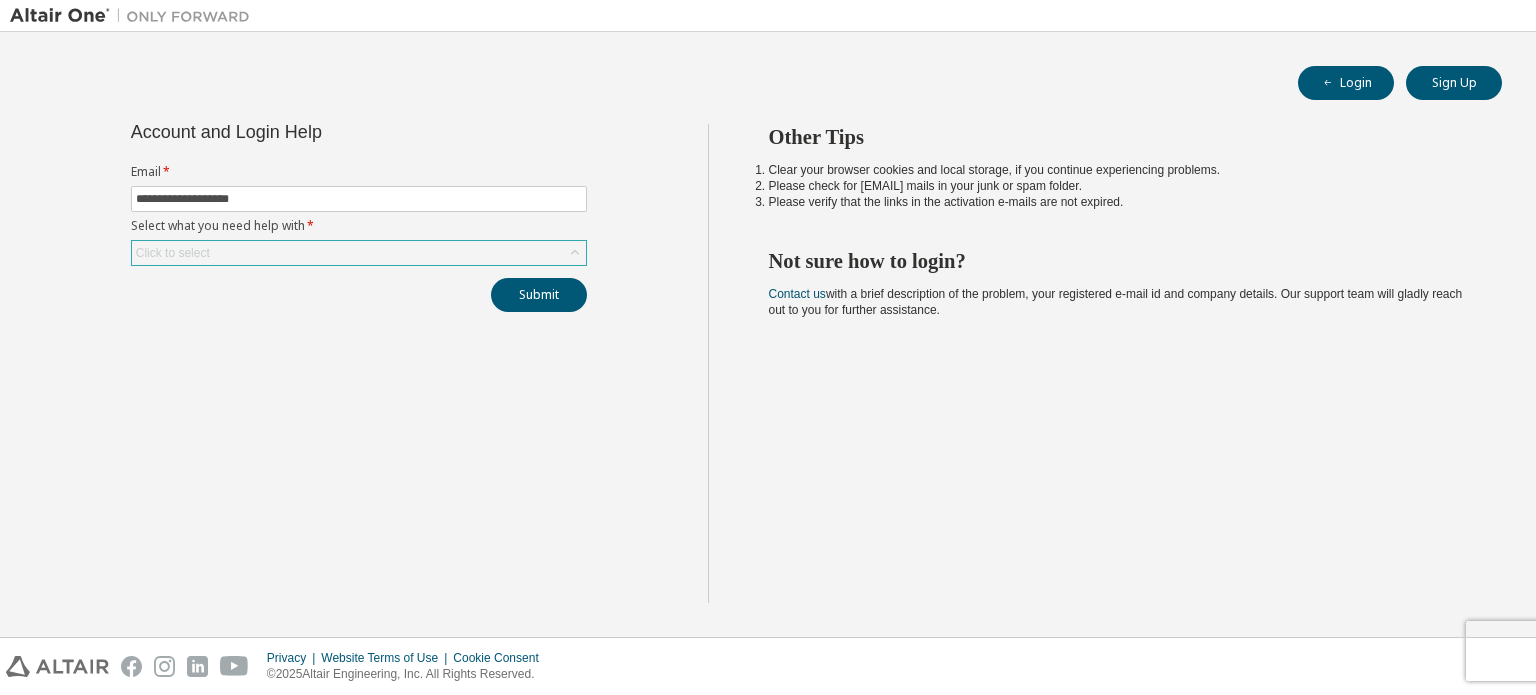 click on "Click to select" at bounding box center [359, 253] 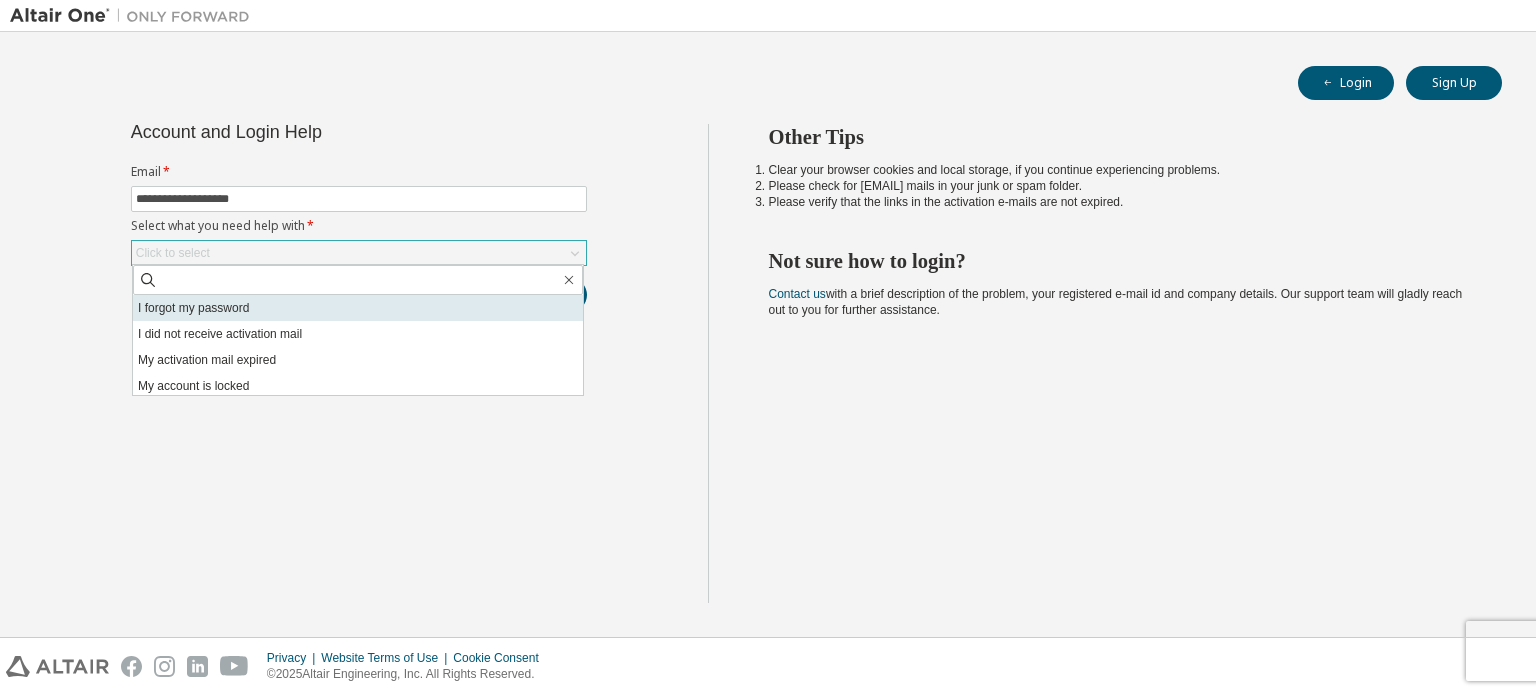 click on "I forgot my password" at bounding box center [358, 308] 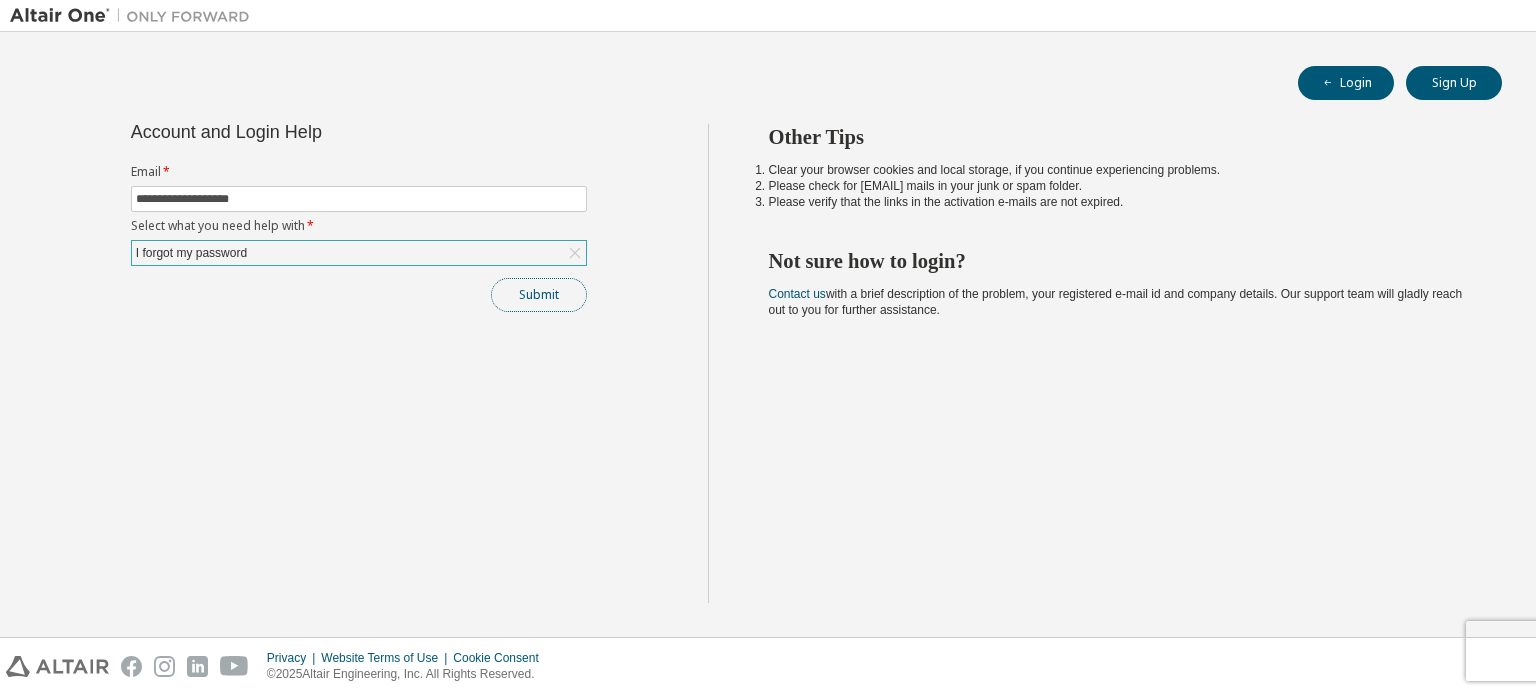 click on "Submit" at bounding box center (539, 295) 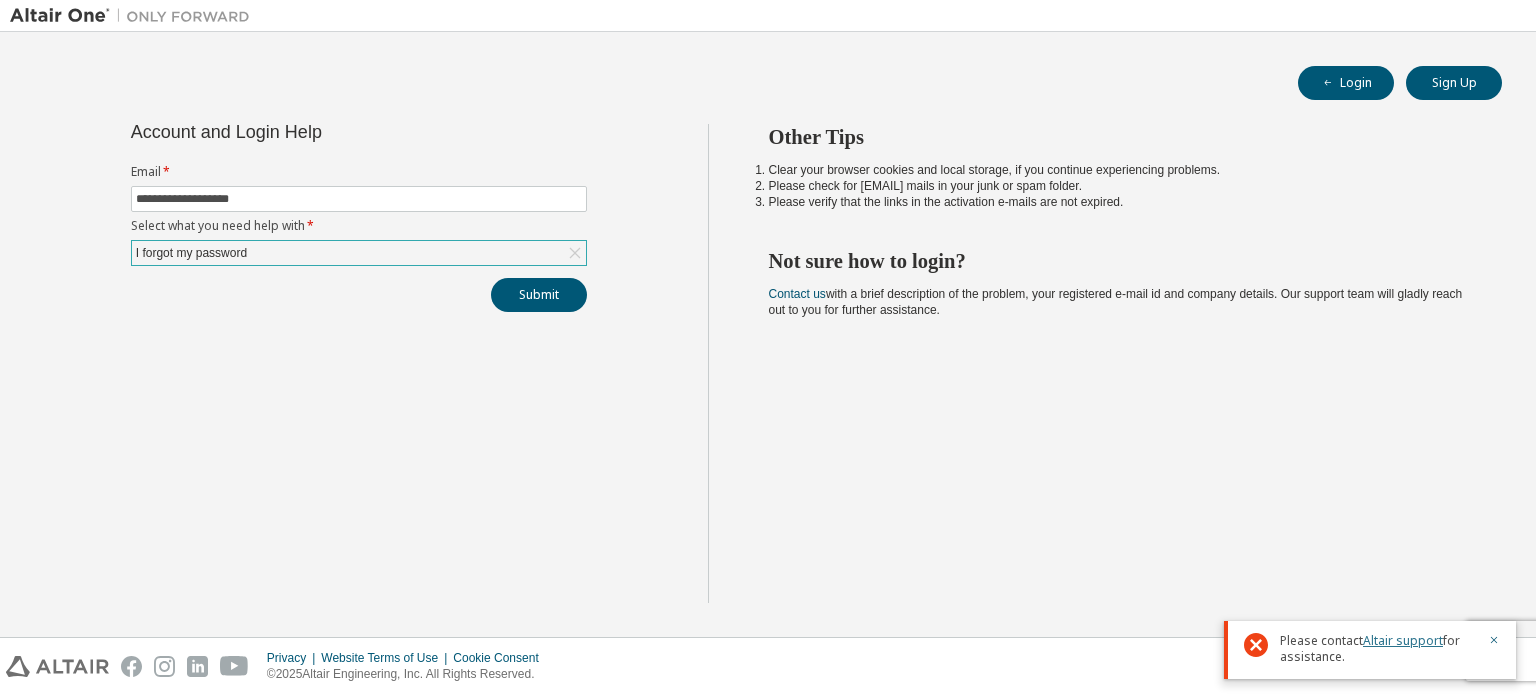 click on "Altair support" at bounding box center [1403, 640] 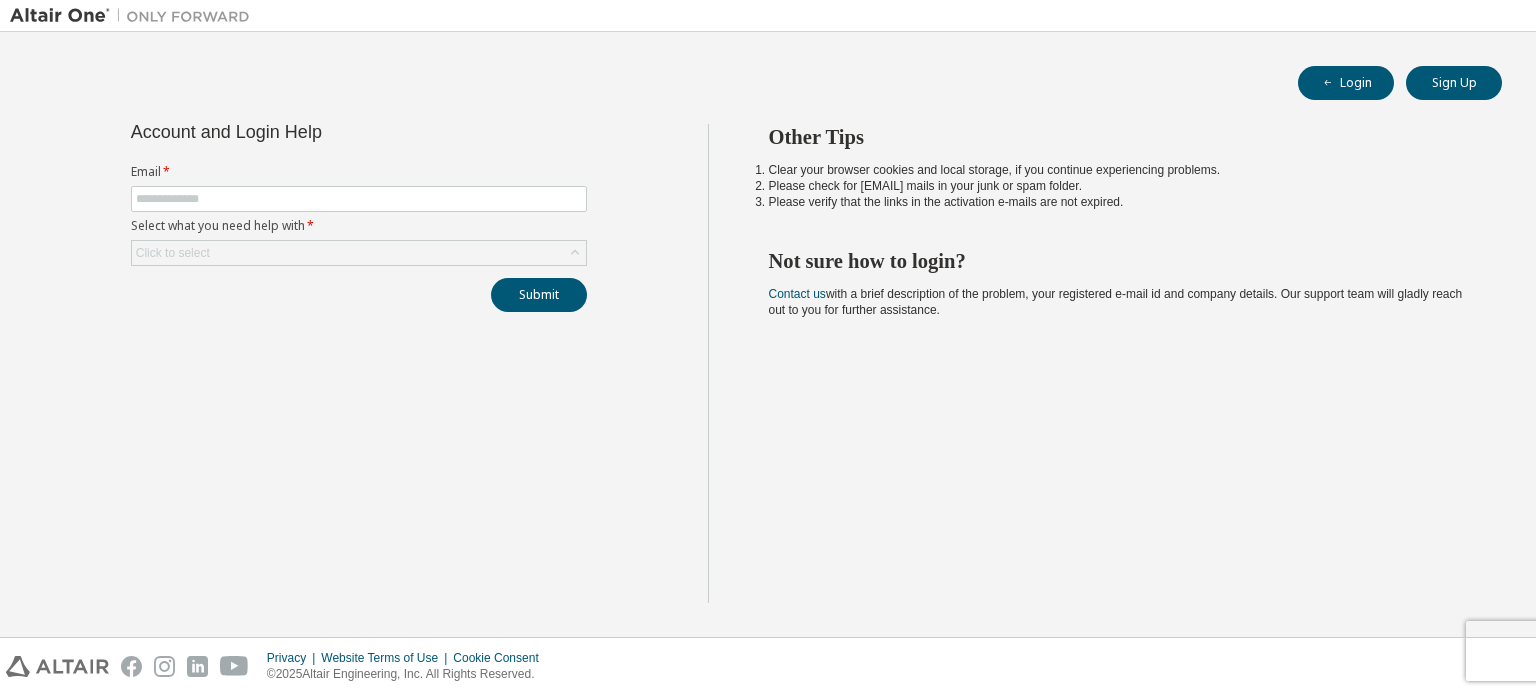 scroll, scrollTop: 0, scrollLeft: 0, axis: both 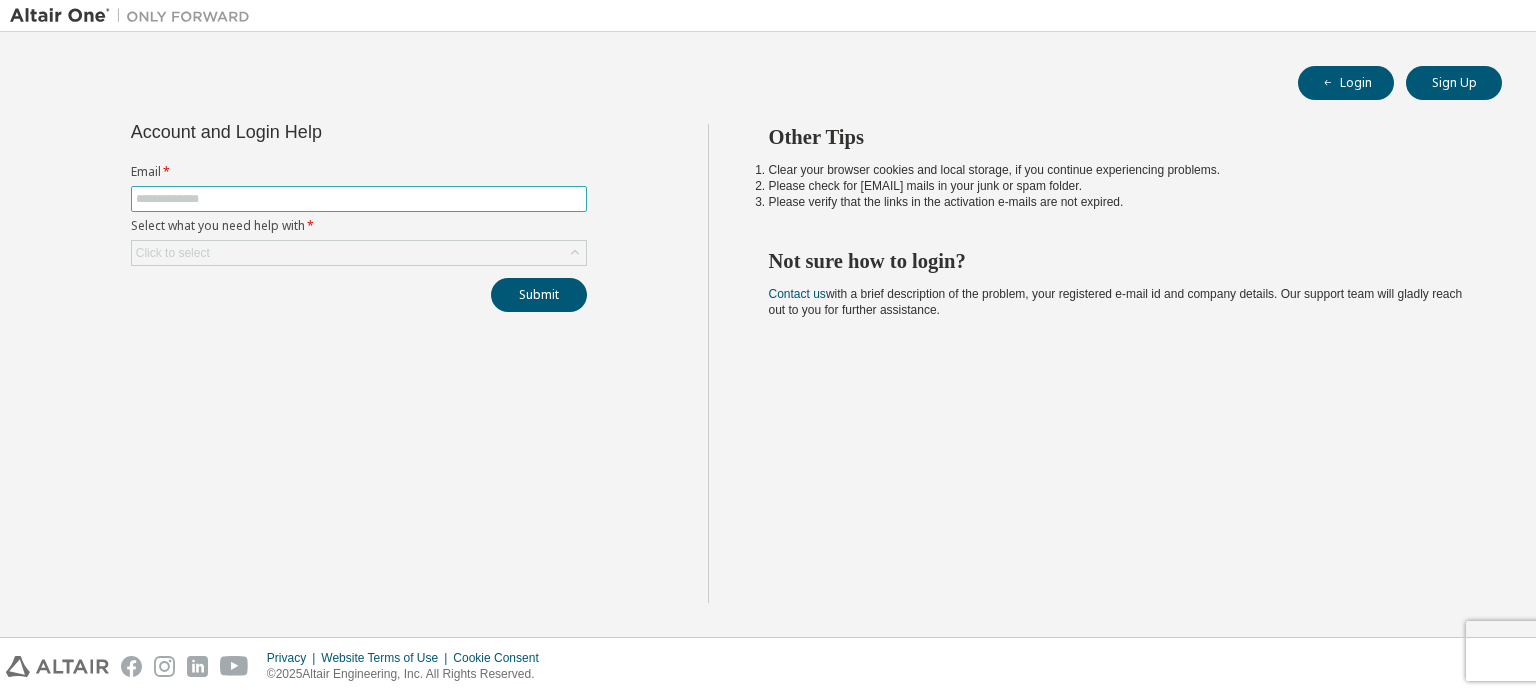 click at bounding box center [359, 199] 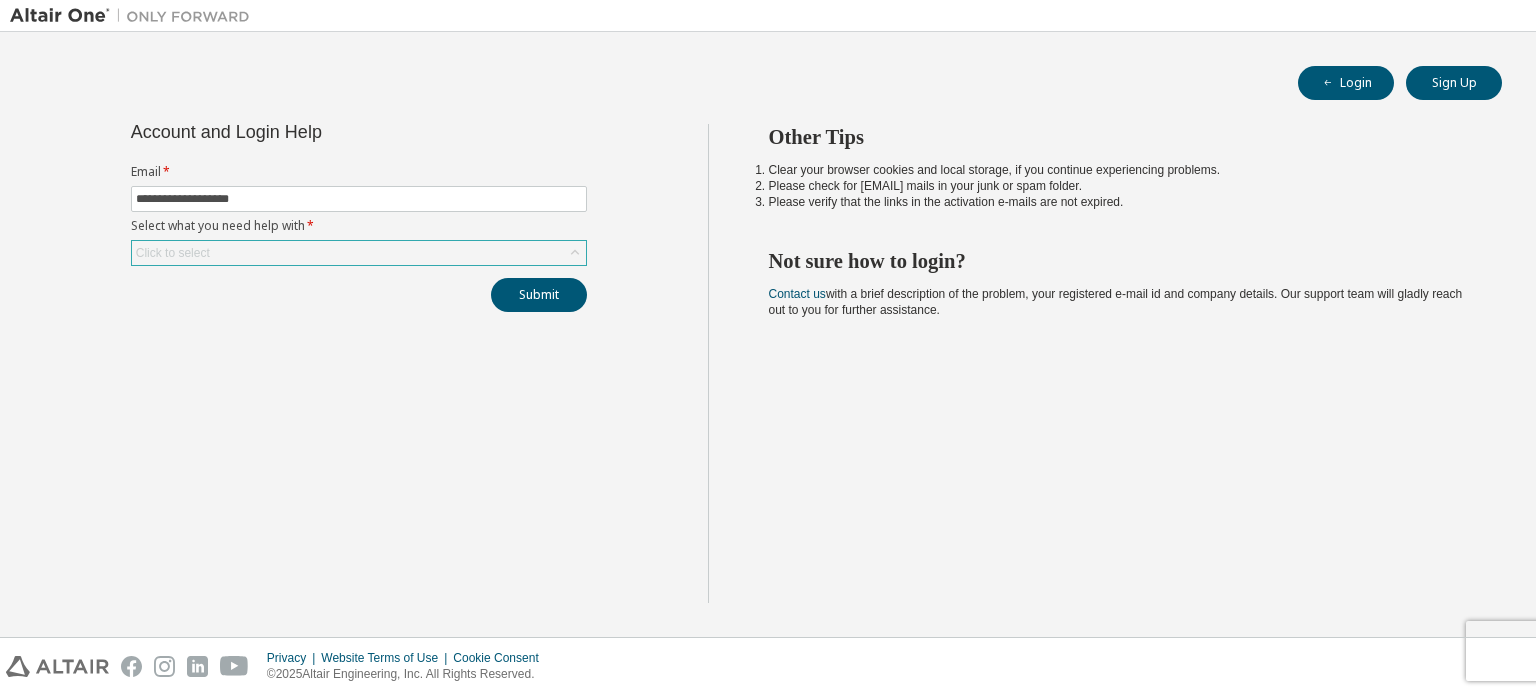 click on "Click to select" at bounding box center (359, 253) 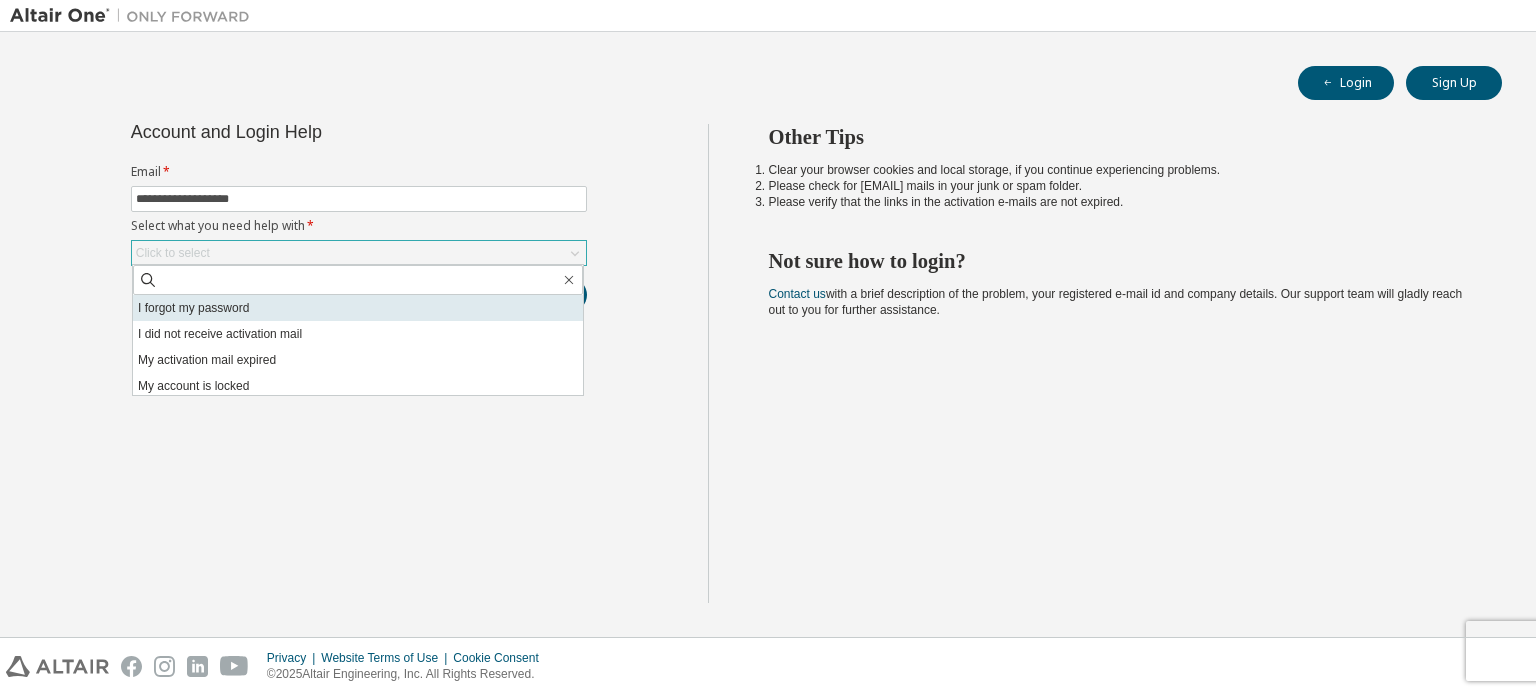 click on "I forgot my password" at bounding box center (358, 308) 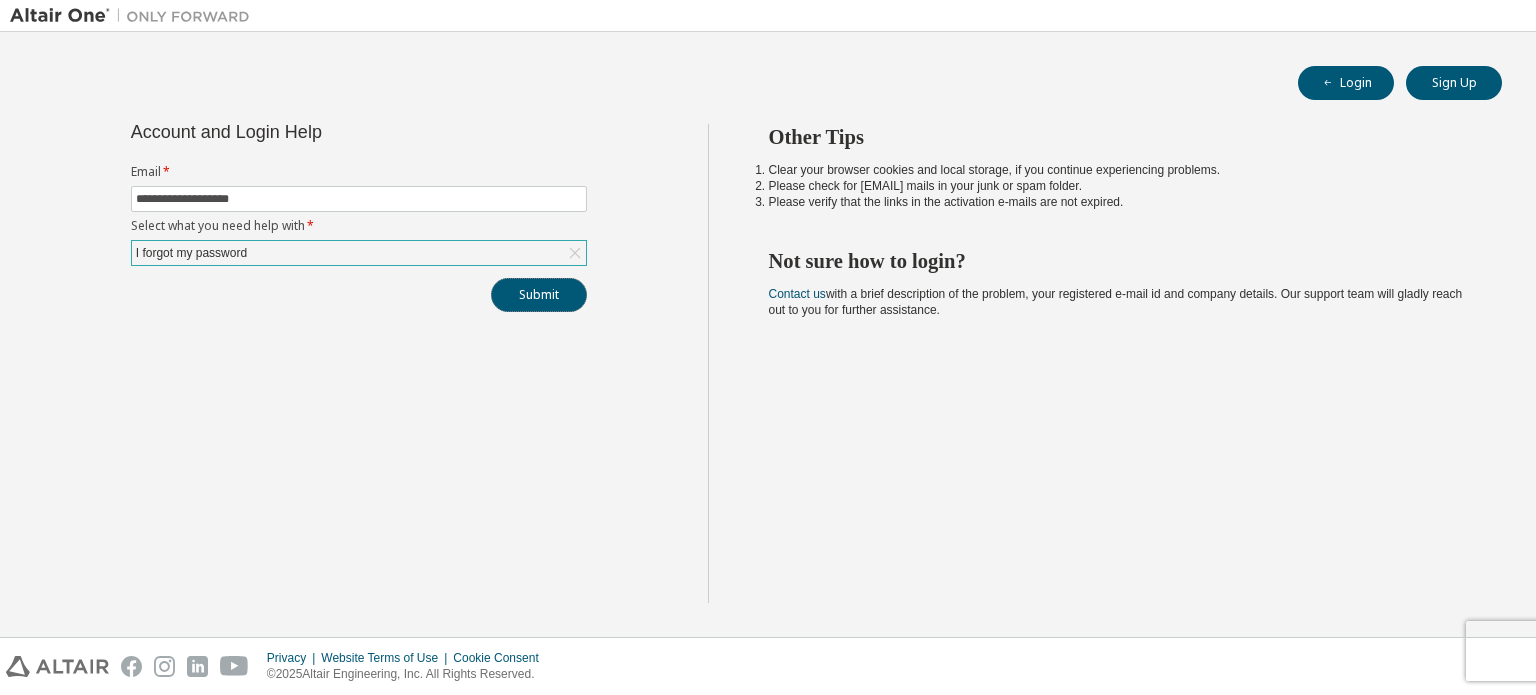 click on "Submit" at bounding box center (539, 295) 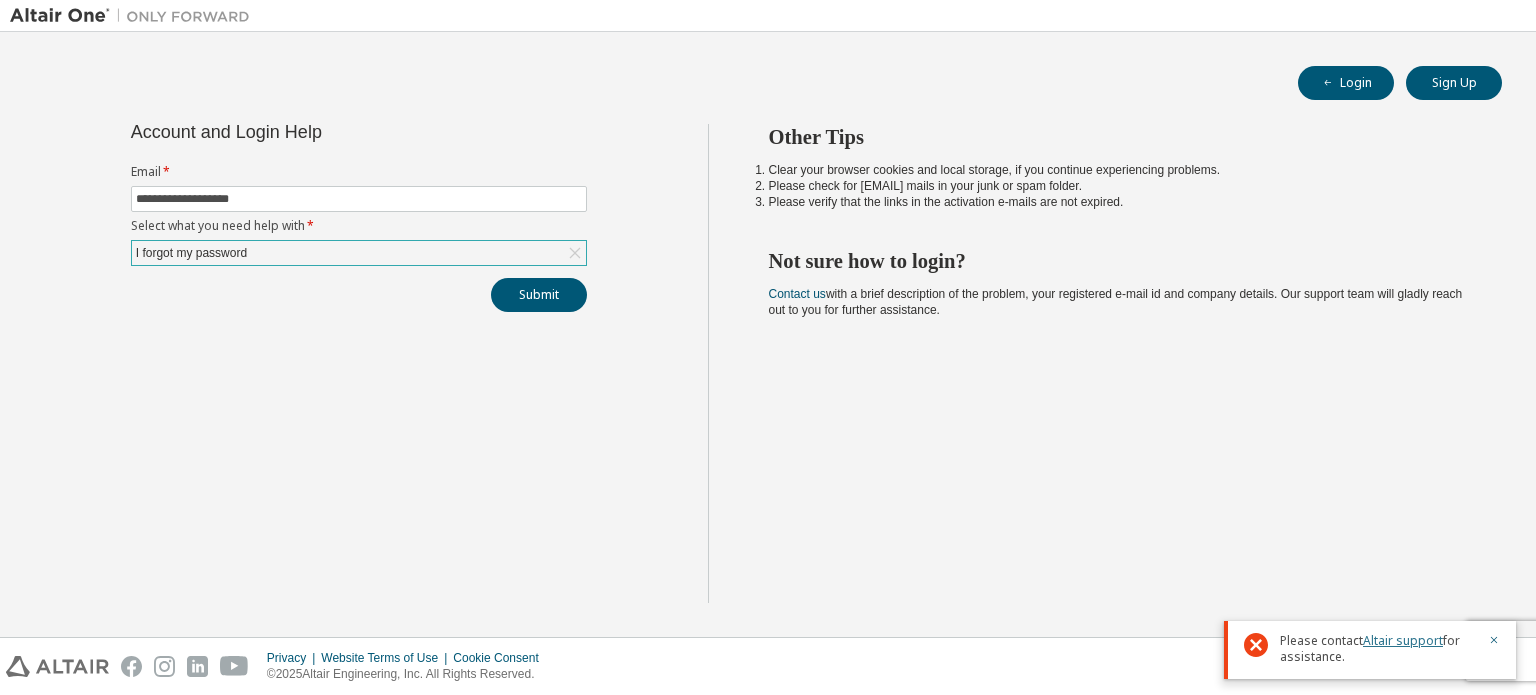 click on "Altair support" at bounding box center [1403, 640] 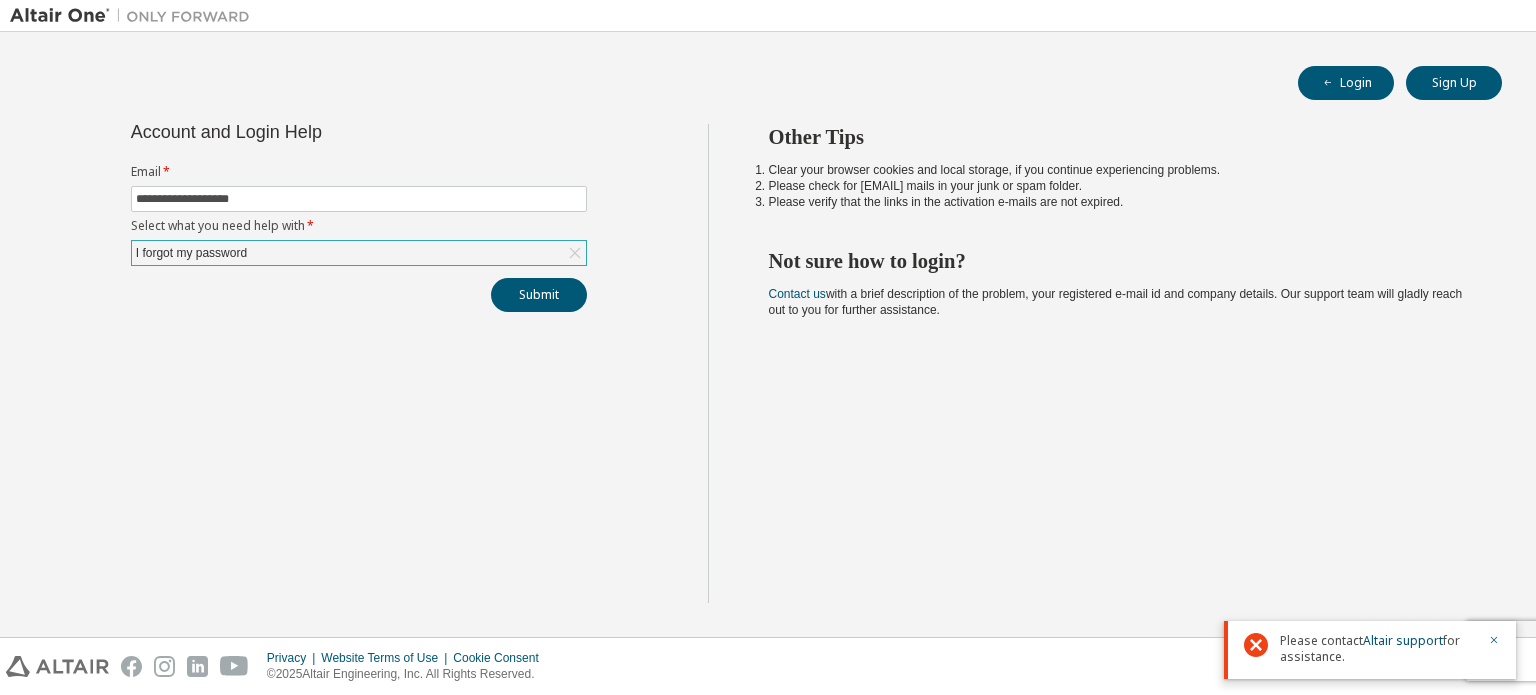click on "I forgot my password" at bounding box center (359, 253) 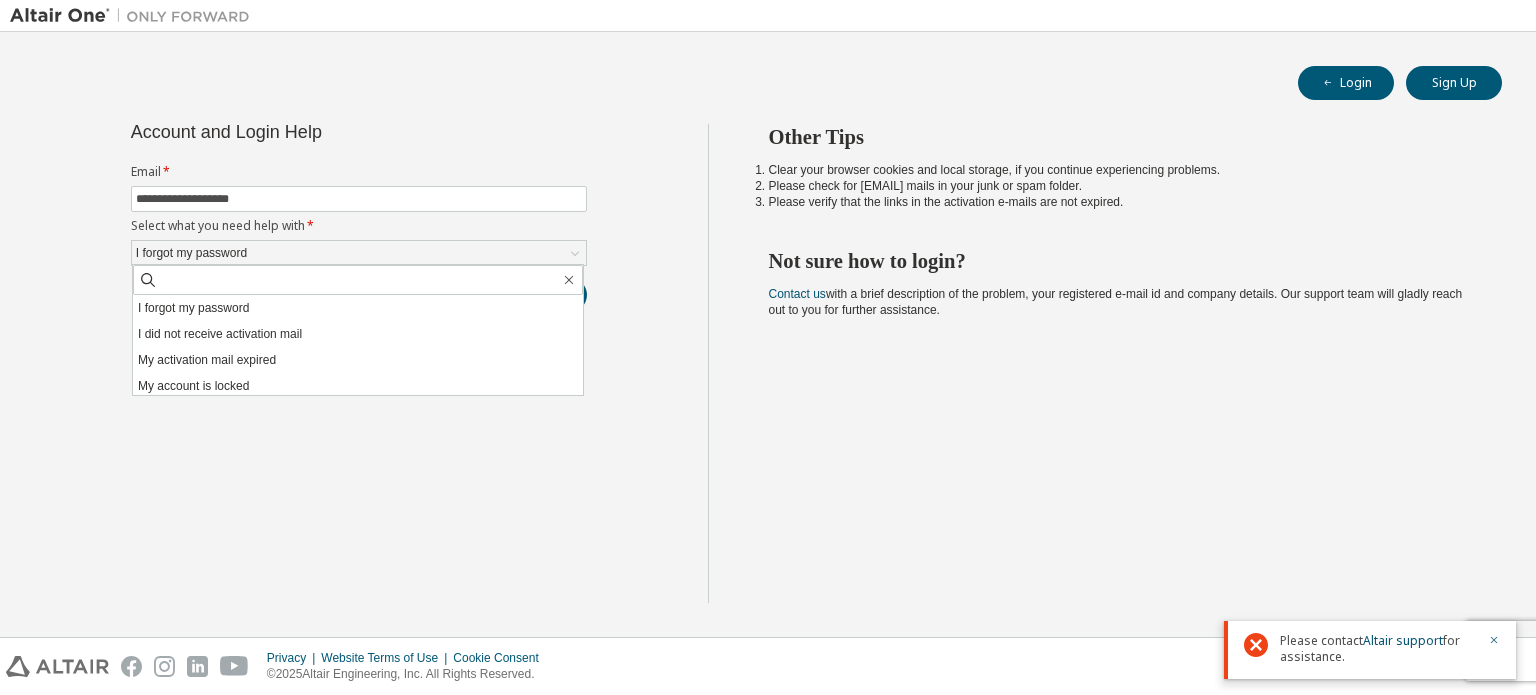 click on "**********" at bounding box center (359, 363) 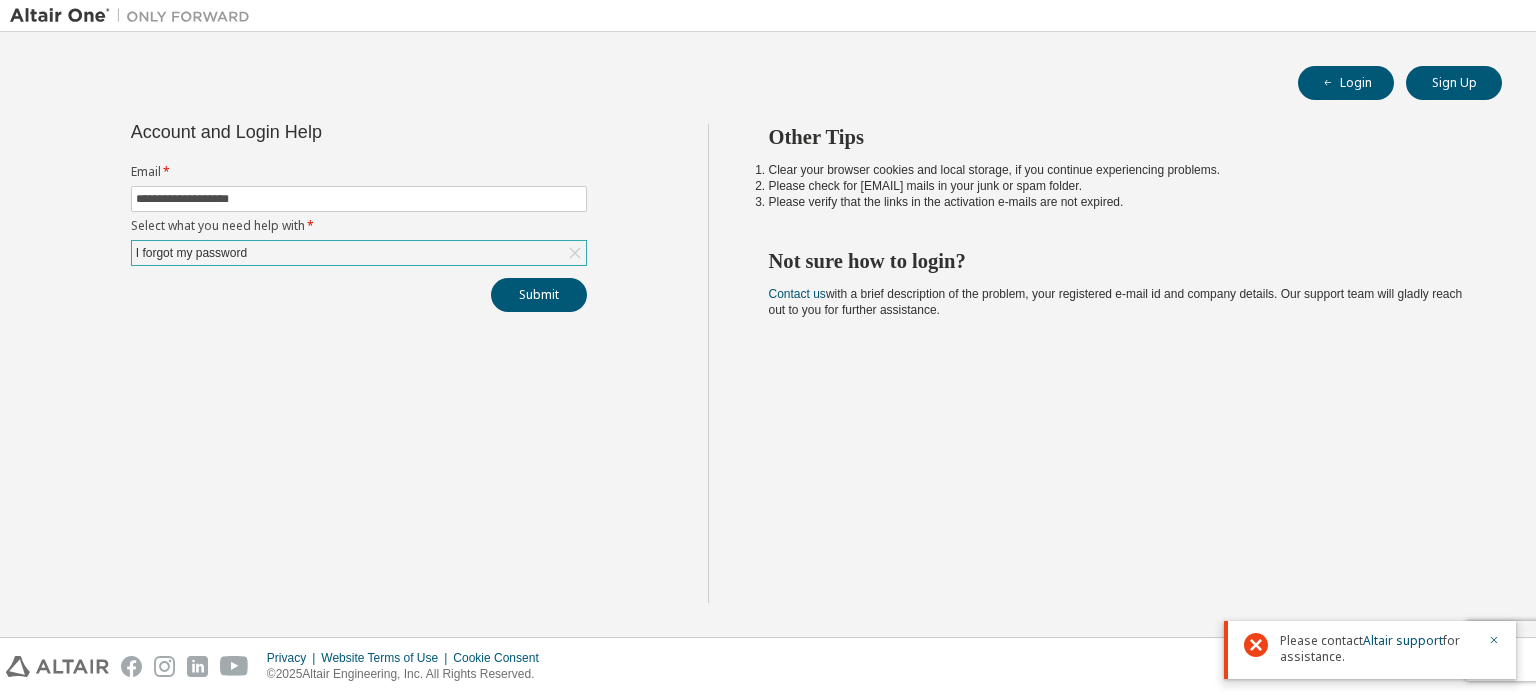 click on "I forgot my password" at bounding box center [359, 253] 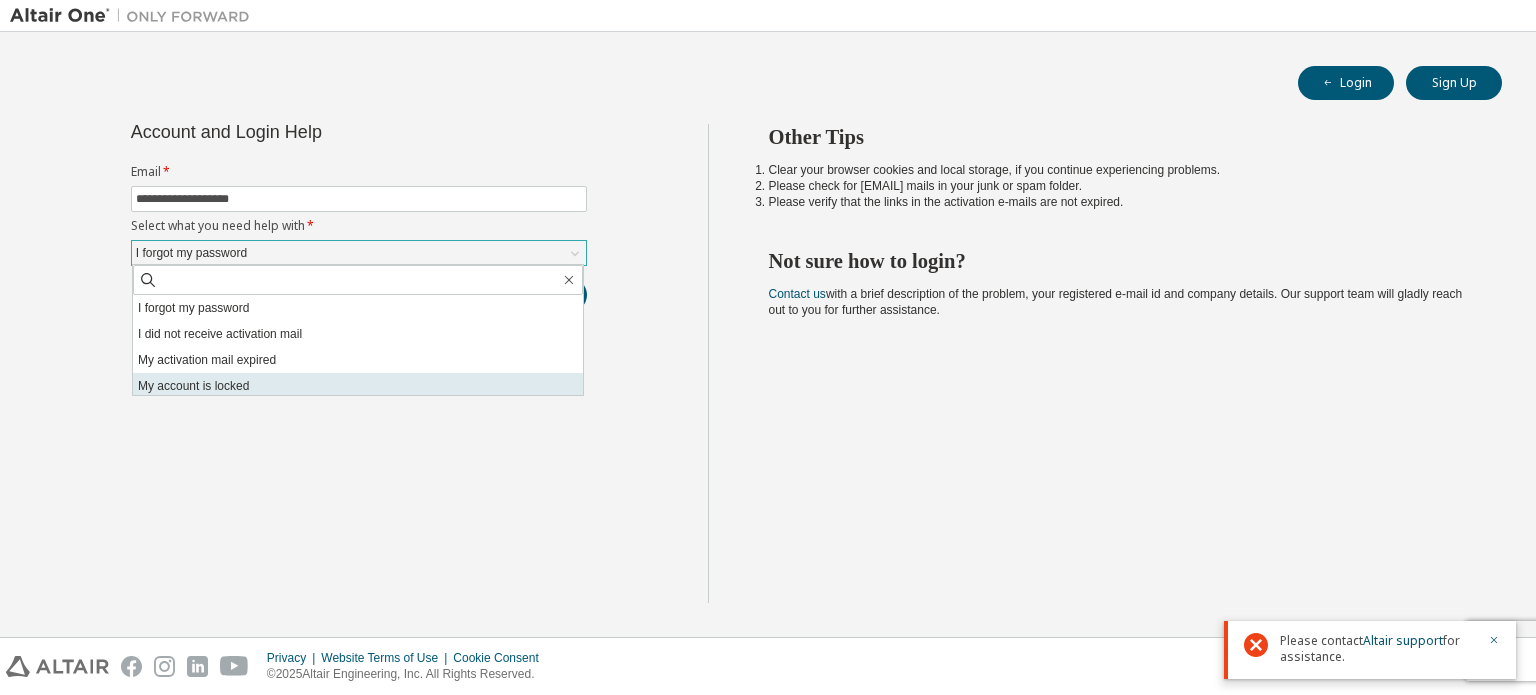 click on "My account is locked" at bounding box center [358, 386] 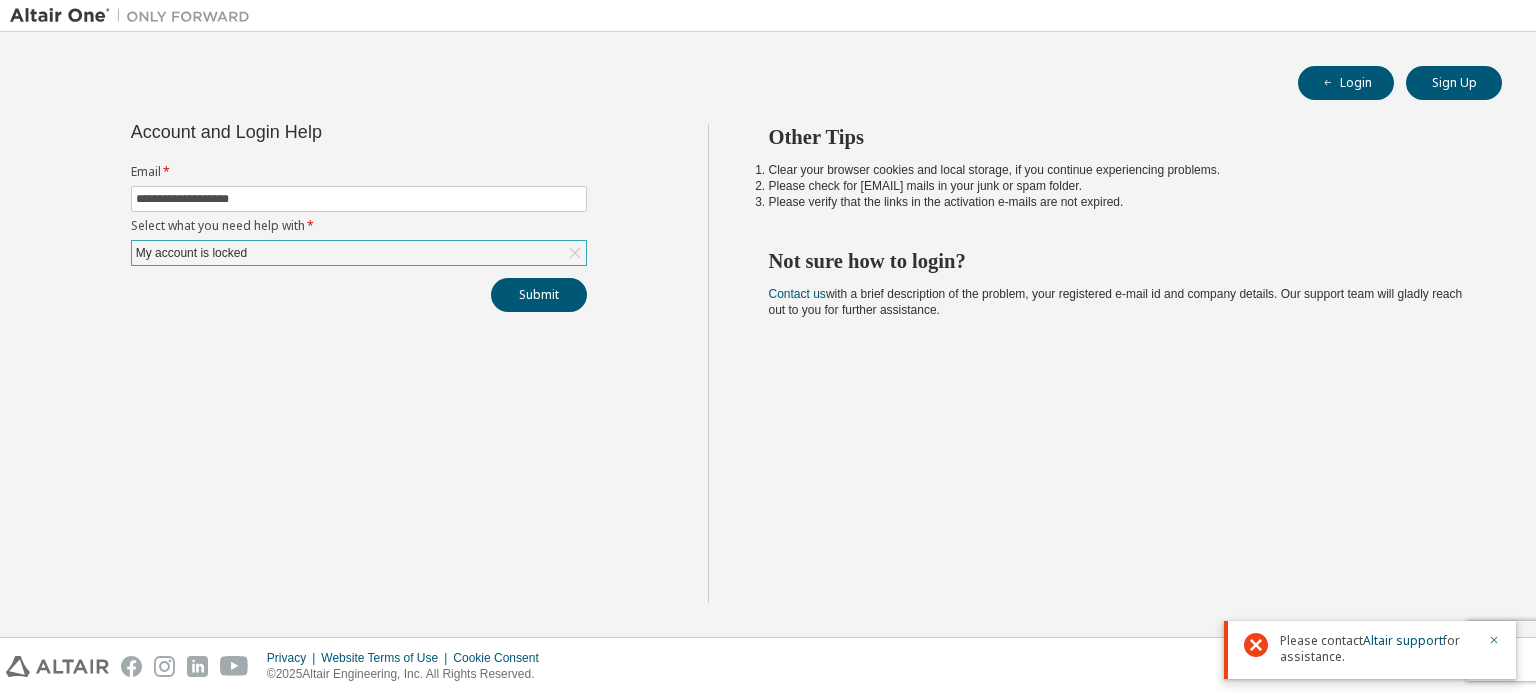 click on "My account is locked" at bounding box center (359, 253) 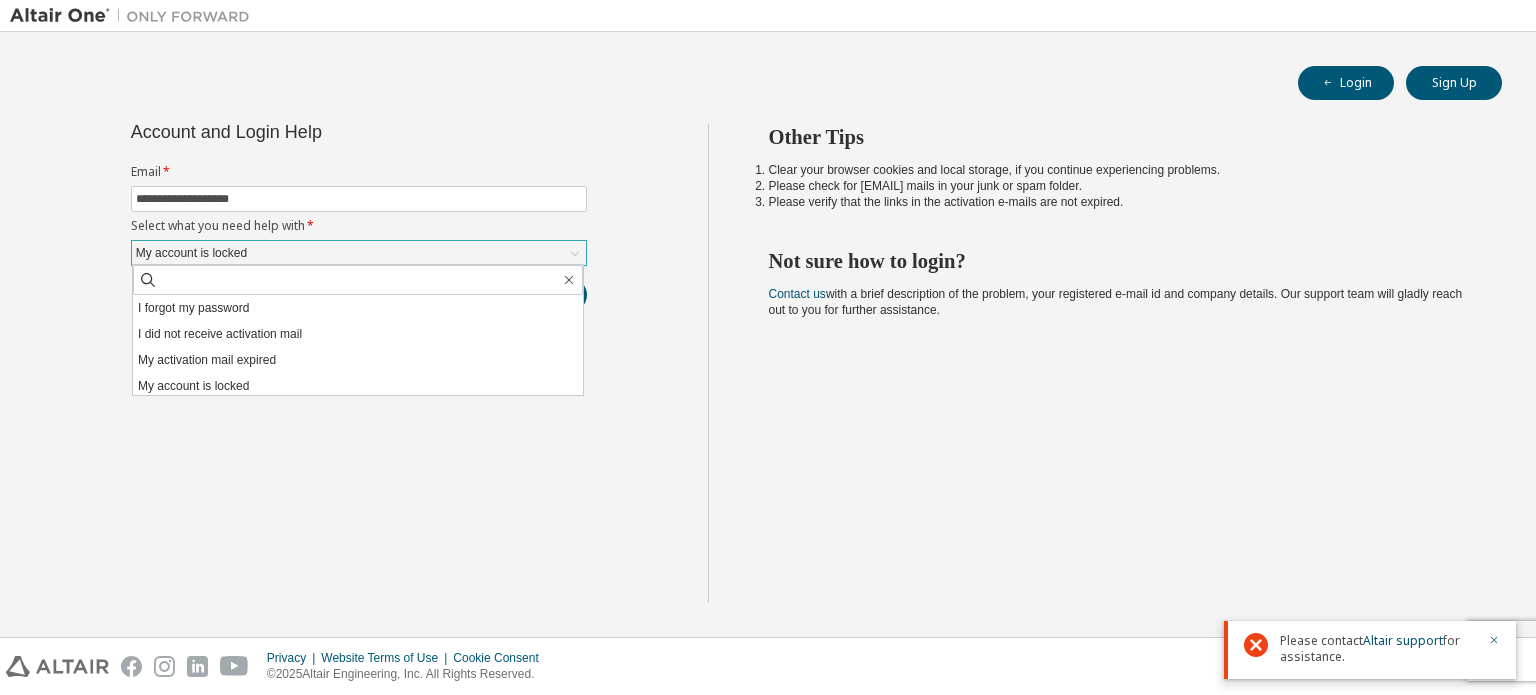 click on "My account is locked" at bounding box center [359, 253] 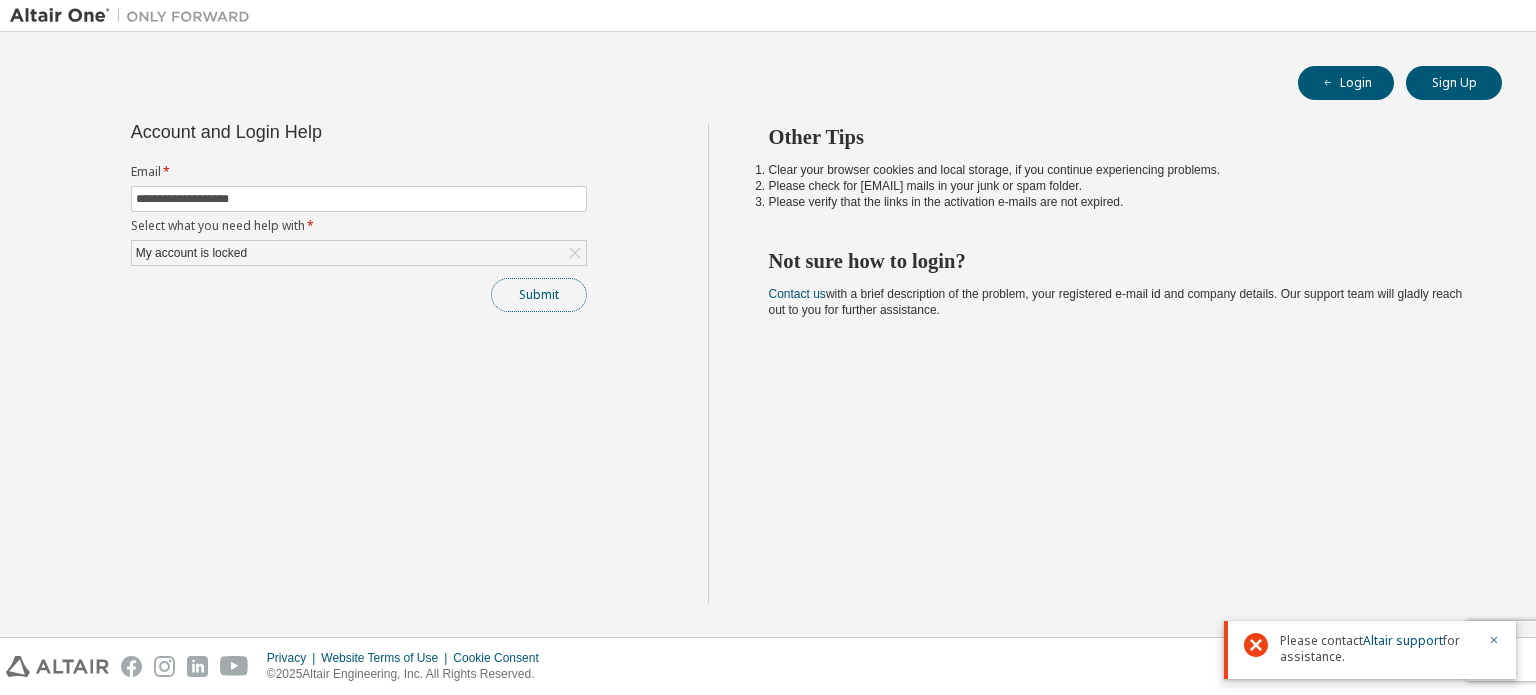 click on "Submit" at bounding box center (539, 295) 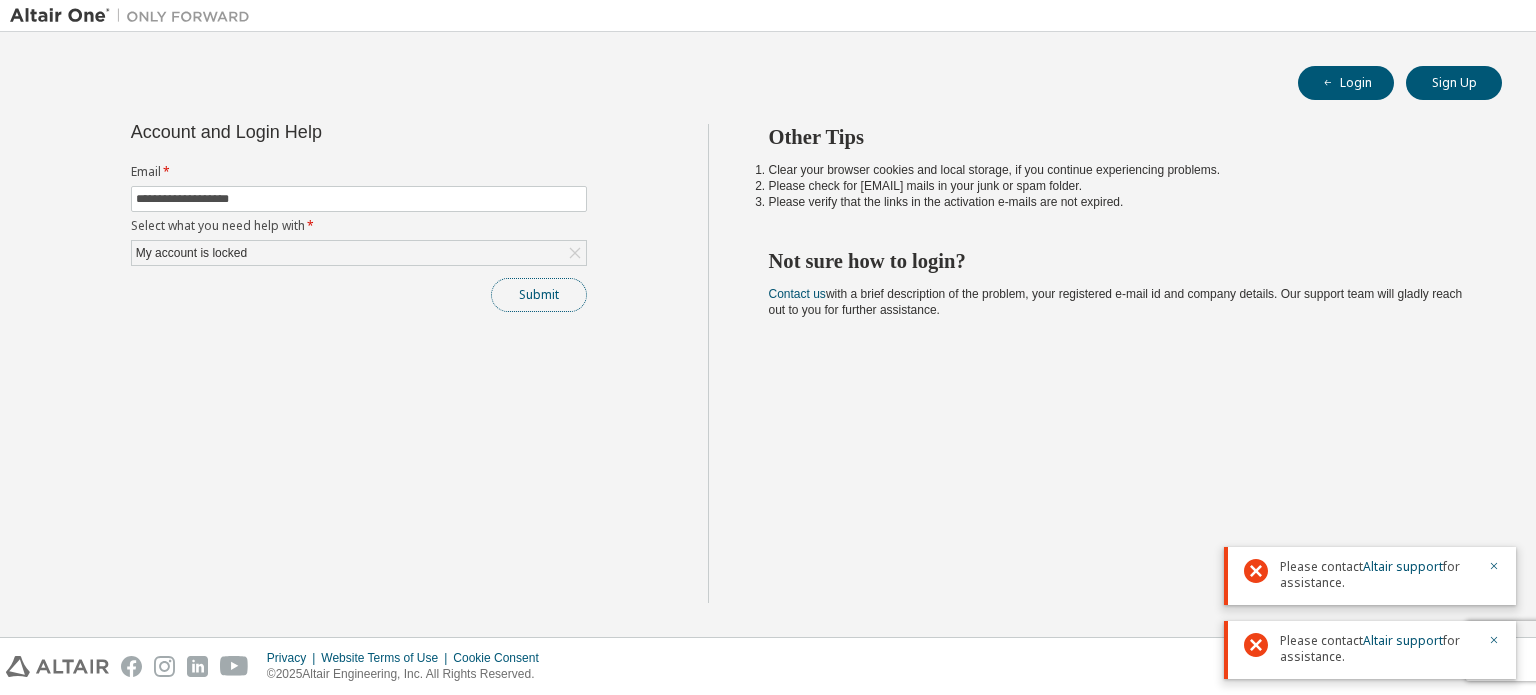 click on "Submit" at bounding box center [539, 295] 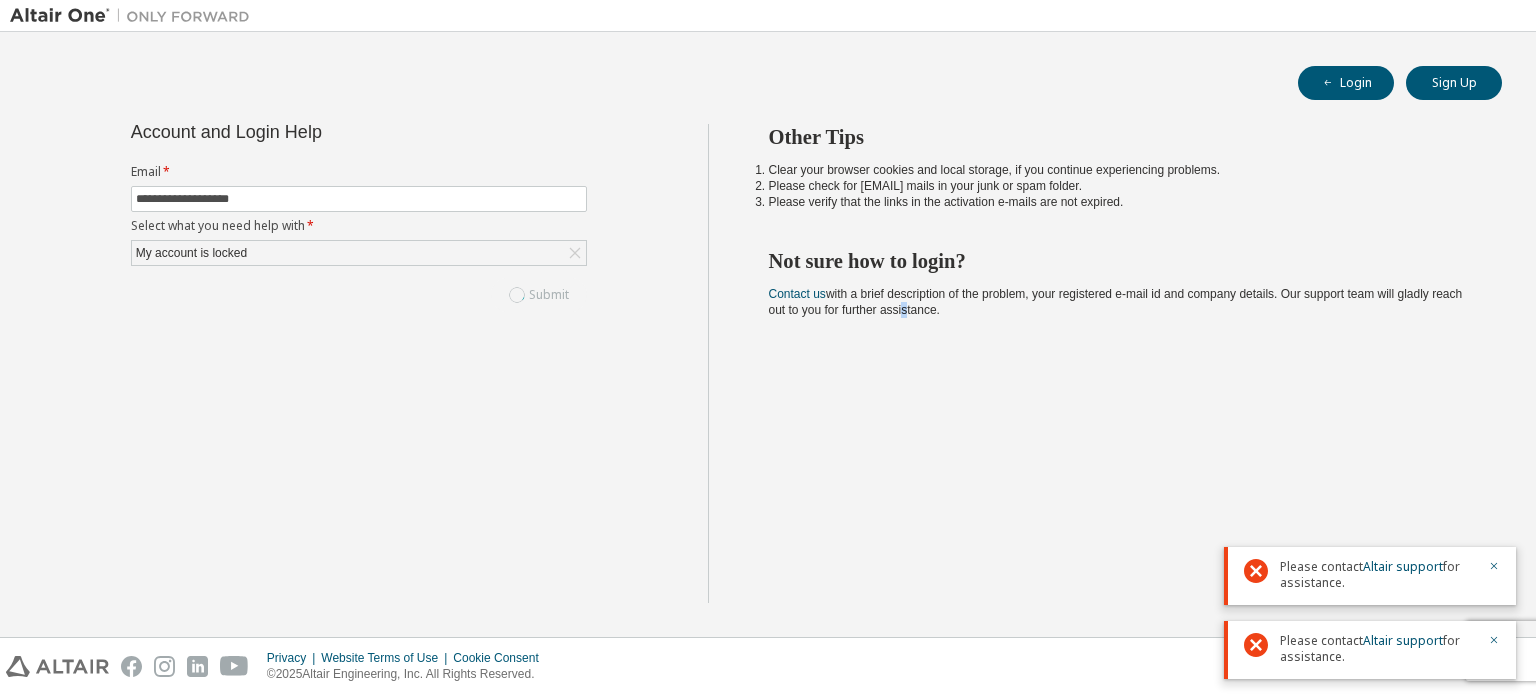 drag, startPoint x: 576, startPoint y: 326, endPoint x: 916, endPoint y: 555, distance: 409.92804 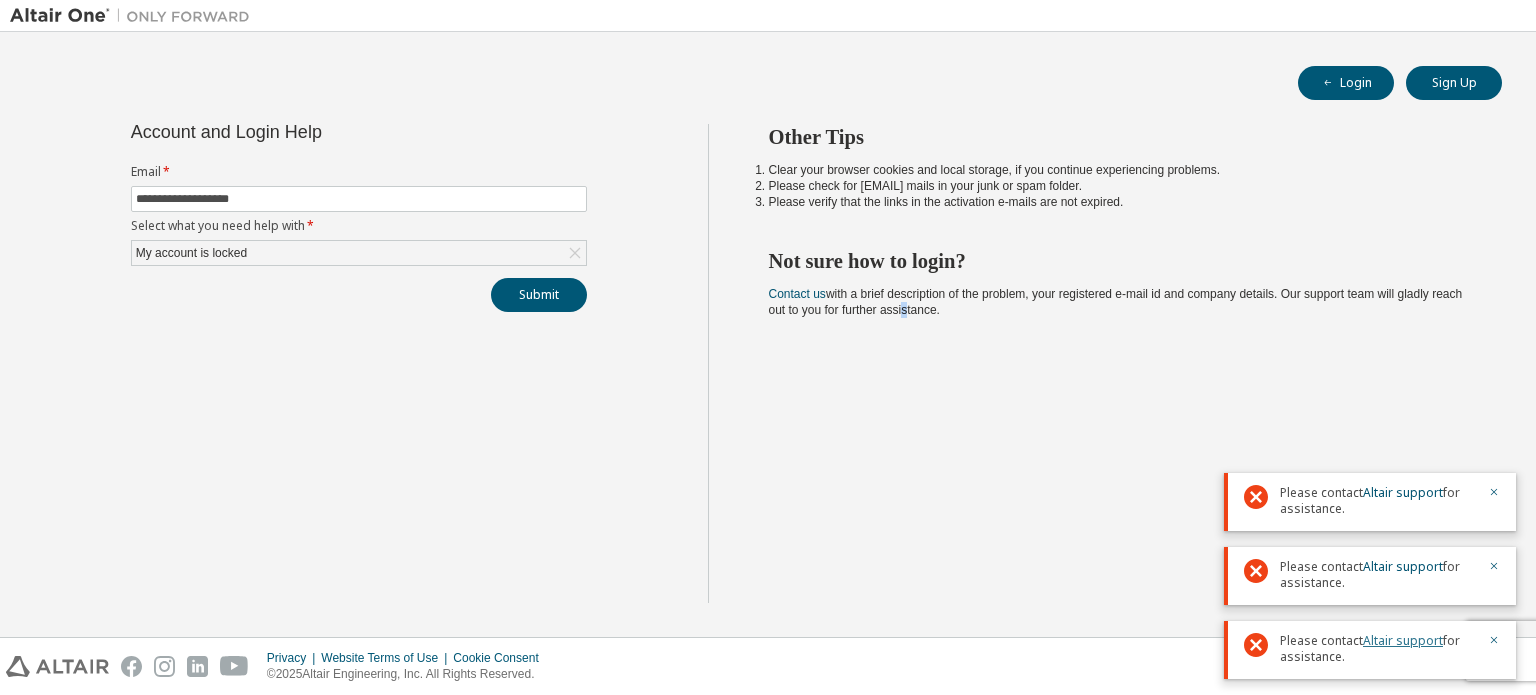click on "Altair support" at bounding box center [1403, 640] 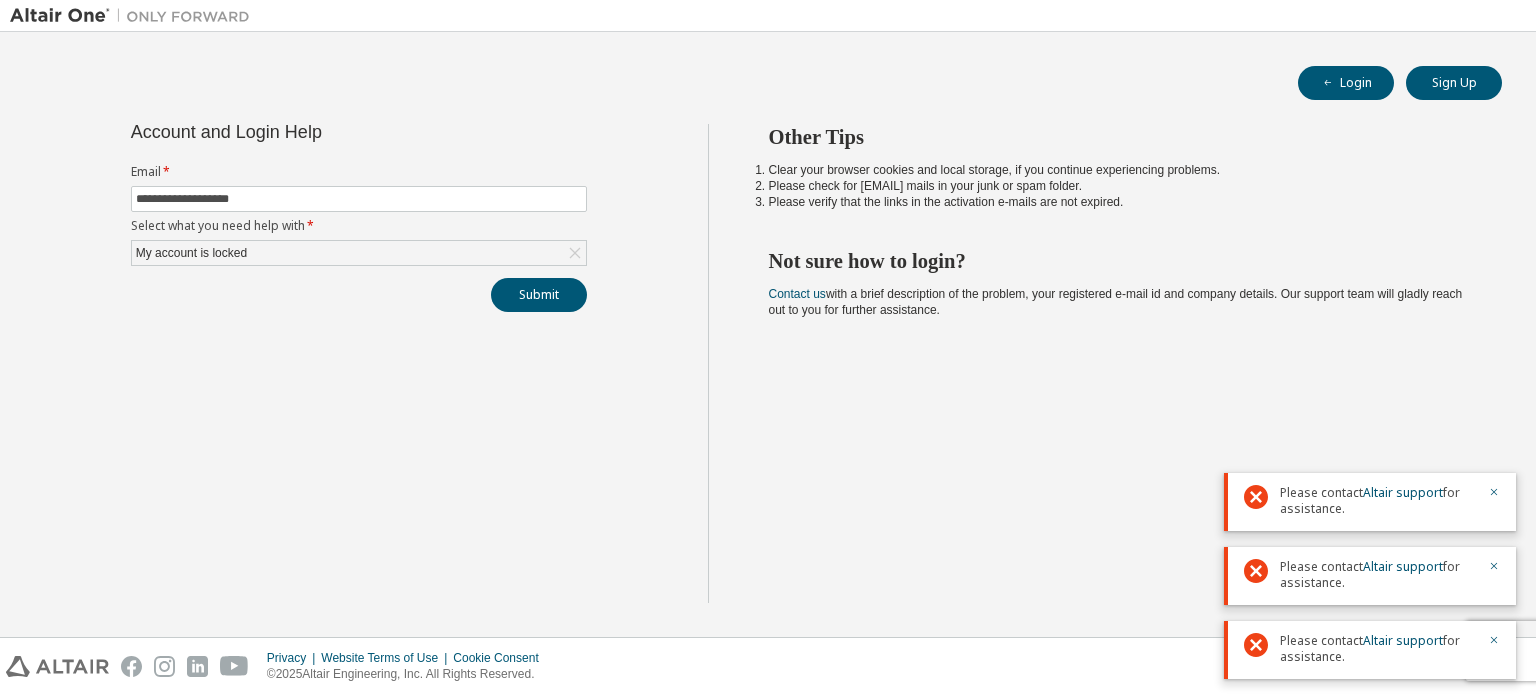 click on "**********" at bounding box center [359, 363] 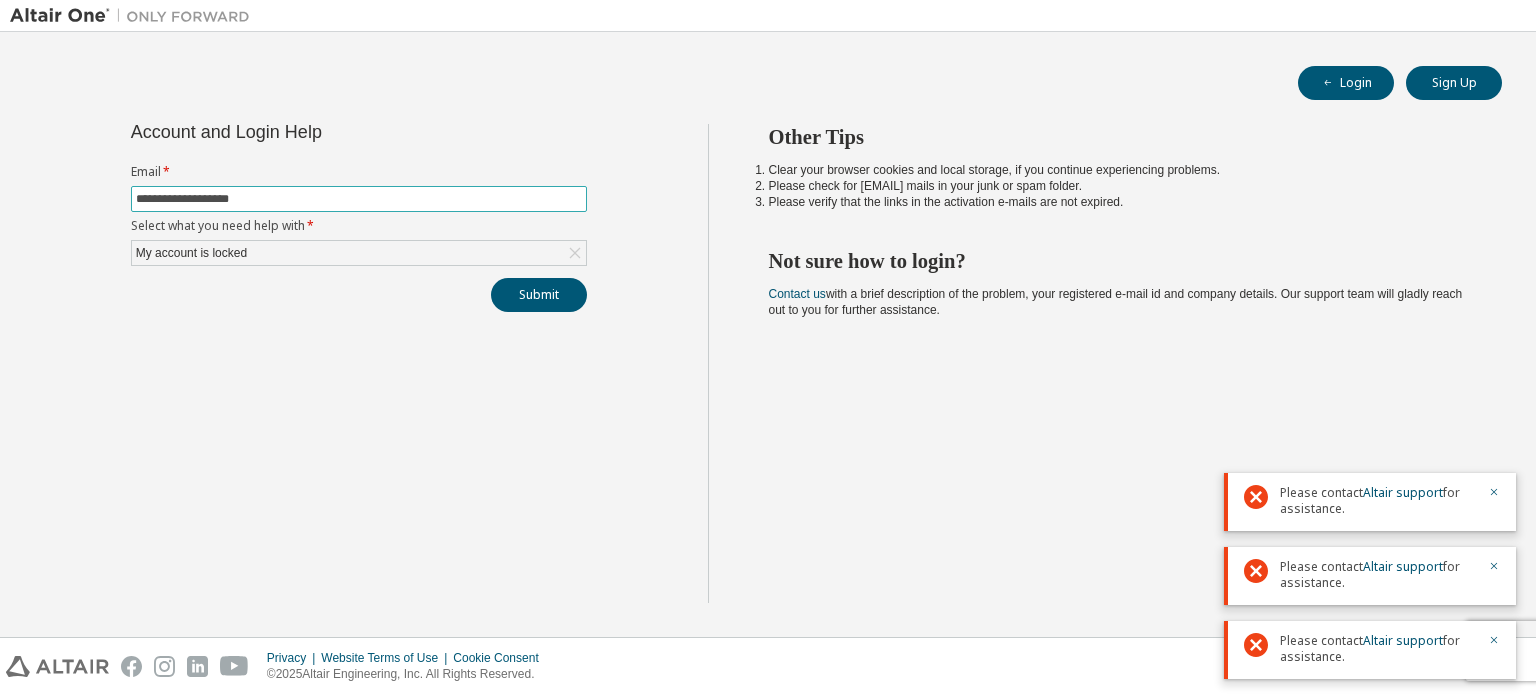 drag, startPoint x: 476, startPoint y: 197, endPoint x: 228, endPoint y: 200, distance: 248.01814 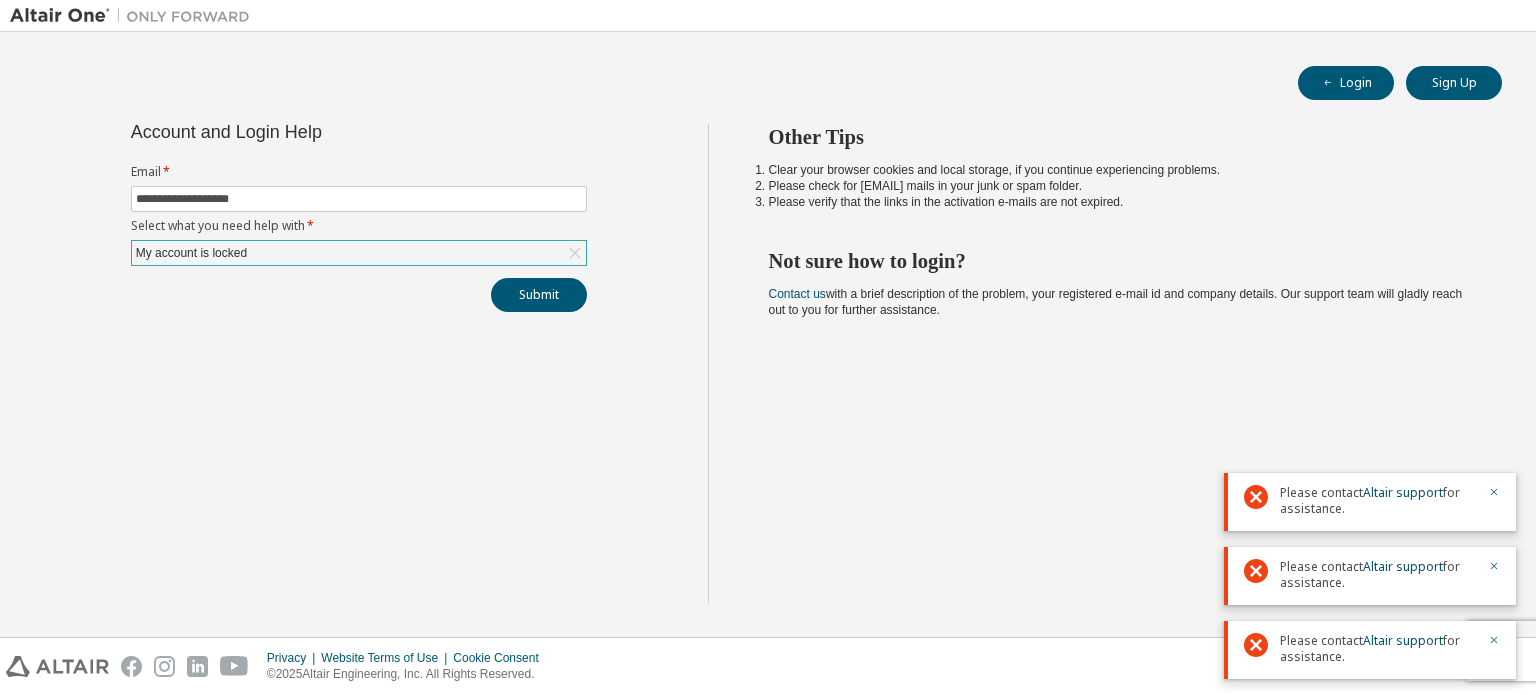 click on "My account is locked" at bounding box center [359, 253] 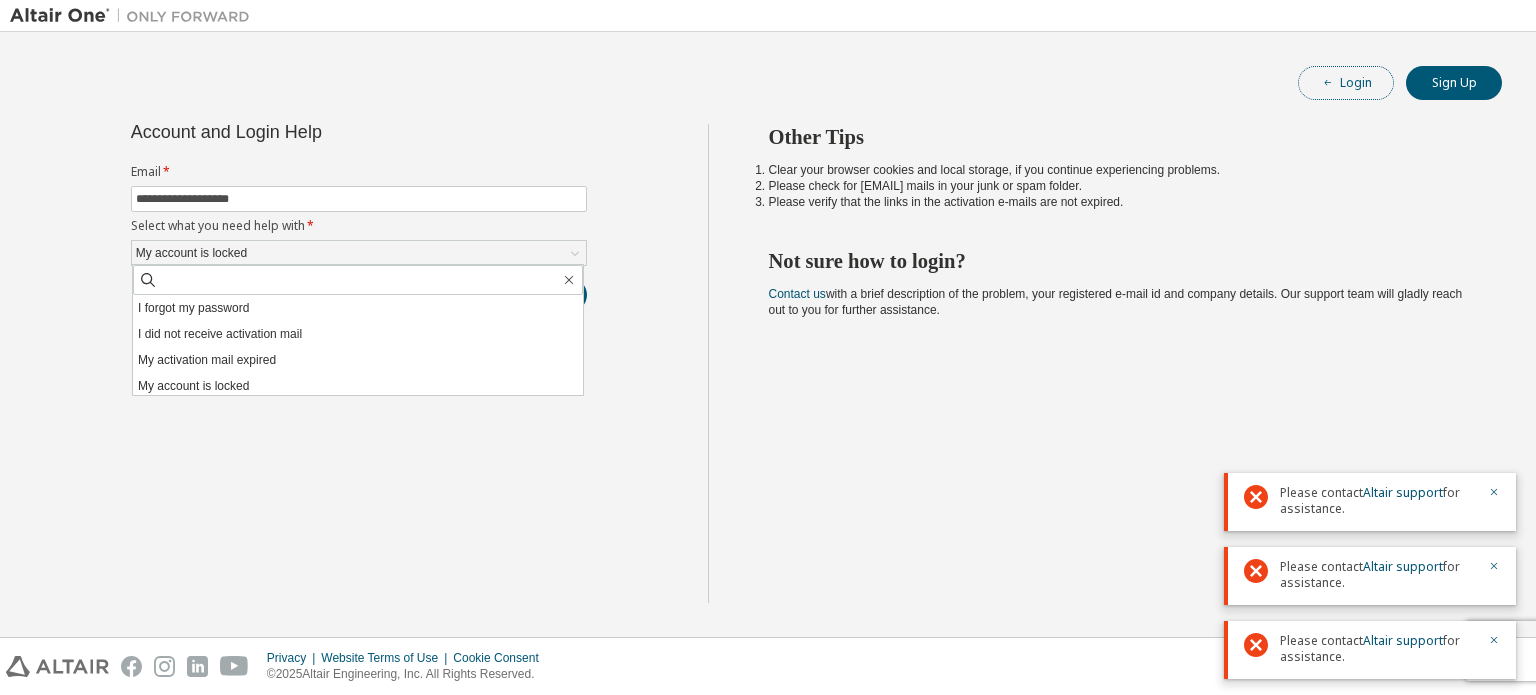 click on "Login" at bounding box center (1346, 83) 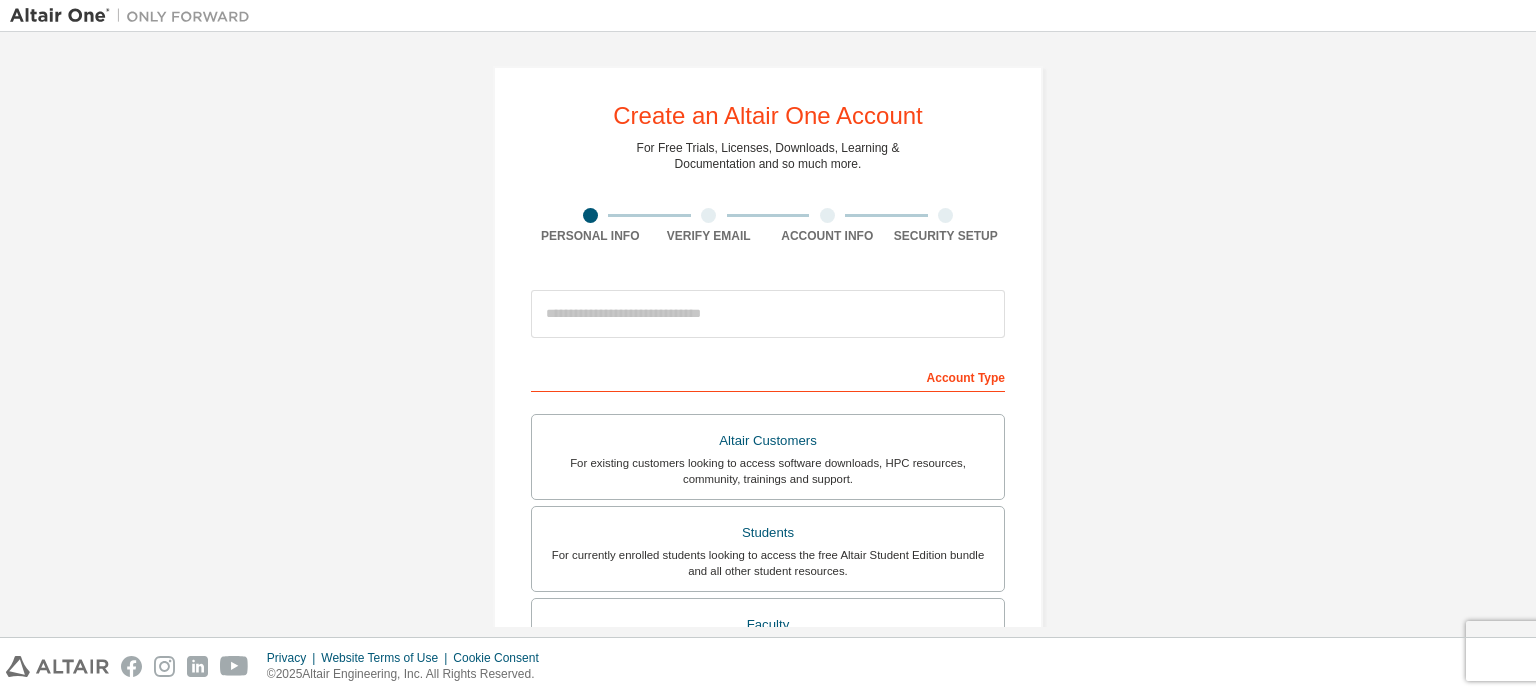 scroll, scrollTop: 0, scrollLeft: 0, axis: both 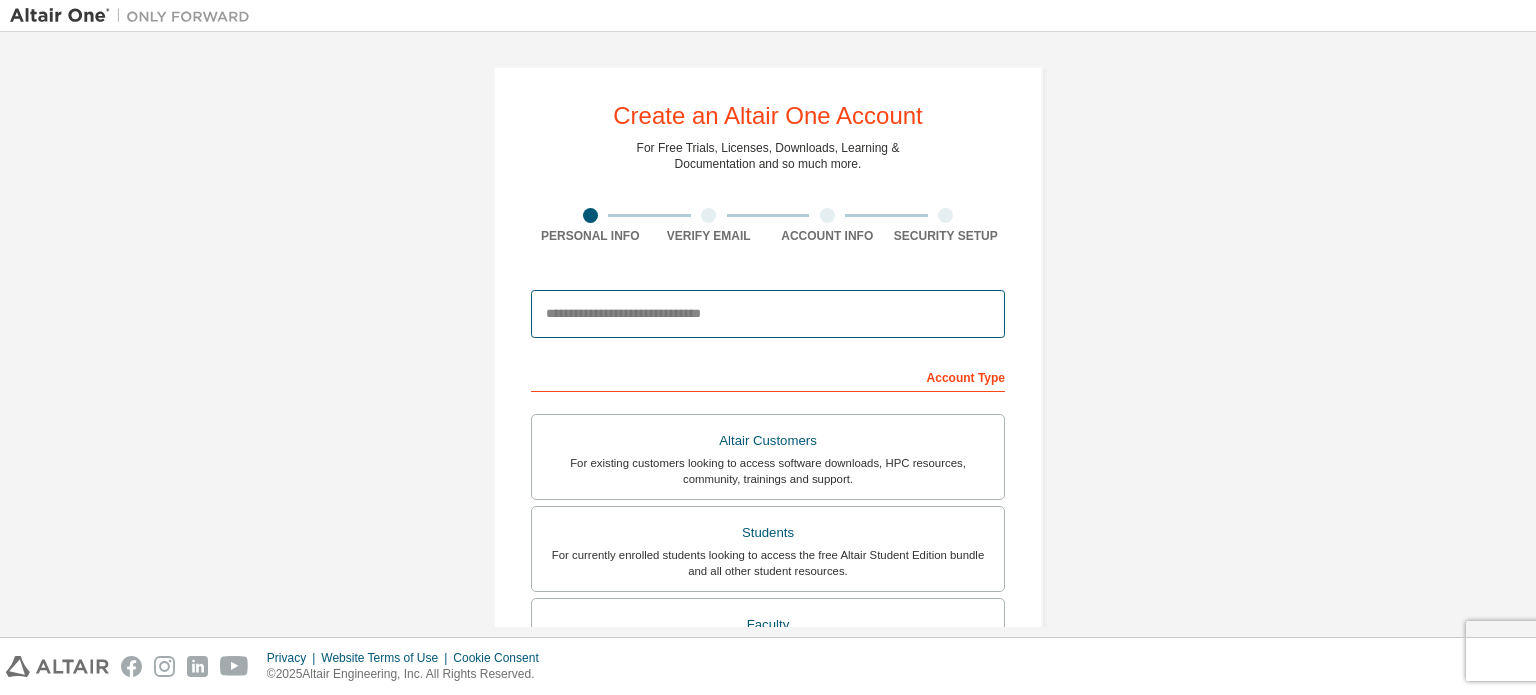 click at bounding box center [768, 314] 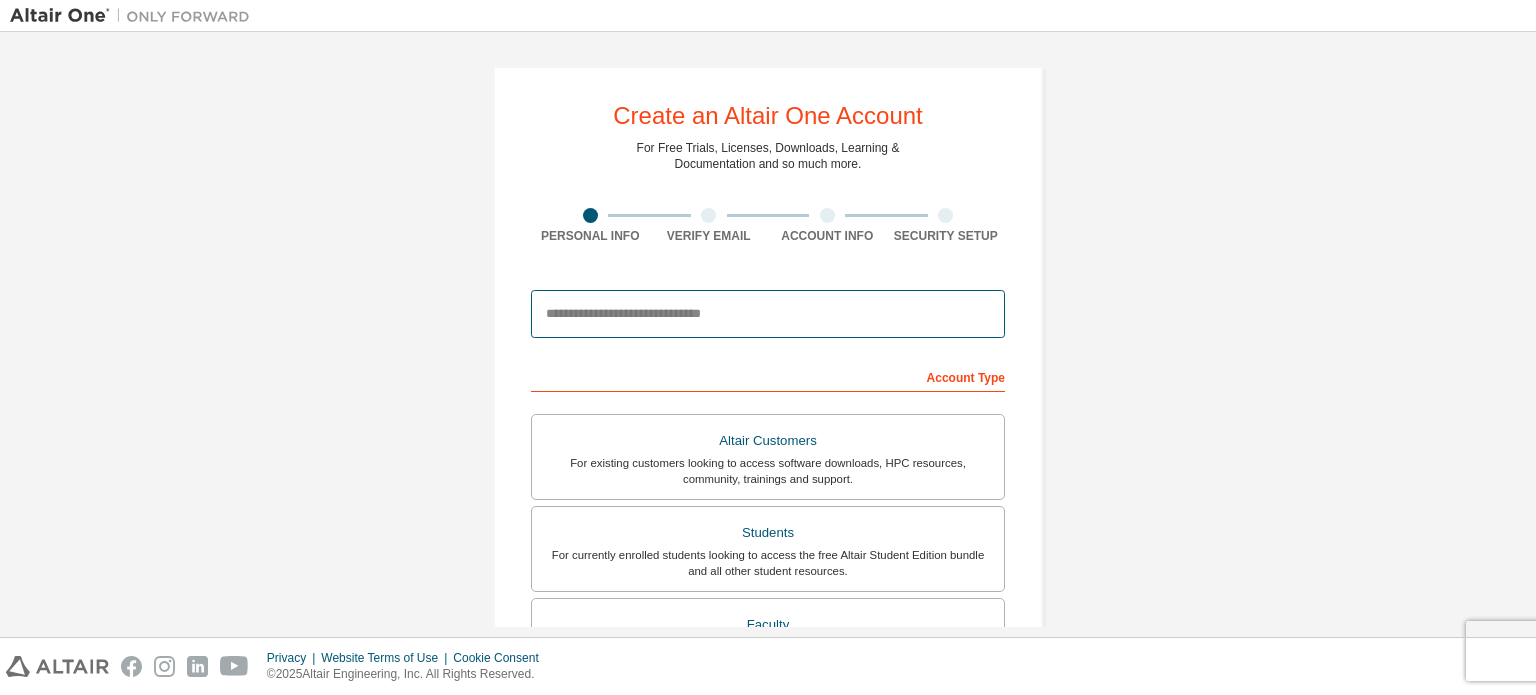 paste on "**********" 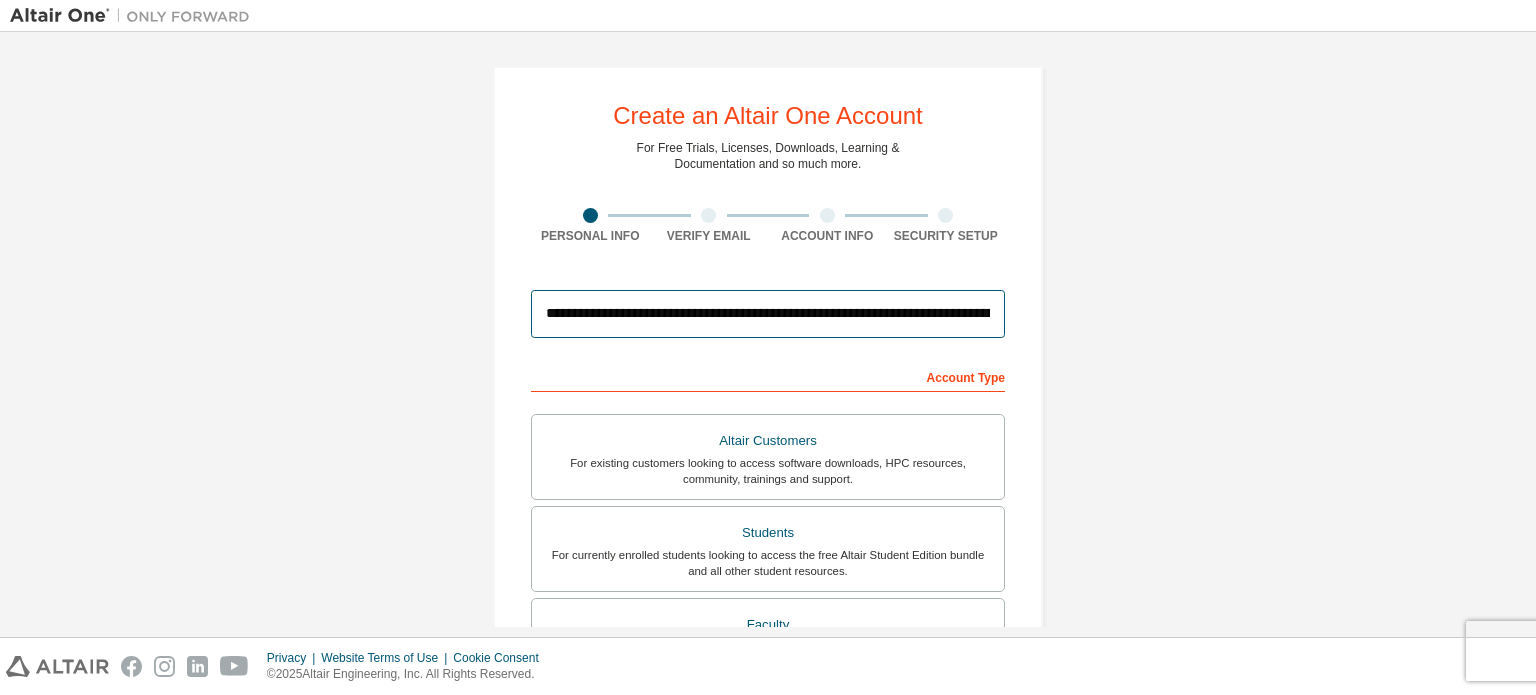 scroll, scrollTop: 0, scrollLeft: 1940, axis: horizontal 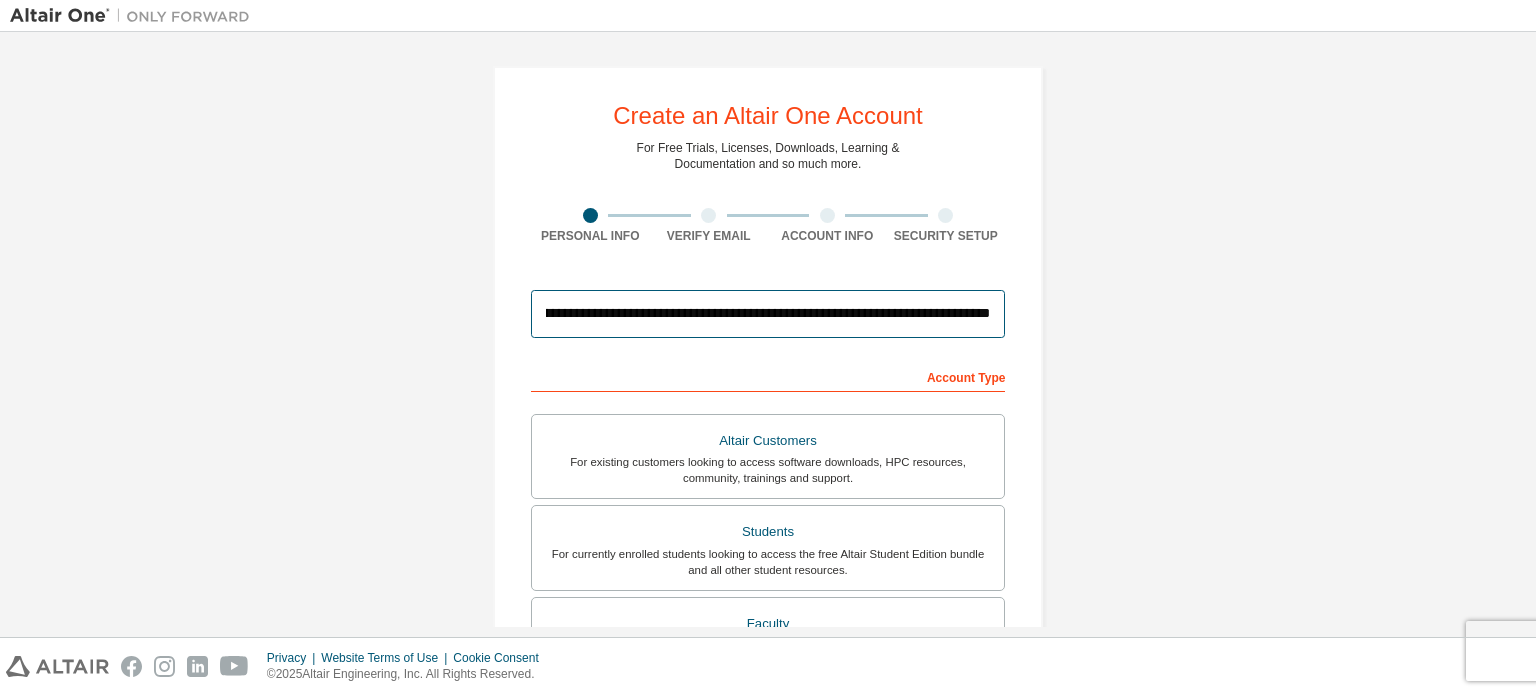 type 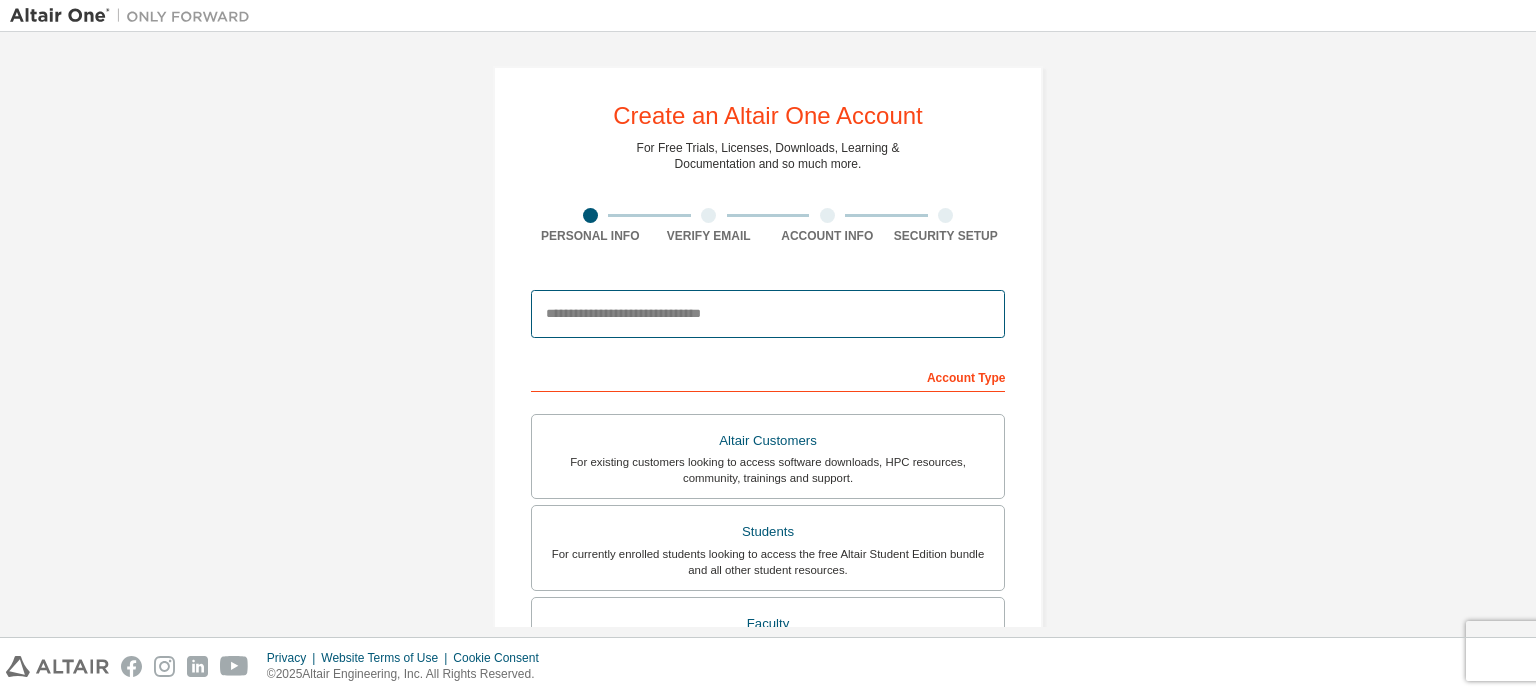scroll, scrollTop: 0, scrollLeft: 0, axis: both 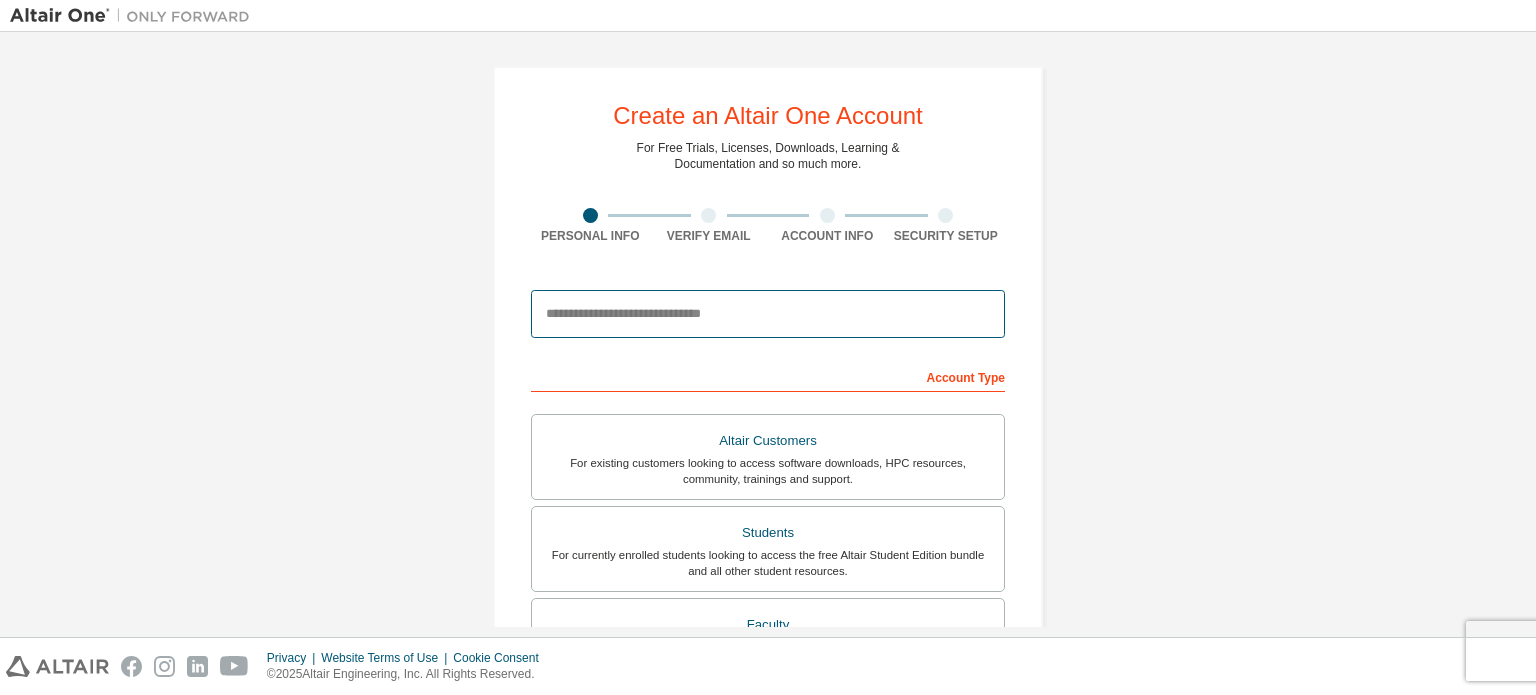 click at bounding box center [768, 314] 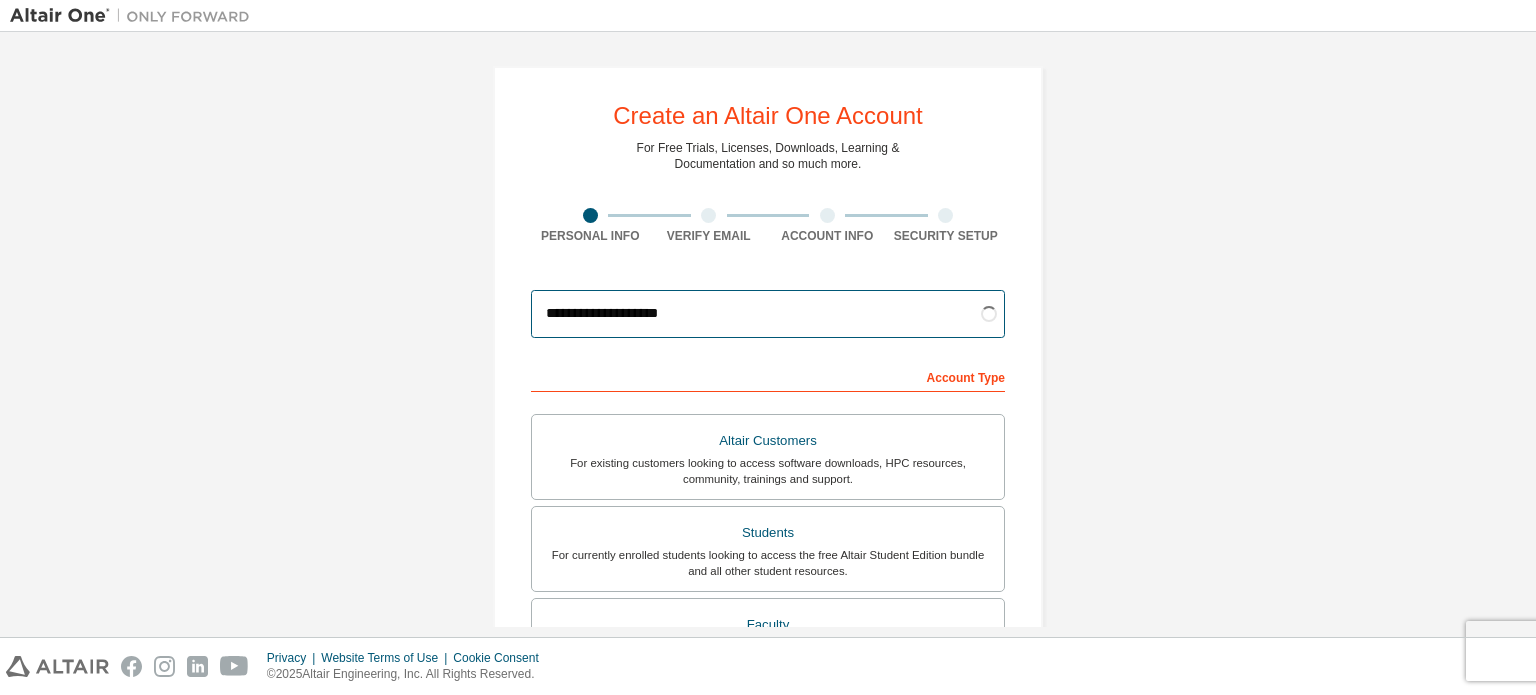 type on "**********" 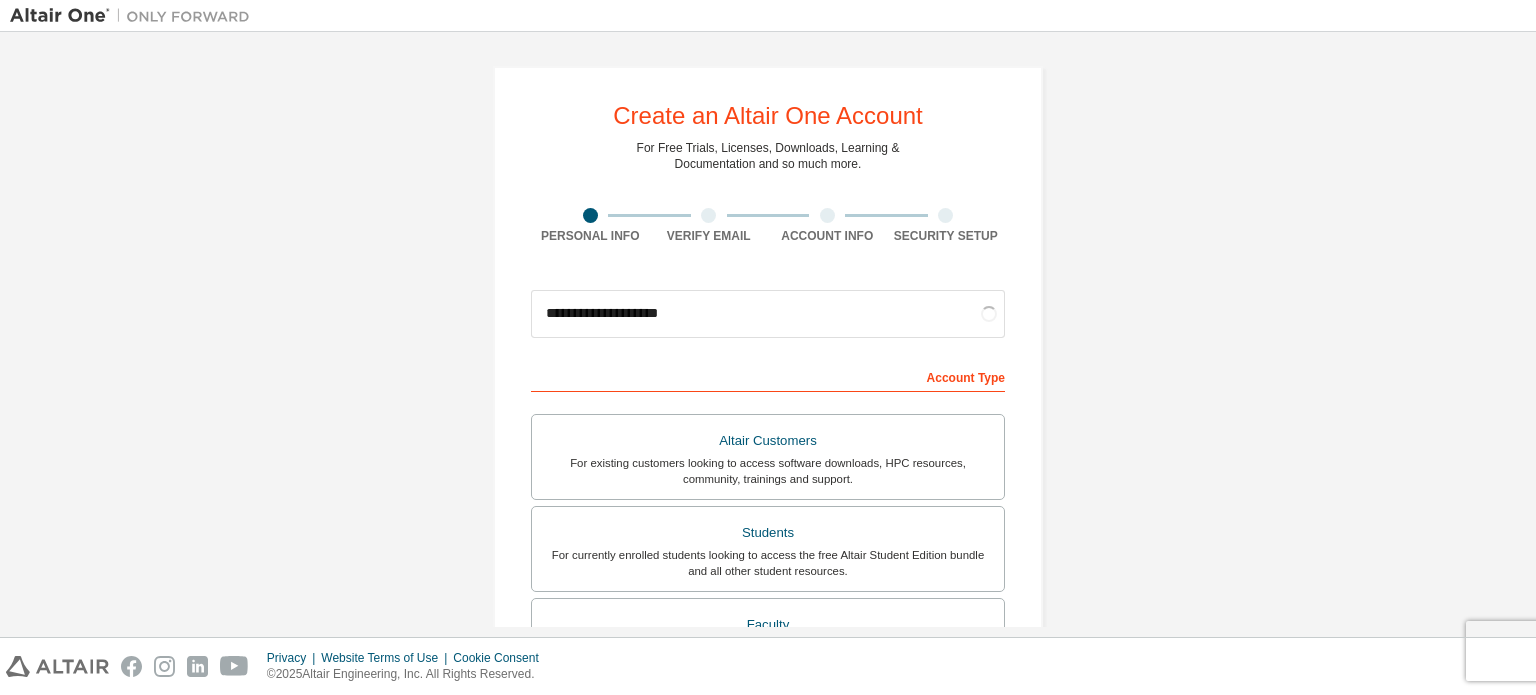 click on "**********" at bounding box center (768, 672) 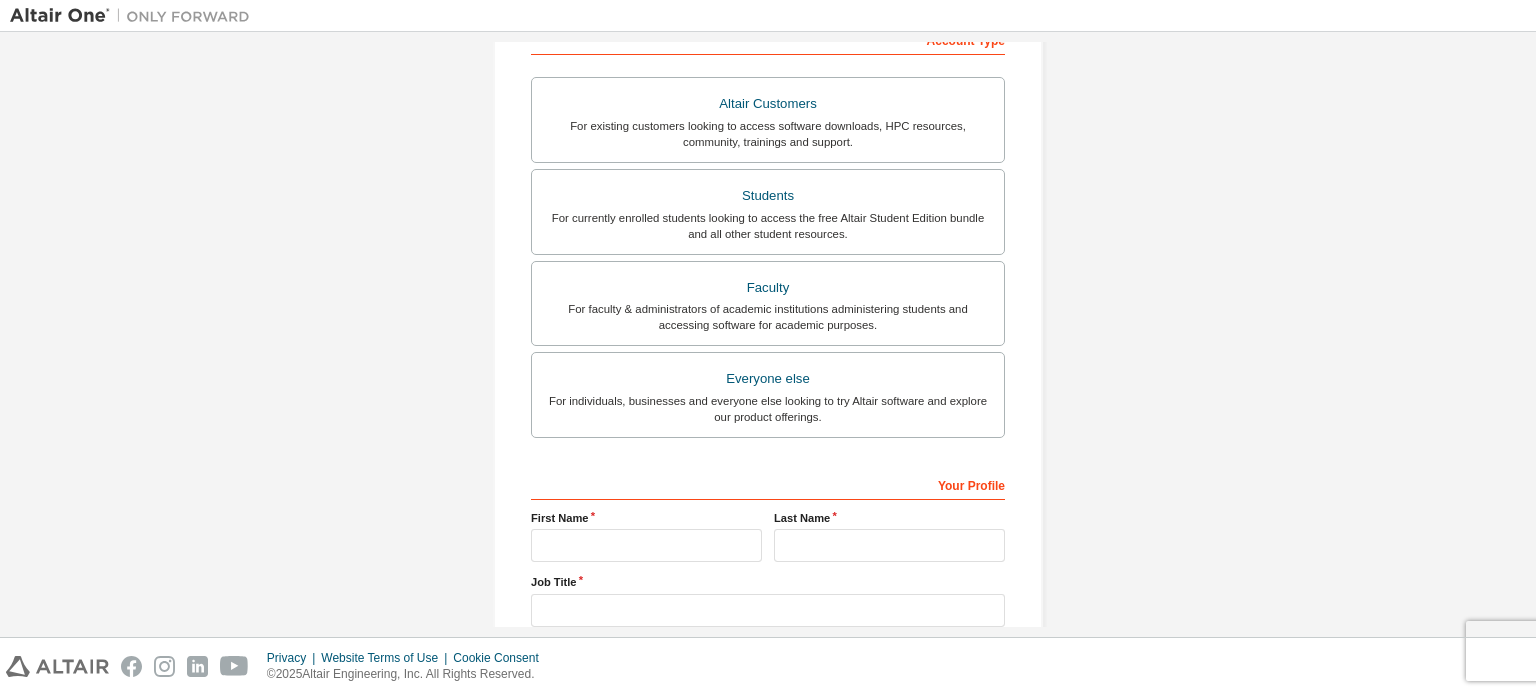 scroll, scrollTop: 300, scrollLeft: 0, axis: vertical 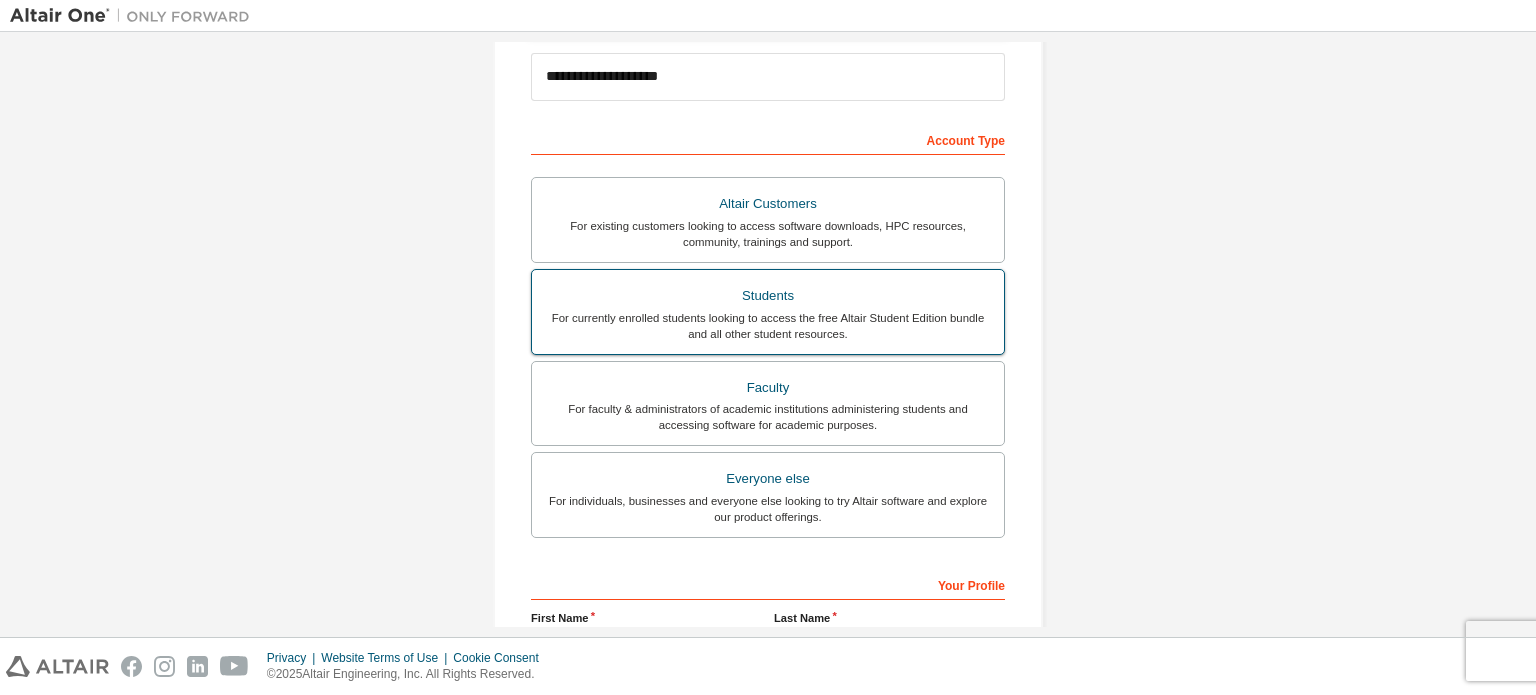 click on "For currently enrolled students looking to access the free Altair Student Edition bundle and all other student resources." at bounding box center [768, 326] 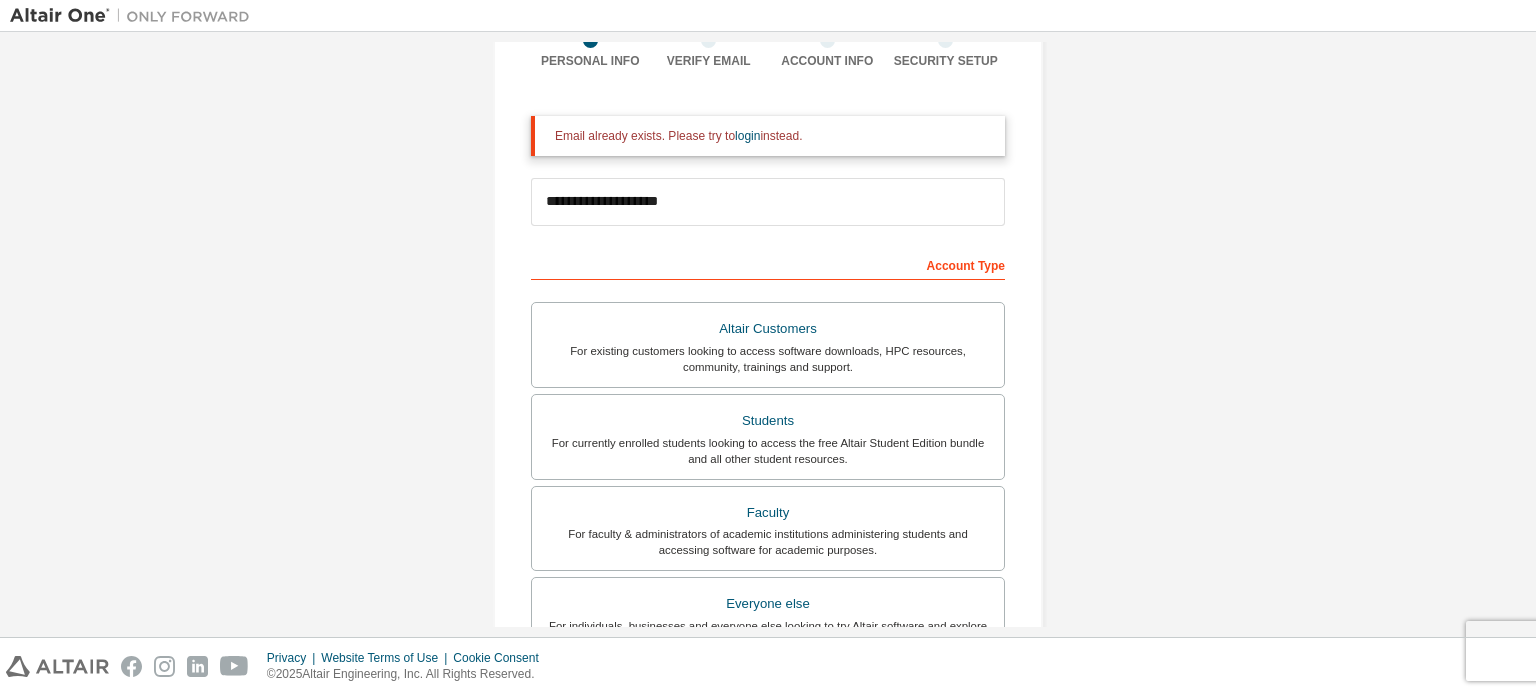 scroll, scrollTop: 0, scrollLeft: 0, axis: both 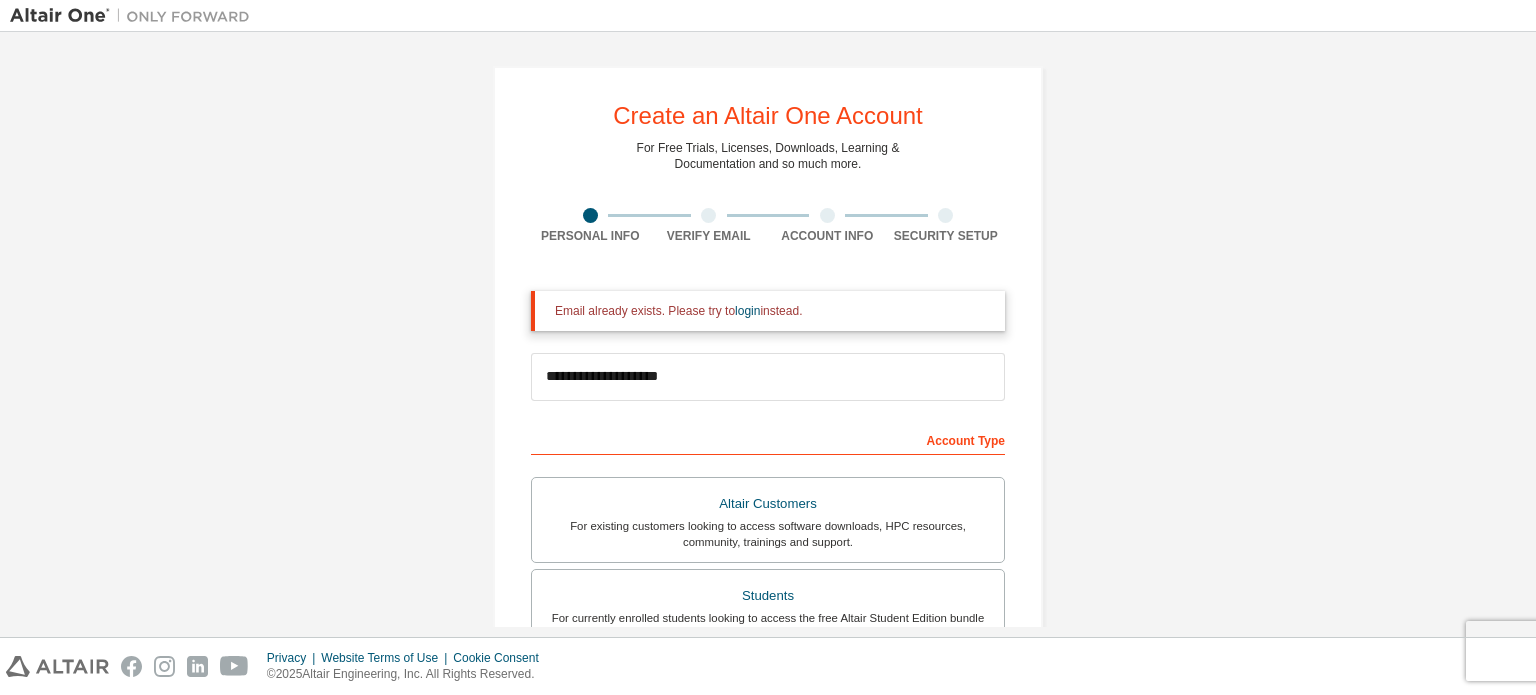drag, startPoint x: 886, startPoint y: 319, endPoint x: 573, endPoint y: 335, distance: 313.4087 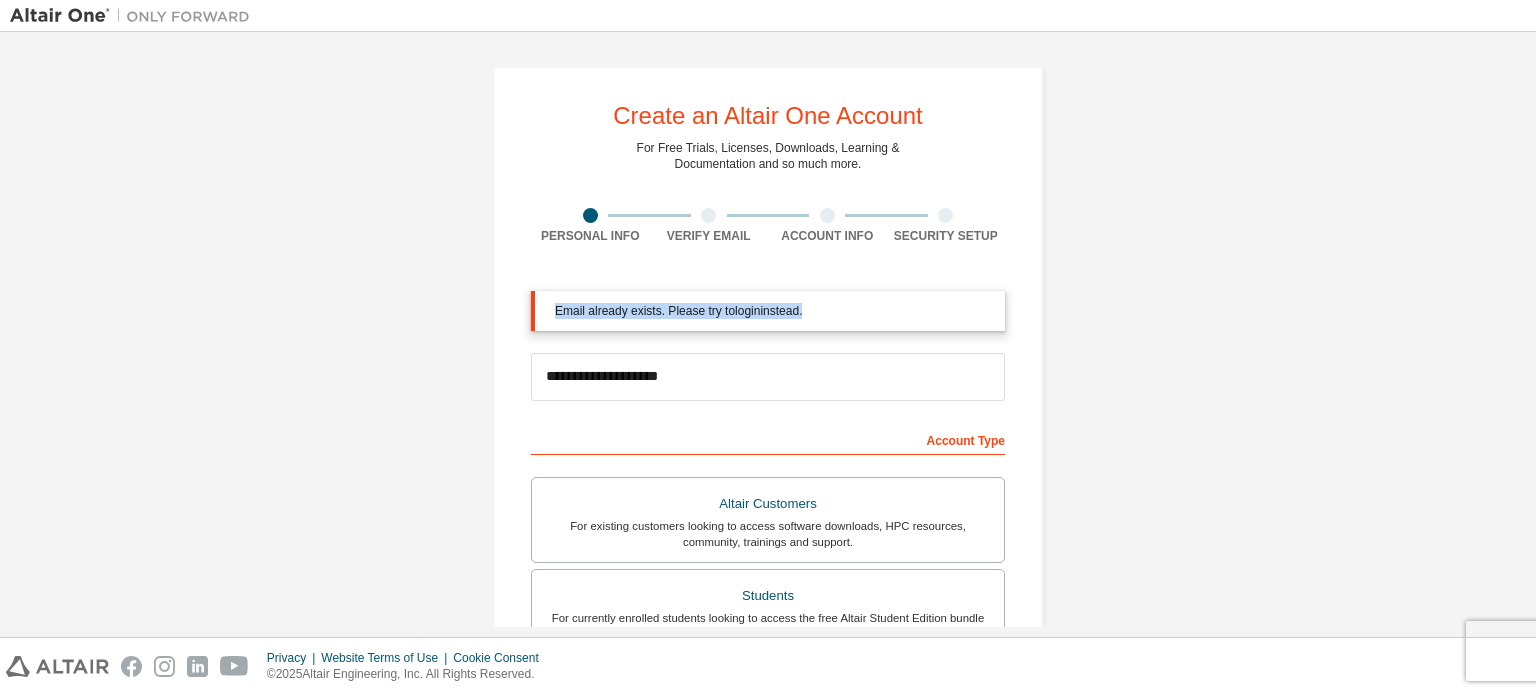 drag, startPoint x: 539, startPoint y: 310, endPoint x: 839, endPoint y: 334, distance: 300.95847 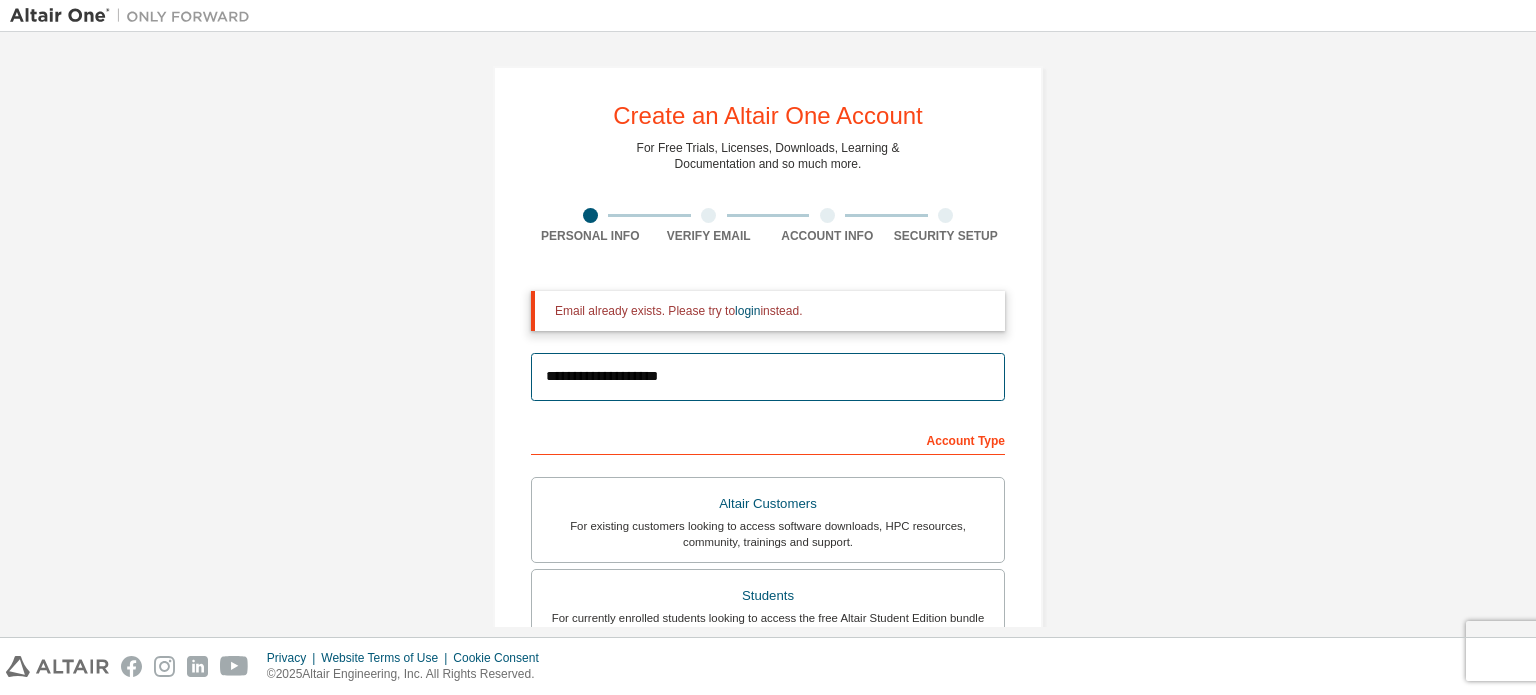 click on "**********" at bounding box center (768, 377) 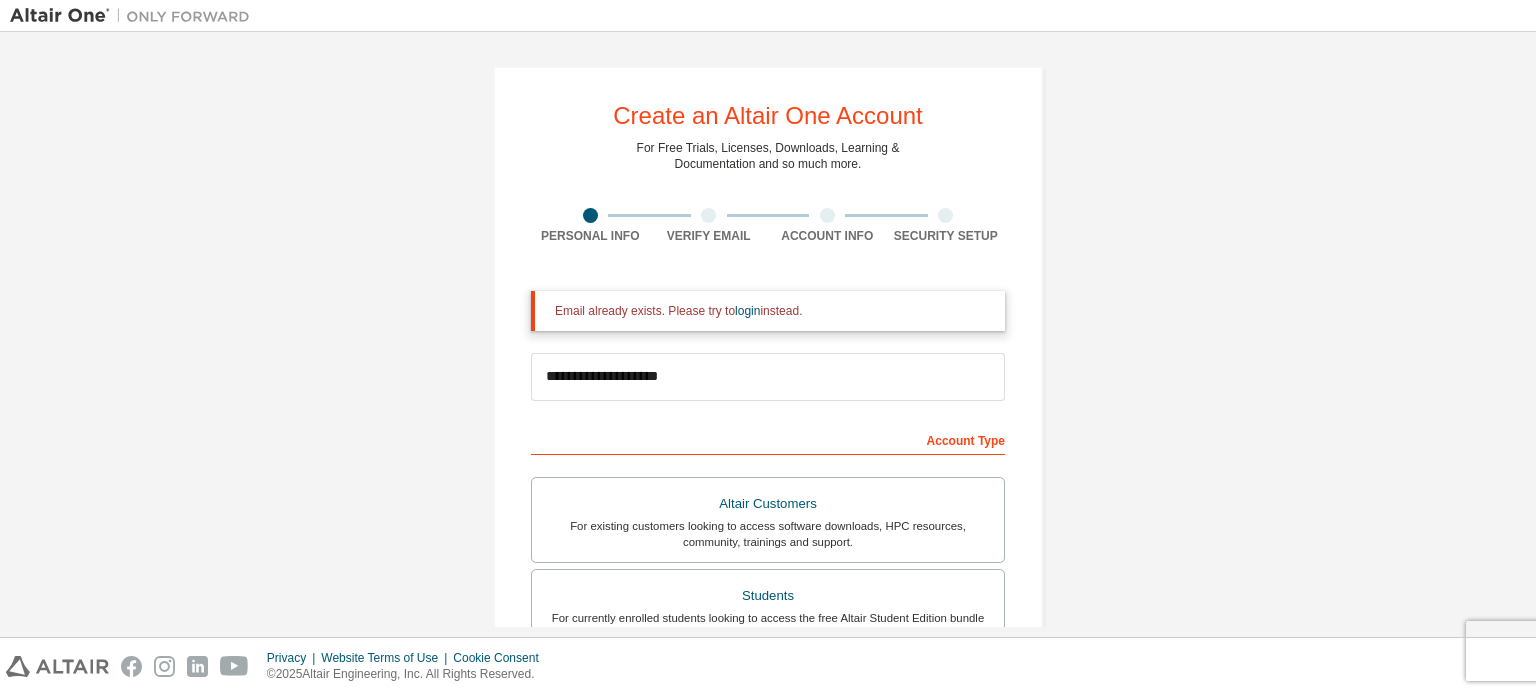 click on "Email already exists. Please try to  login  instead." at bounding box center (772, 311) 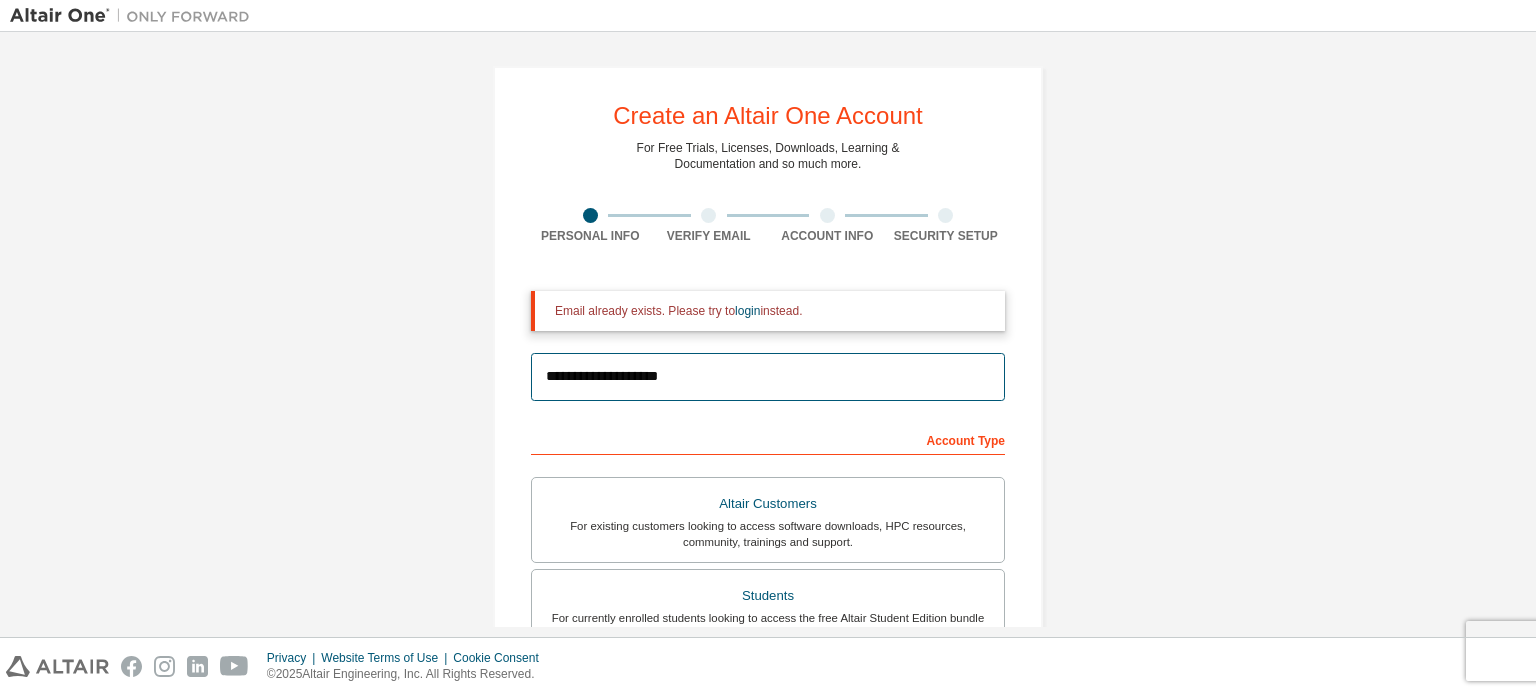 click on "**********" at bounding box center [768, 377] 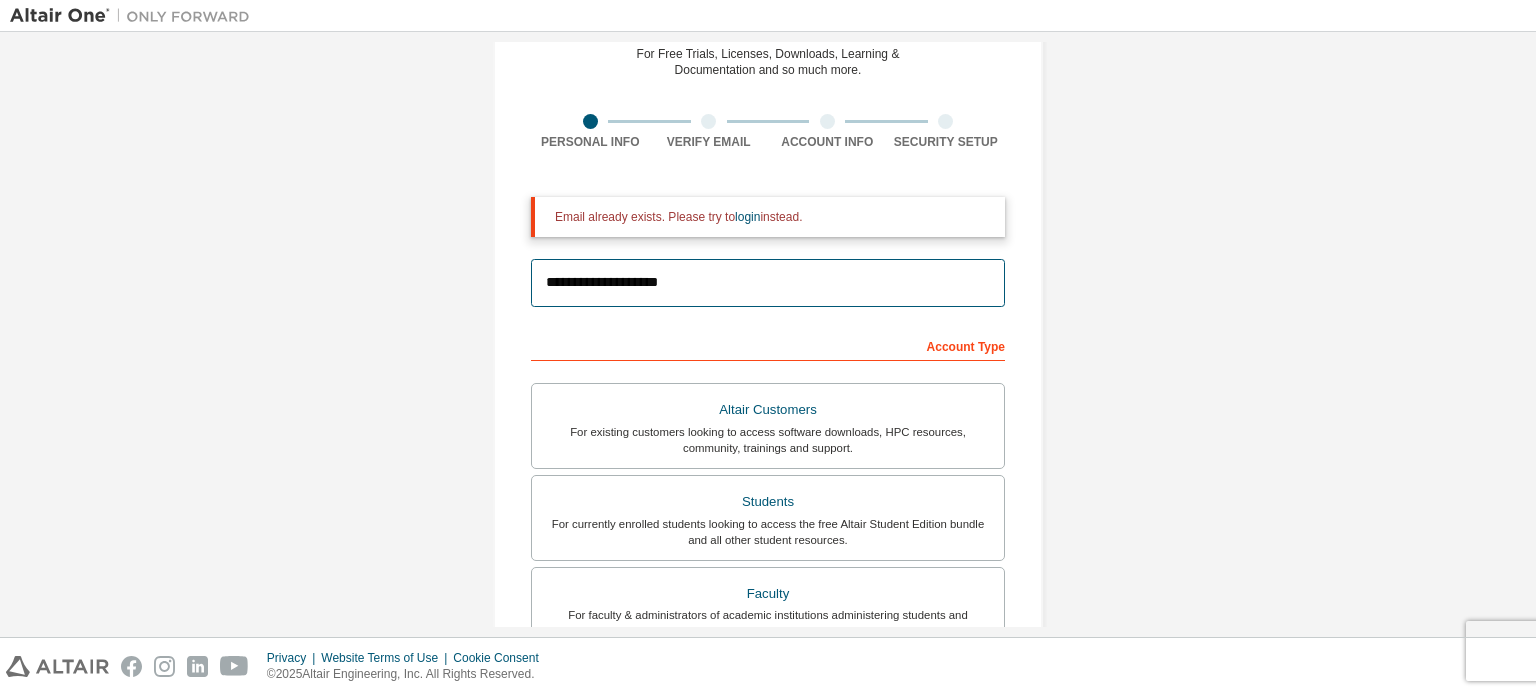 scroll, scrollTop: 0, scrollLeft: 0, axis: both 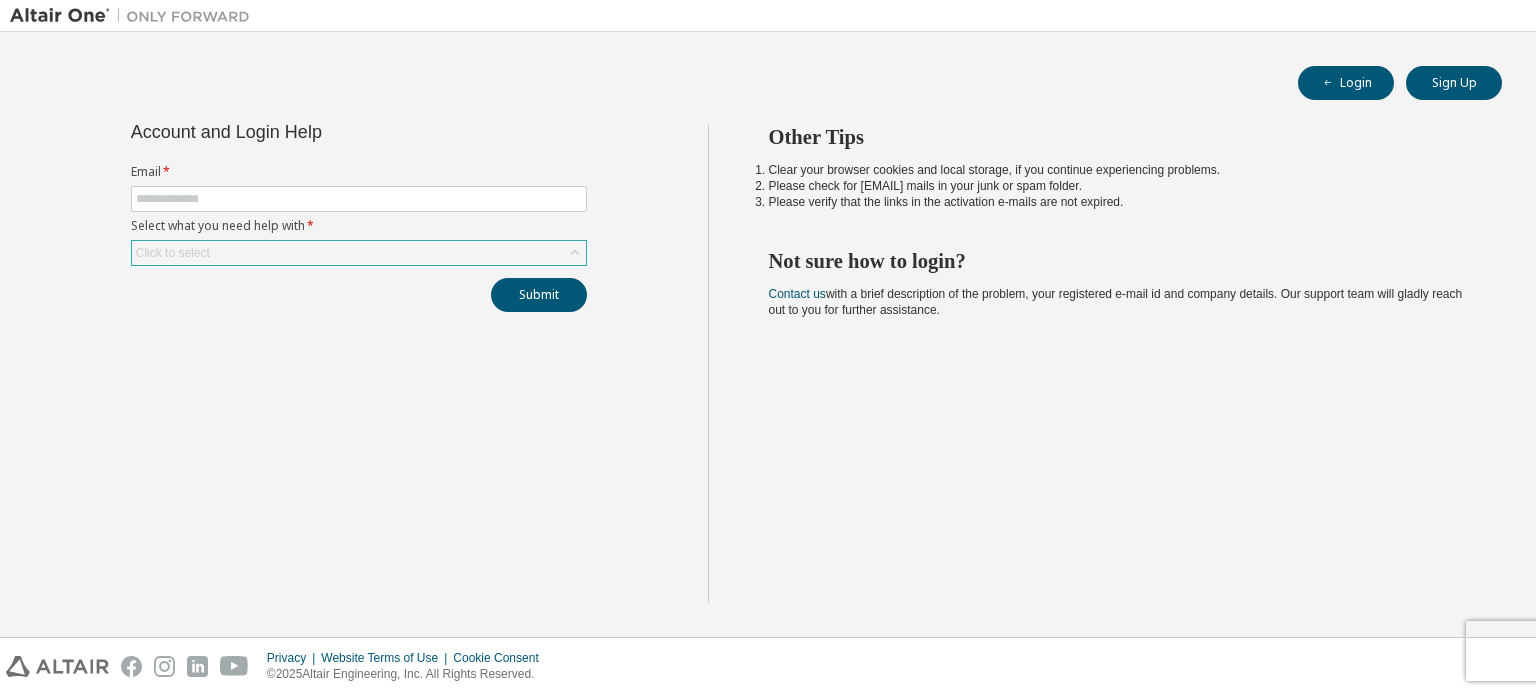 click on "Click to select" at bounding box center [359, 253] 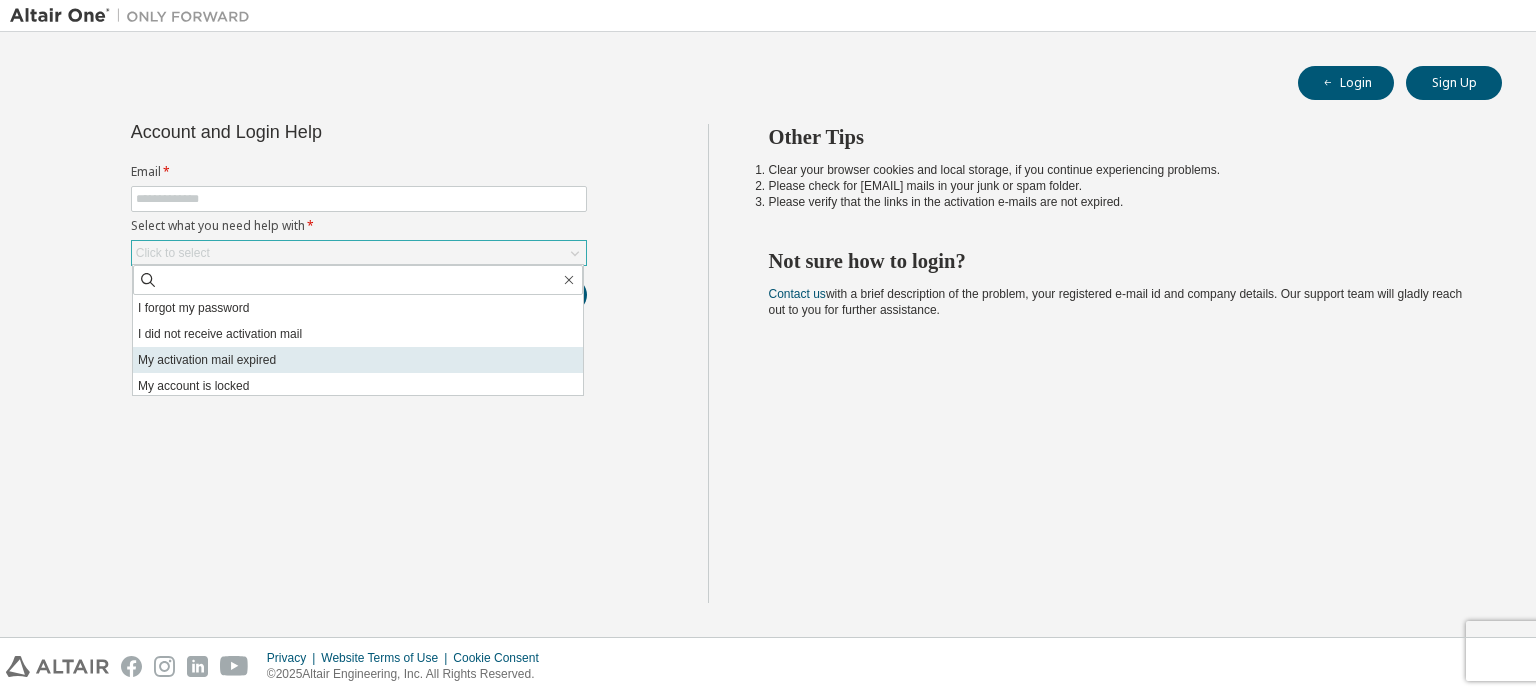 scroll, scrollTop: 56, scrollLeft: 0, axis: vertical 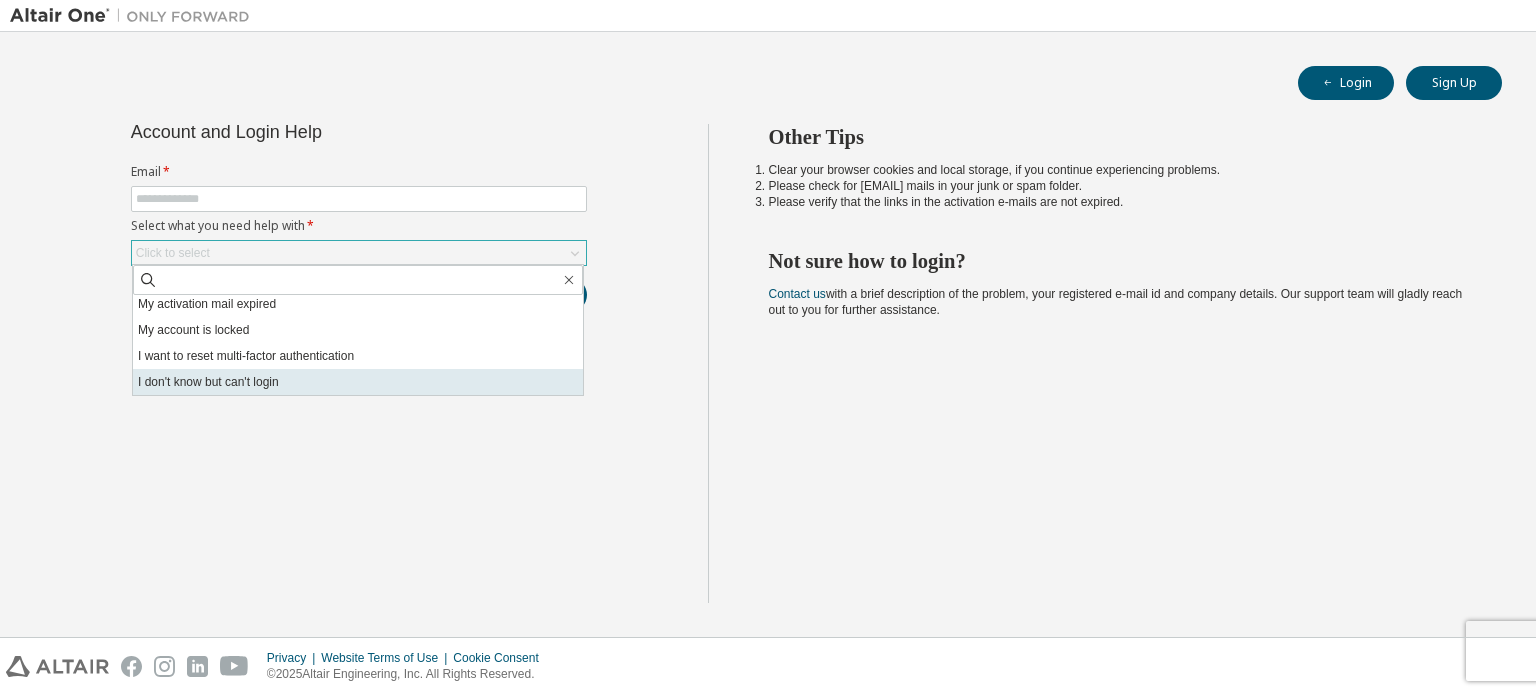 click on "I don't know but can't login" at bounding box center [358, 382] 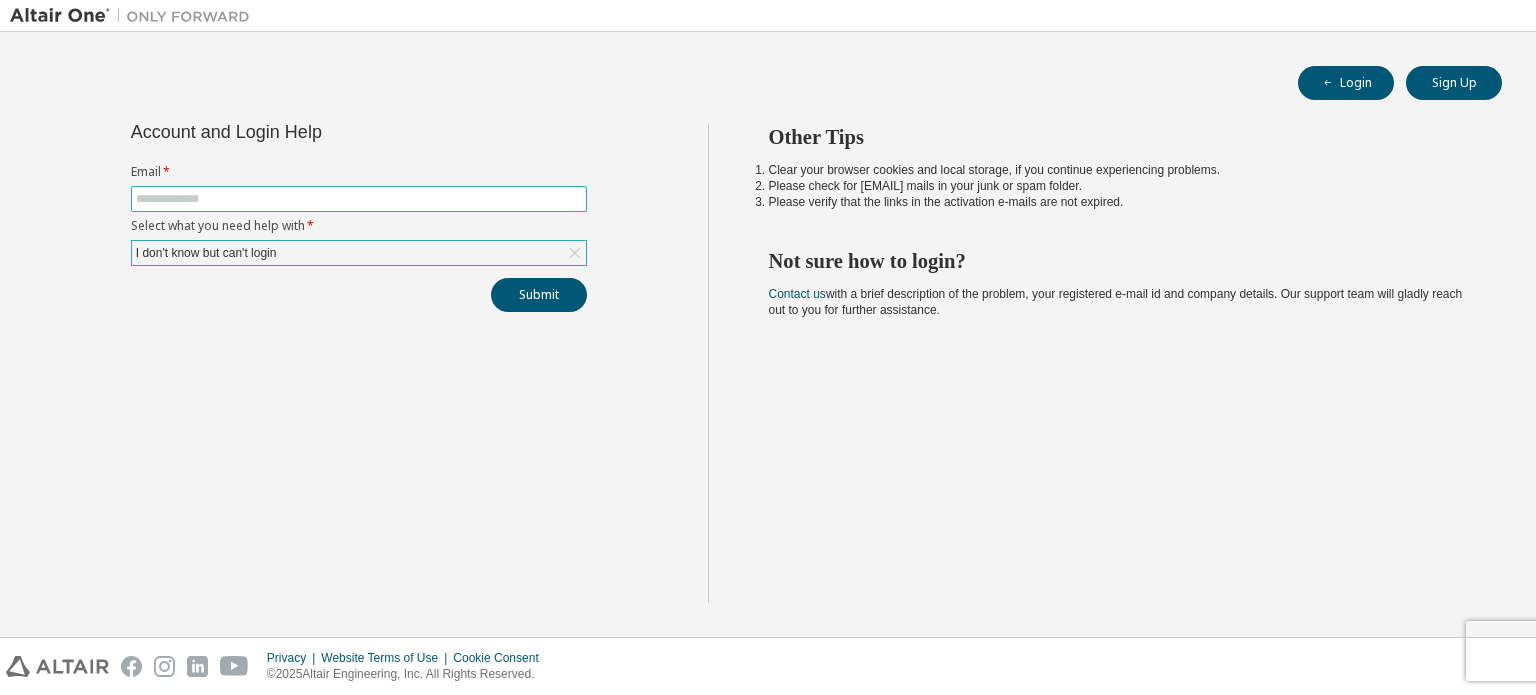 click at bounding box center (359, 199) 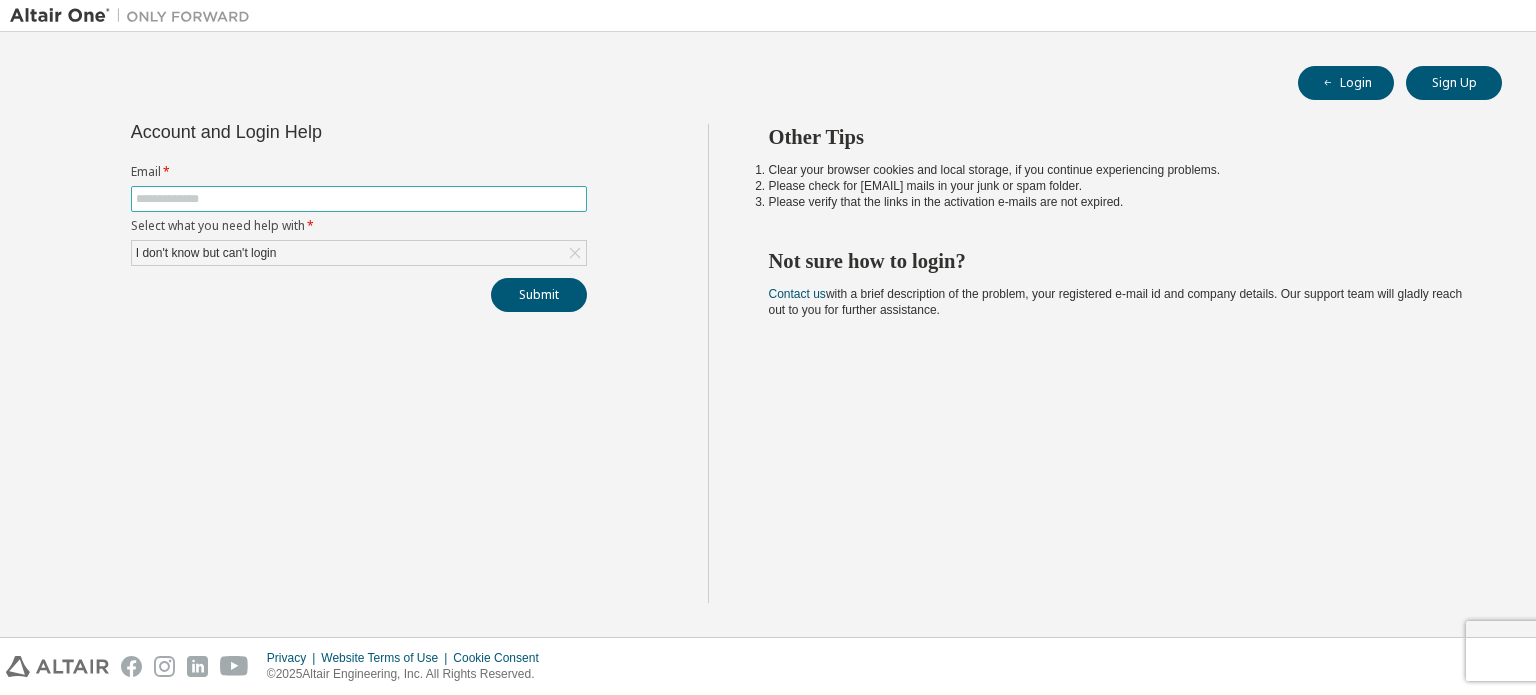 paste on "**********" 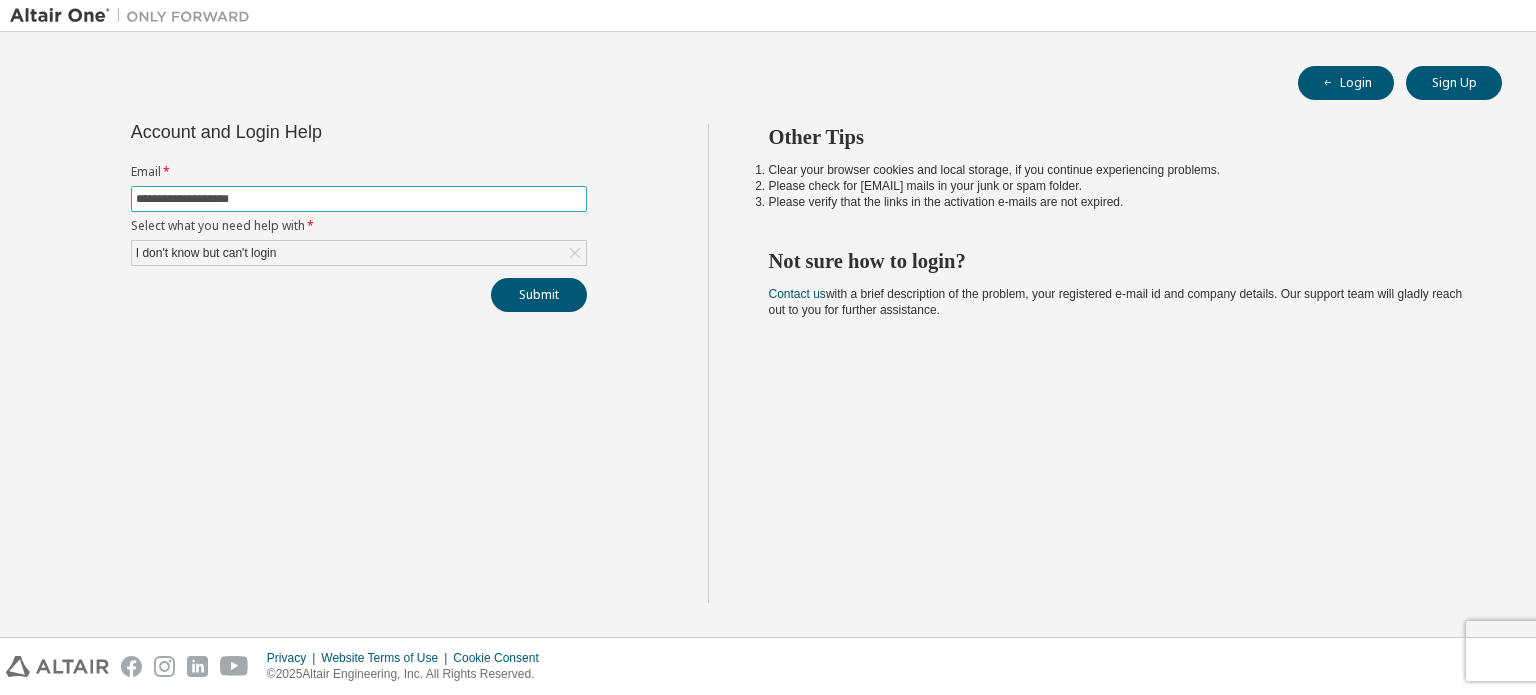 type on "**********" 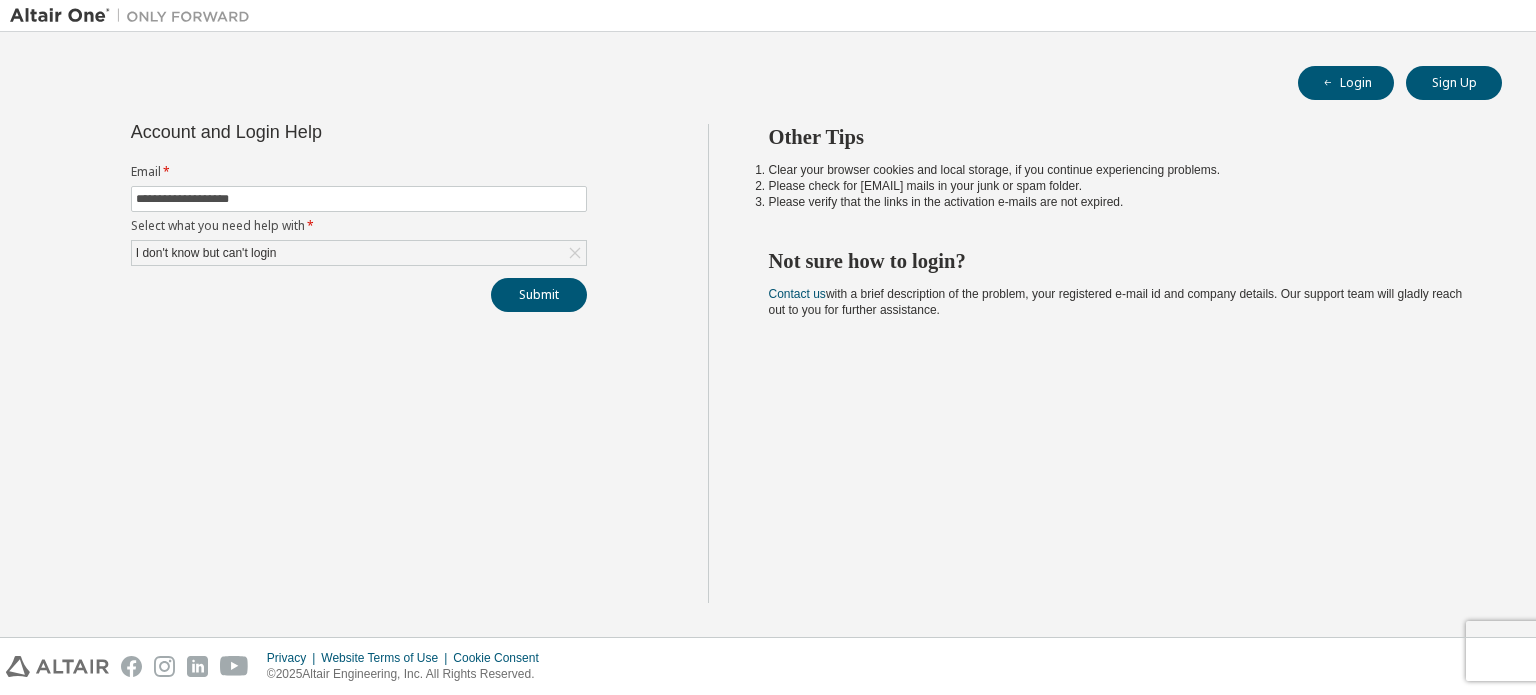 click on "**********" at bounding box center [359, 218] 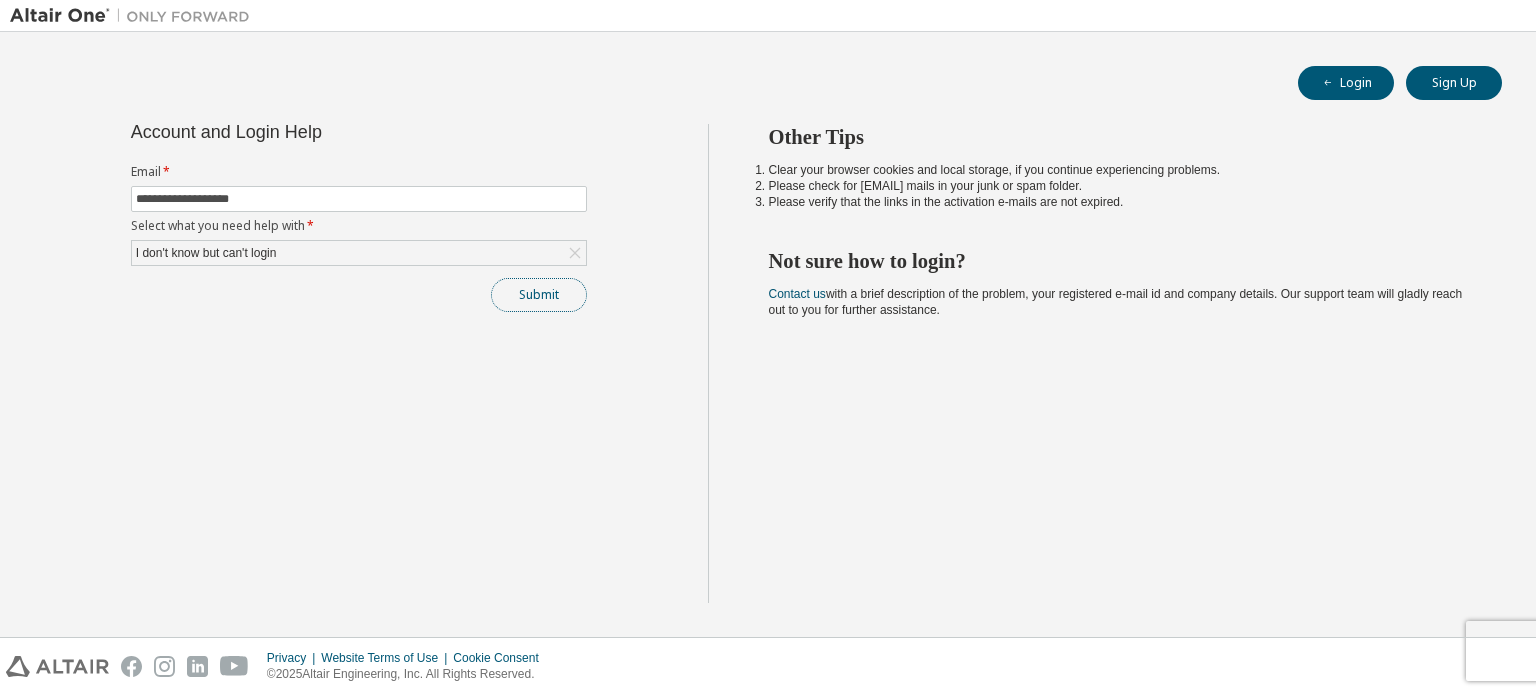 click on "Submit" at bounding box center (539, 295) 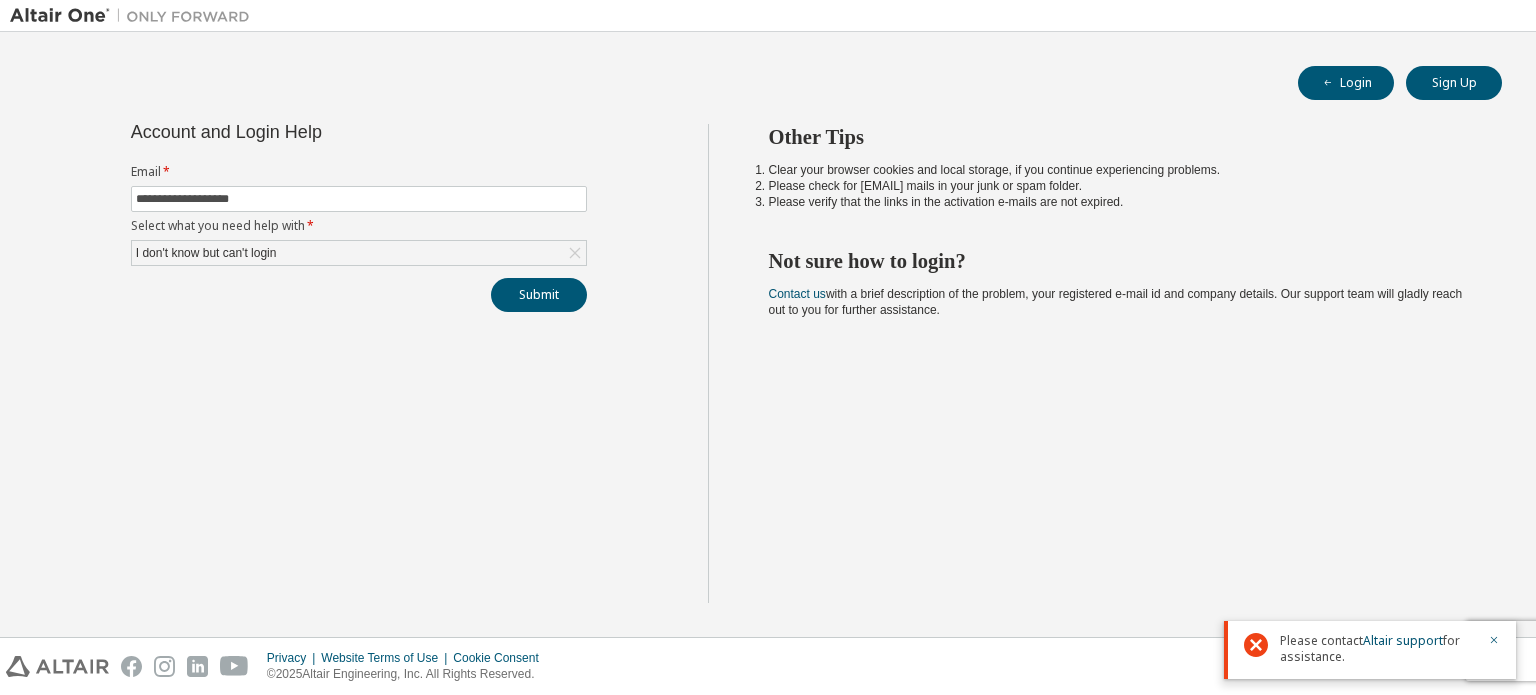 click at bounding box center (1262, 645) 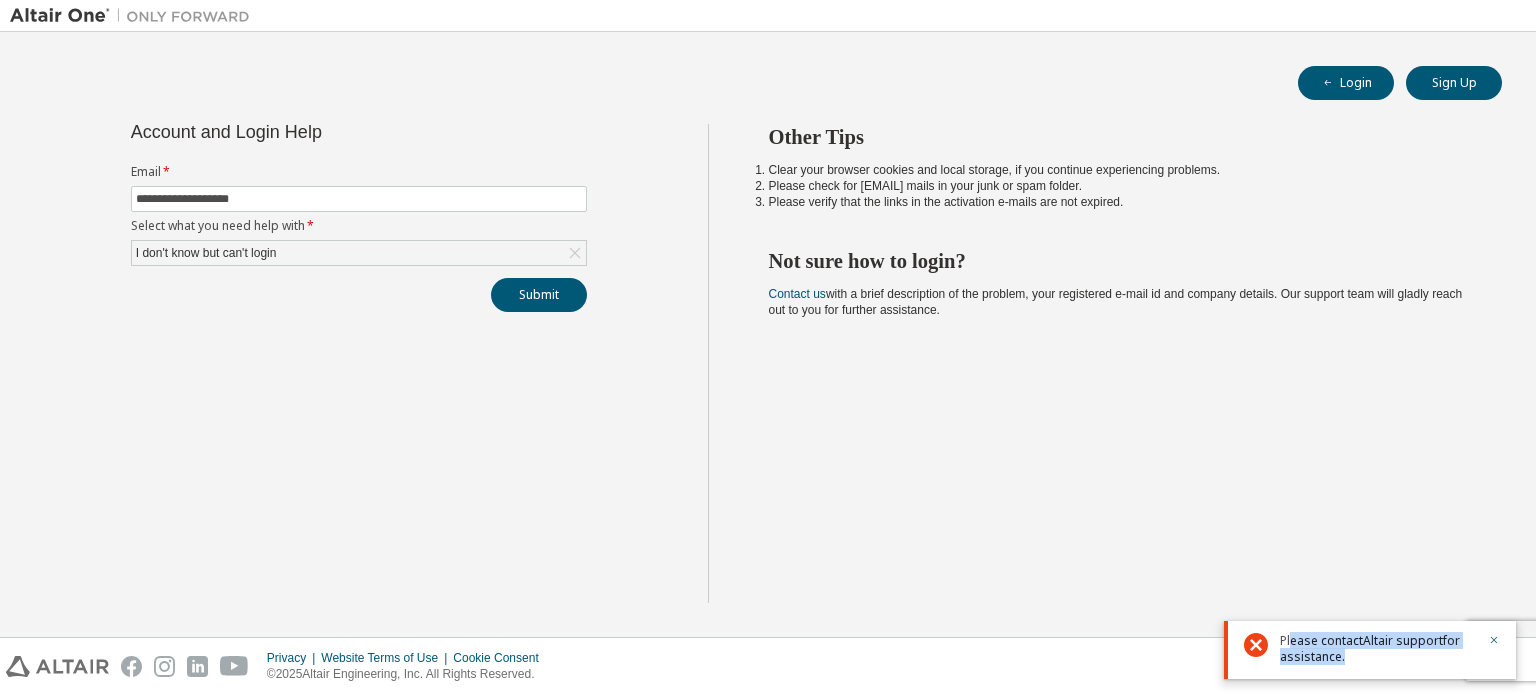 drag, startPoint x: 1336, startPoint y: 655, endPoint x: 1292, endPoint y: 643, distance: 45.607018 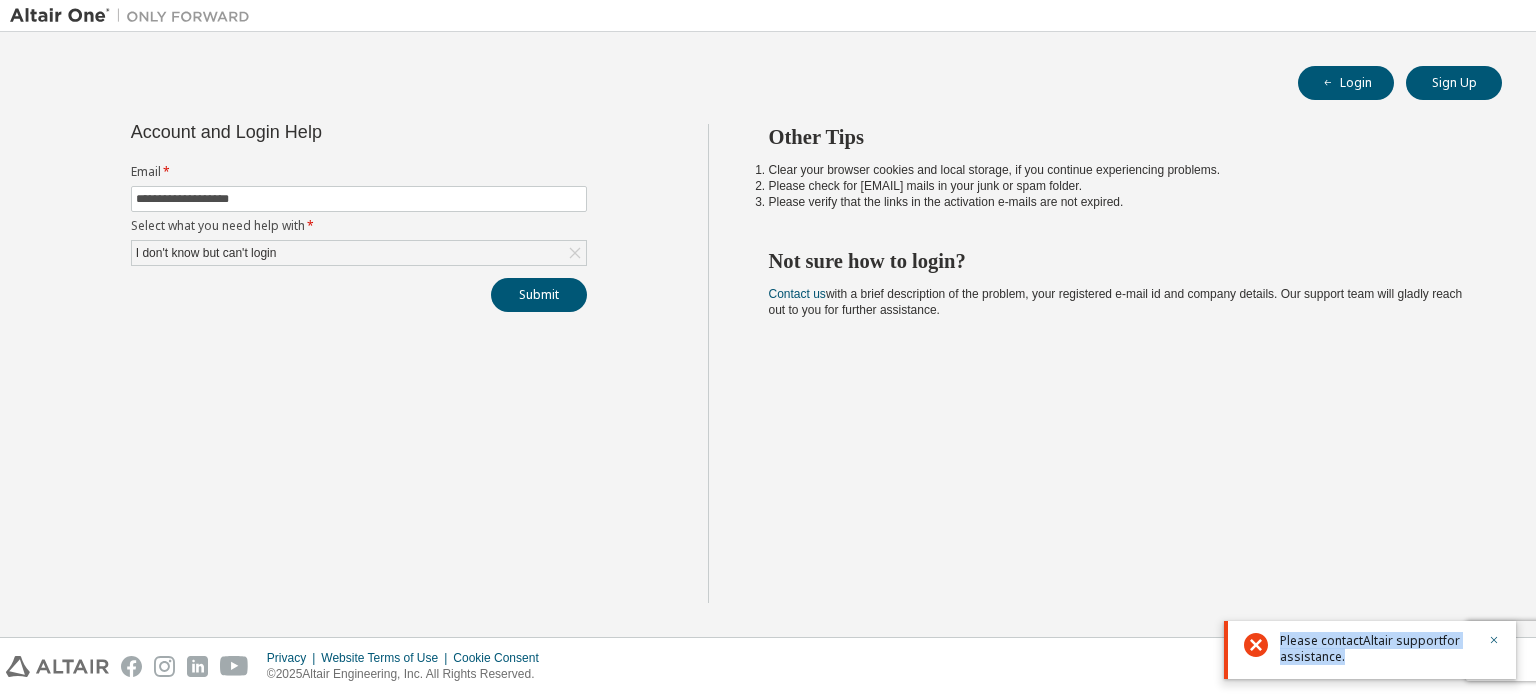 drag, startPoint x: 1275, startPoint y: 642, endPoint x: 1344, endPoint y: 665, distance: 72.73238 